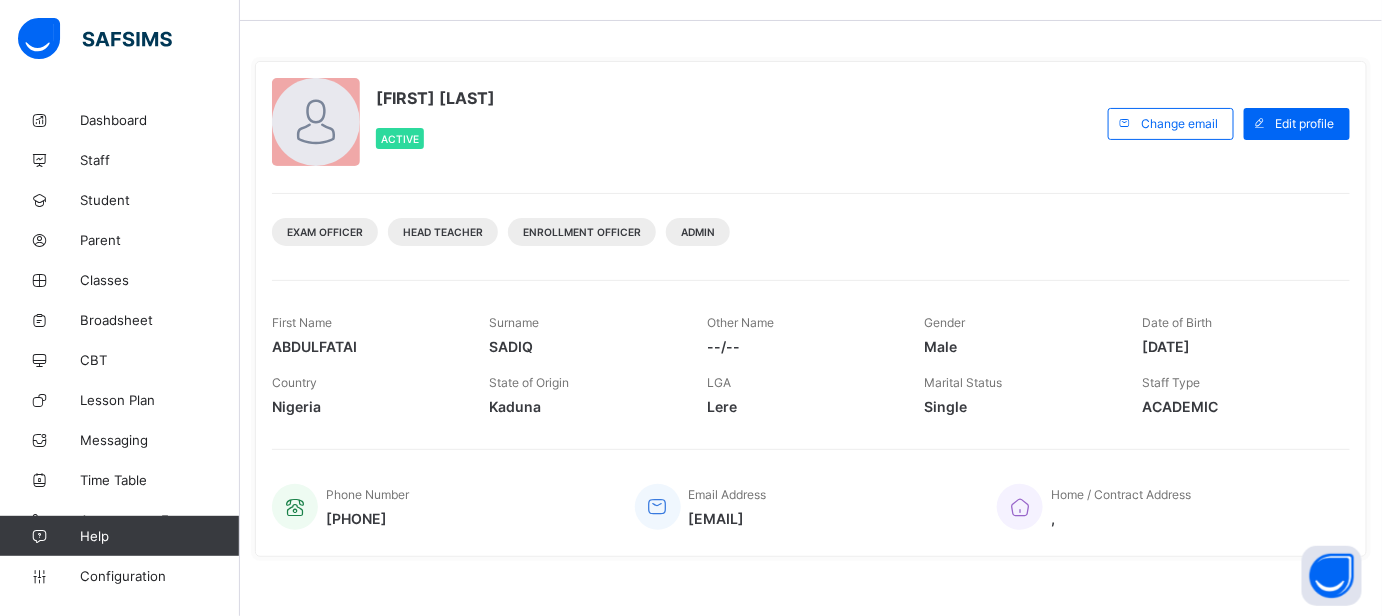 scroll, scrollTop: 90, scrollLeft: 0, axis: vertical 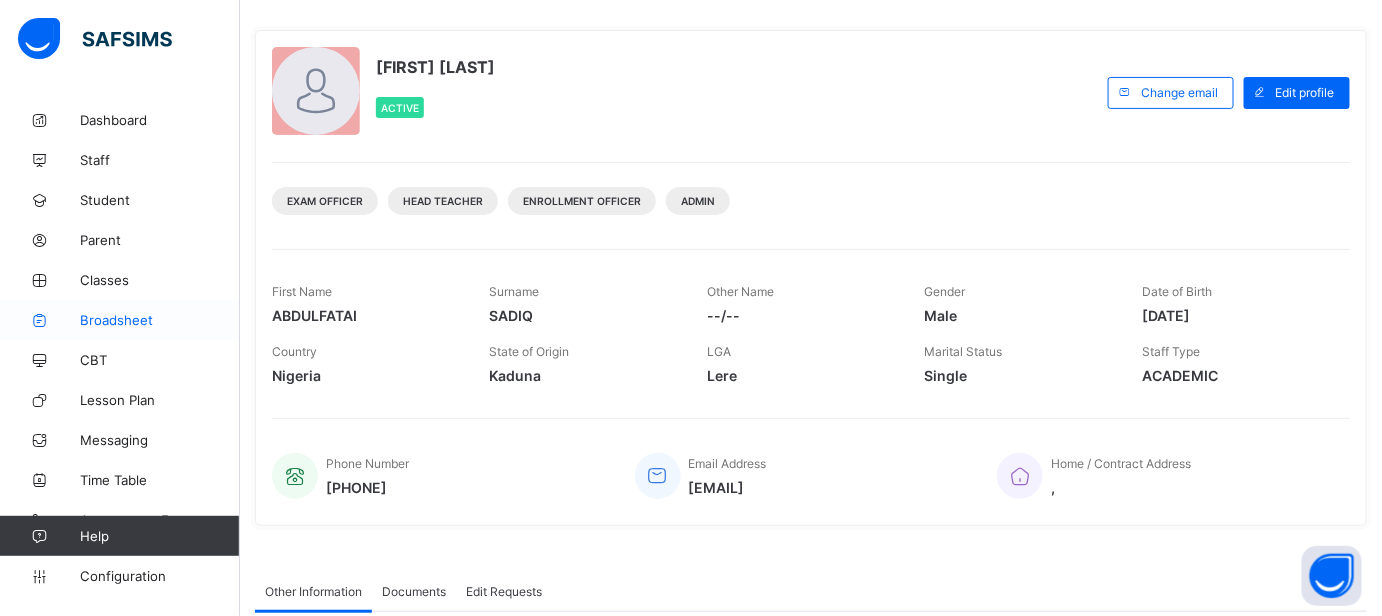 click on "Broadsheet" at bounding box center (160, 320) 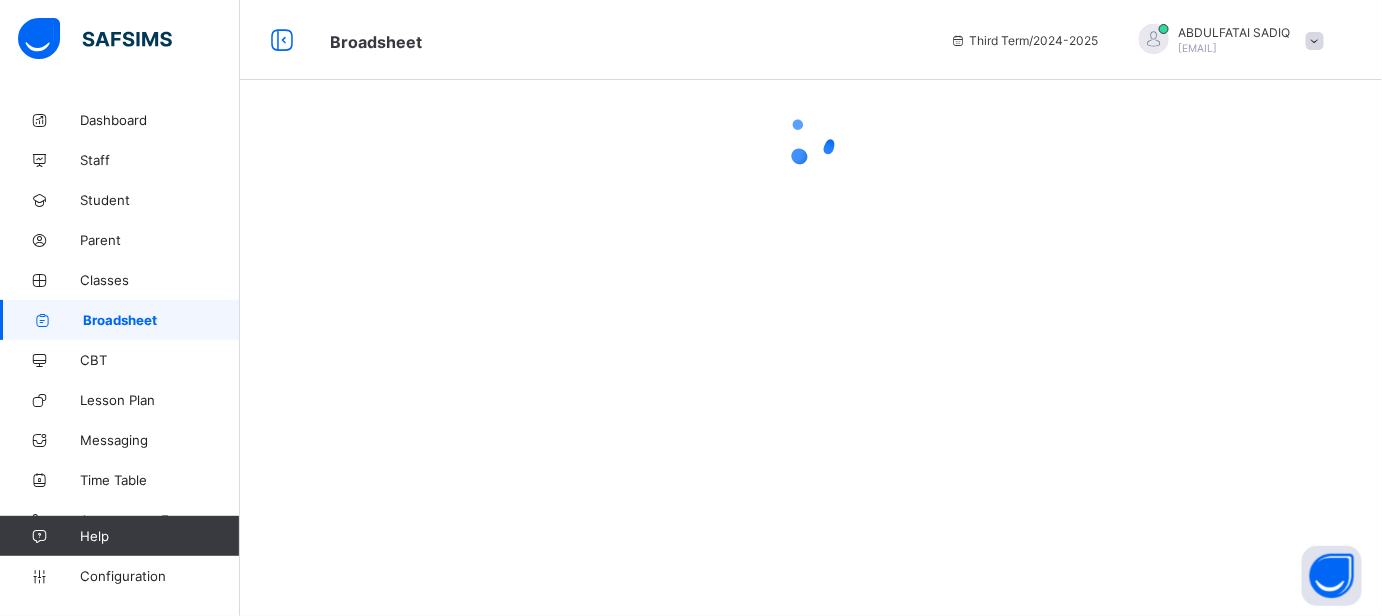 scroll, scrollTop: 0, scrollLeft: 0, axis: both 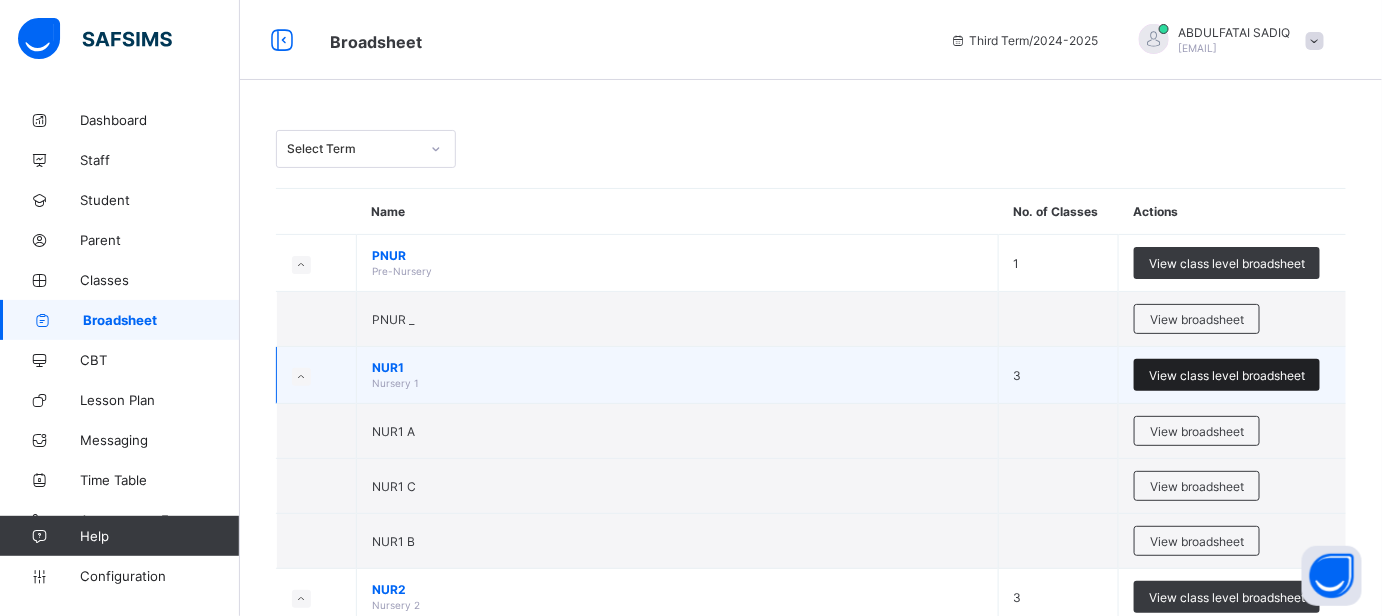 click on "View class level broadsheet" at bounding box center [1227, 375] 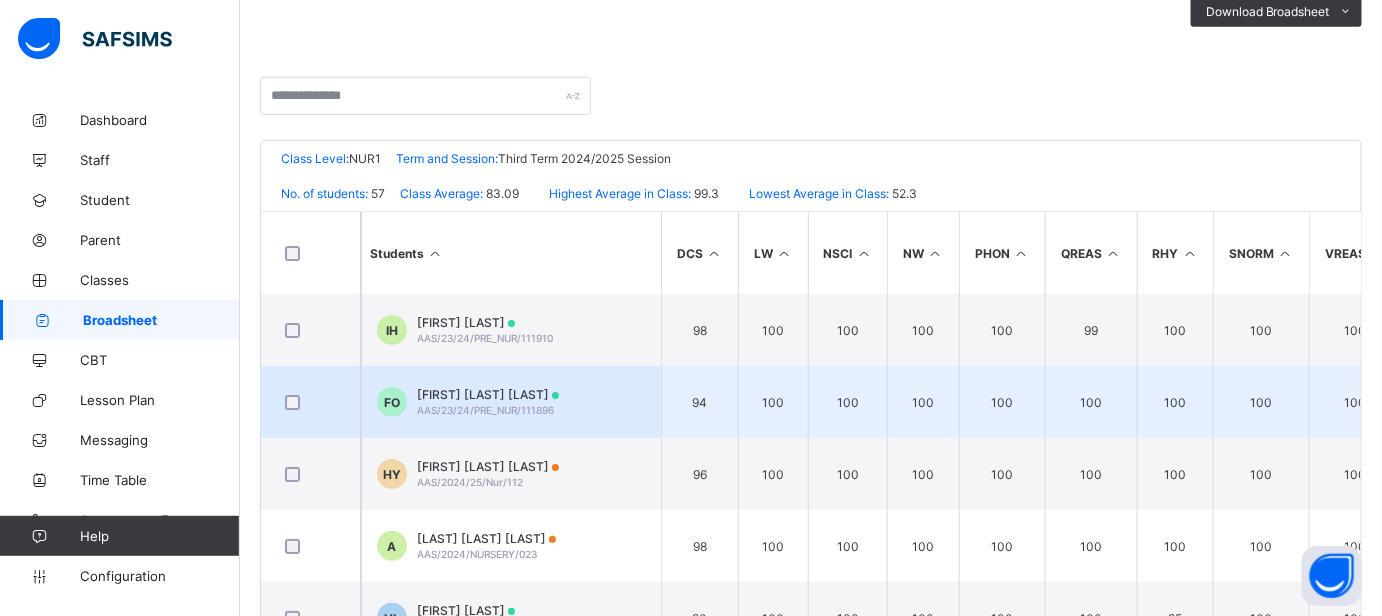 scroll, scrollTop: 496, scrollLeft: 0, axis: vertical 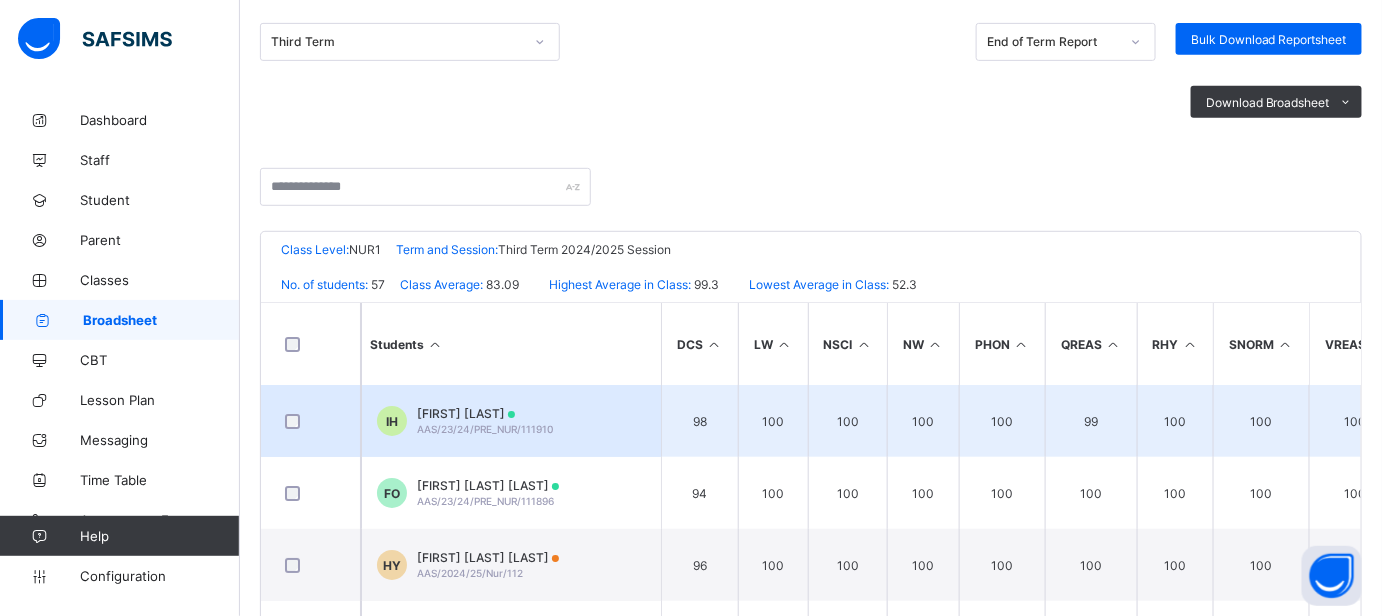 click on "[FIRST] [LAST]" at bounding box center (485, 413) 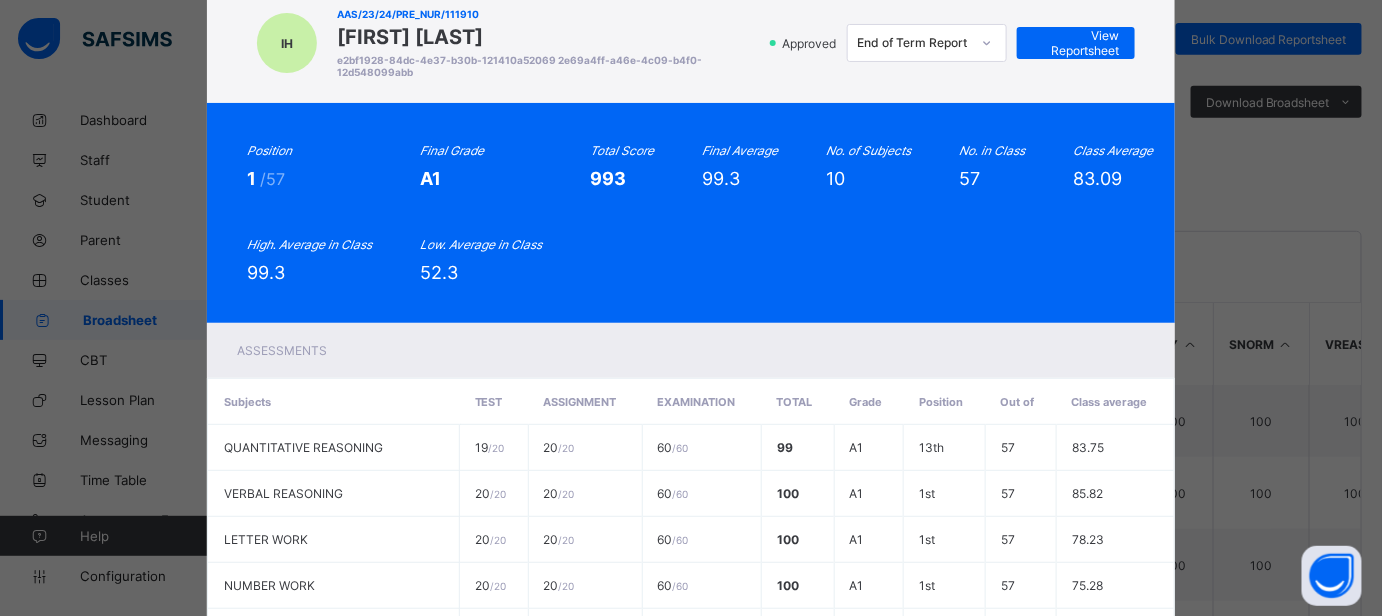 scroll, scrollTop: 0, scrollLeft: 0, axis: both 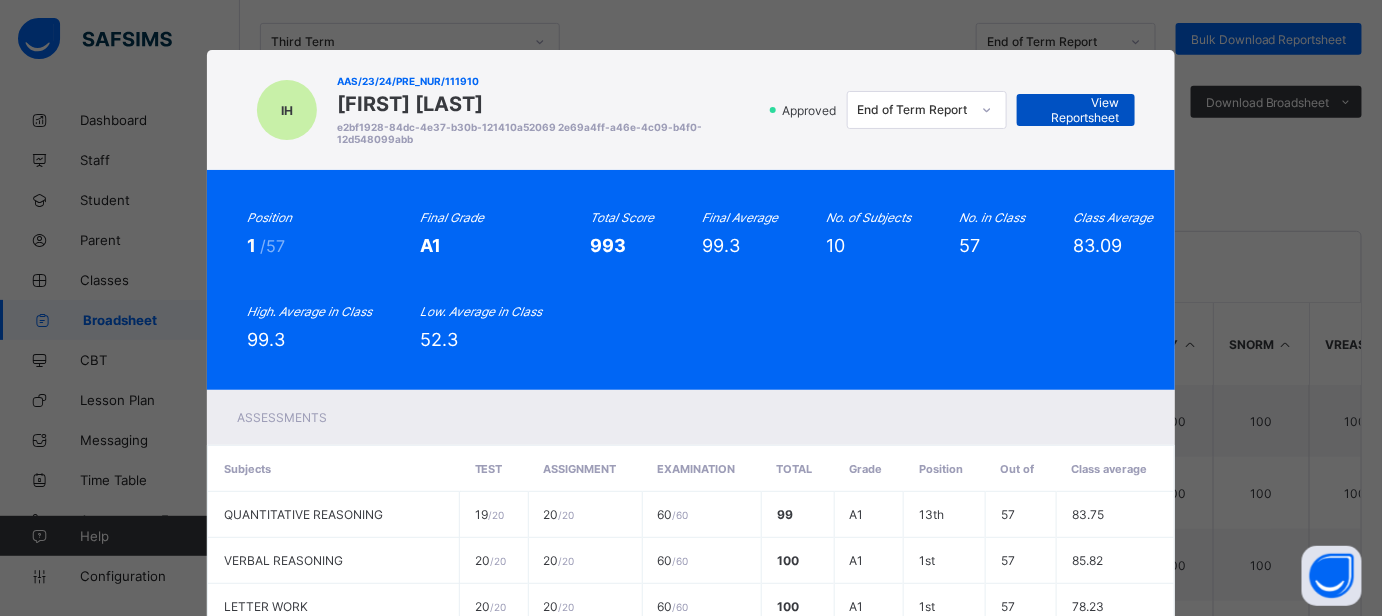 click on "View Reportsheet" at bounding box center (1076, 110) 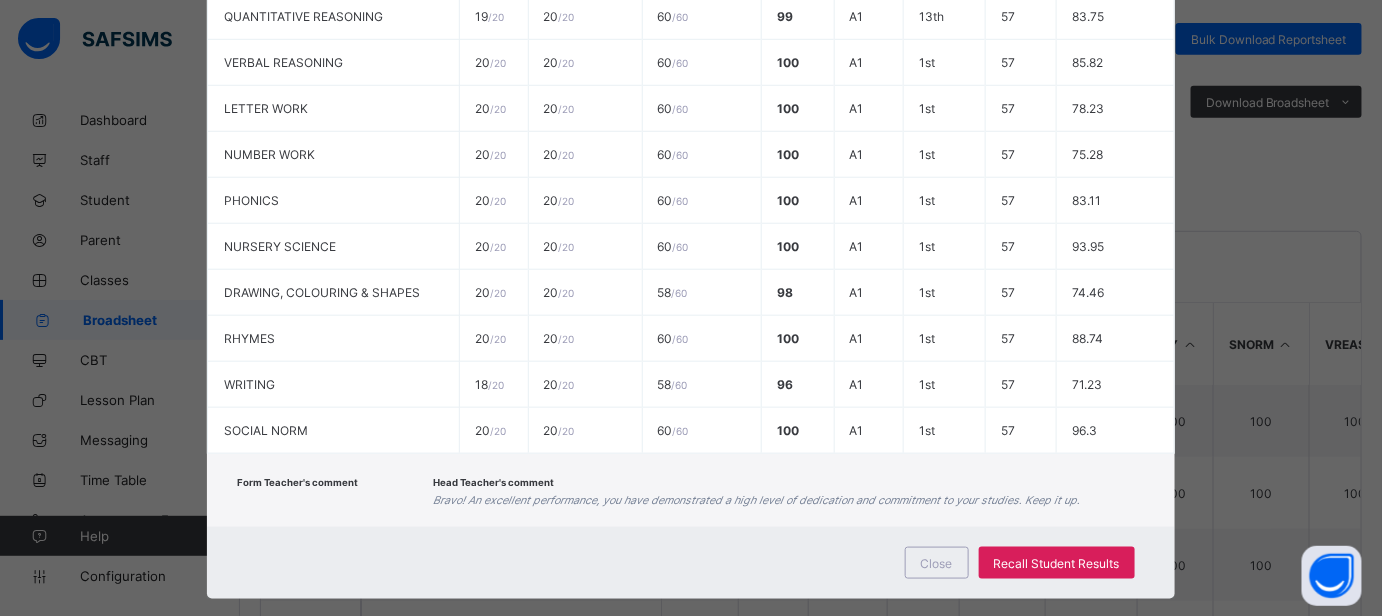 scroll, scrollTop: 522, scrollLeft: 0, axis: vertical 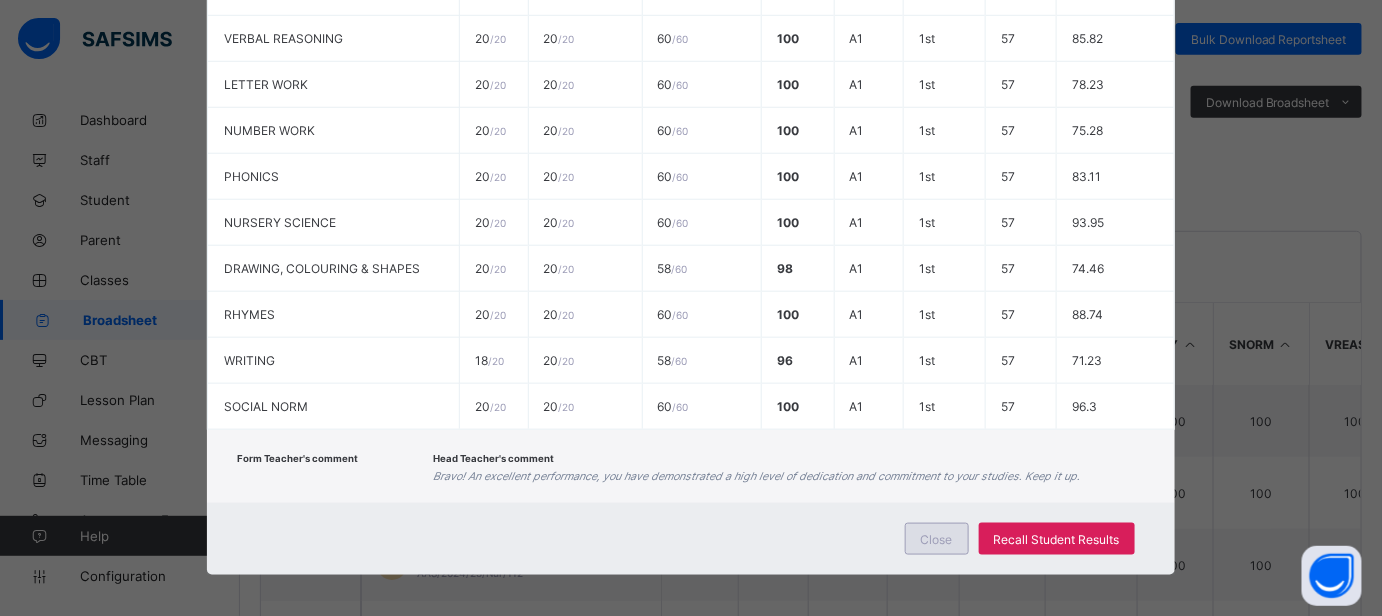 click on "Close" at bounding box center [937, 539] 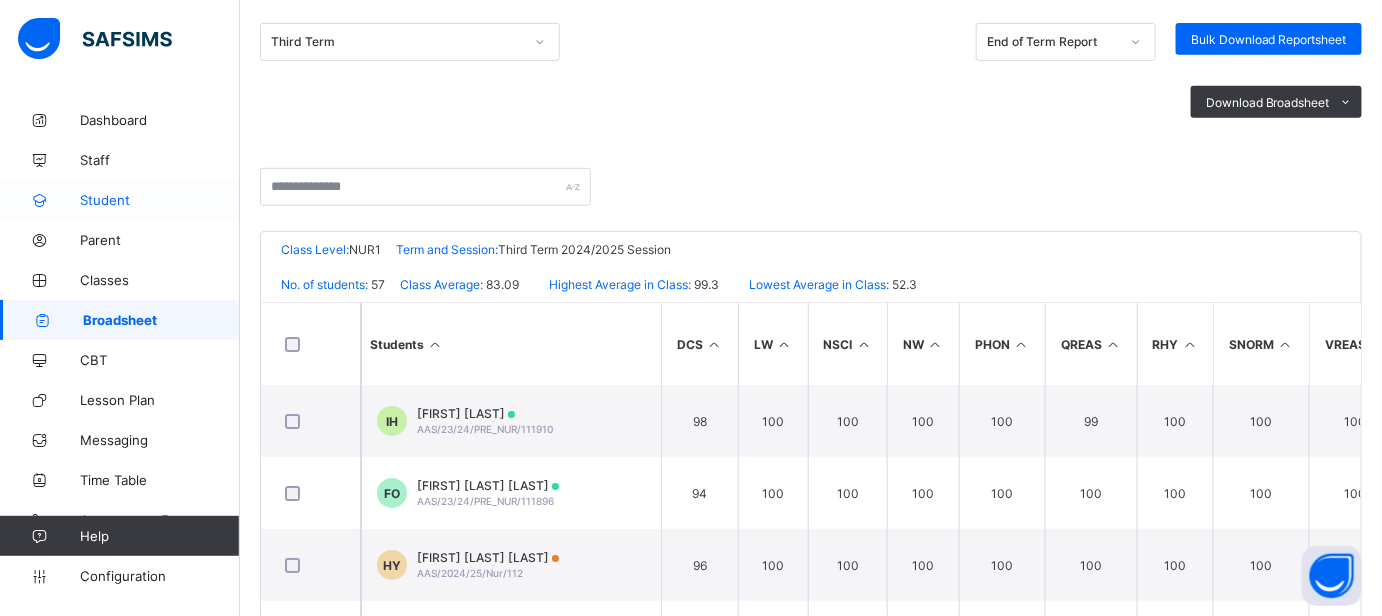 click on "Student" at bounding box center [160, 200] 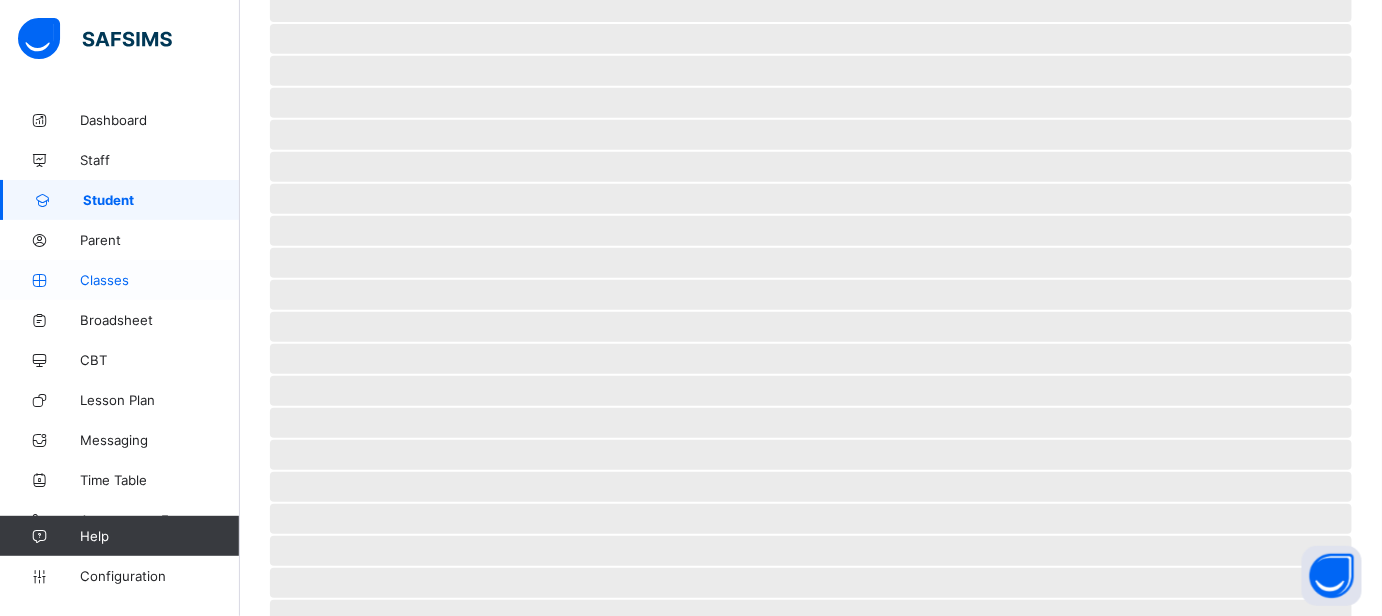 click on "Classes" at bounding box center [160, 280] 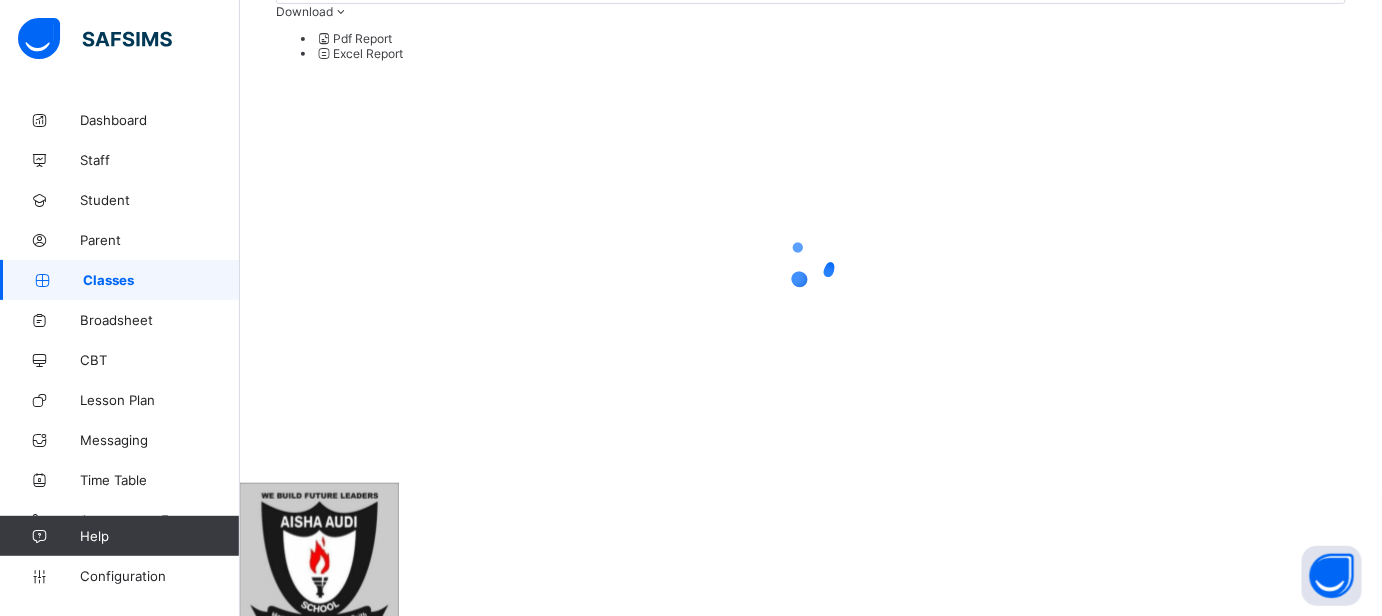 scroll, scrollTop: 0, scrollLeft: 0, axis: both 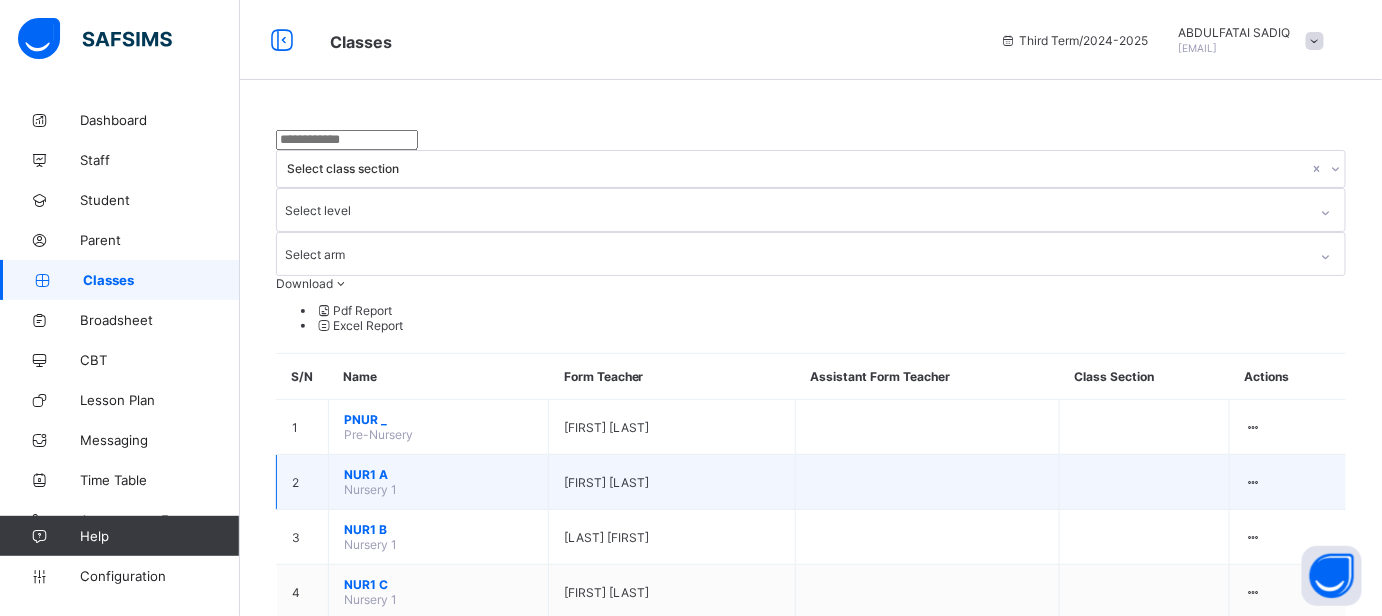 click on "NUR1   A" at bounding box center (438, 474) 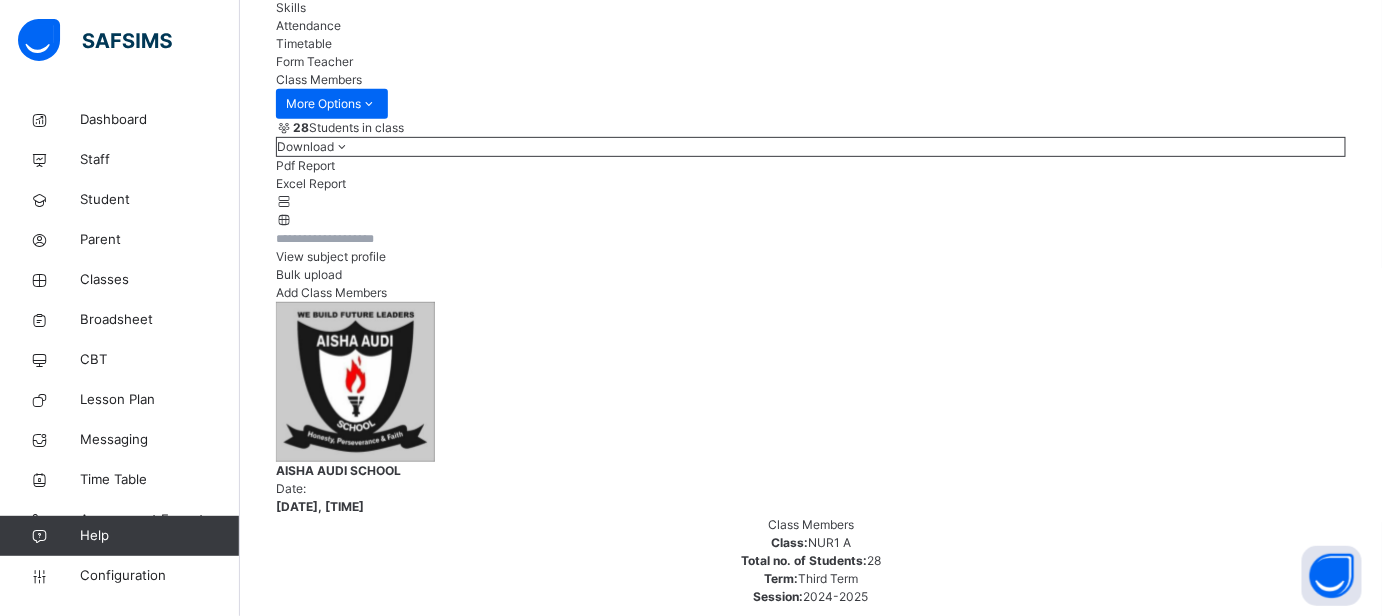 scroll, scrollTop: 272, scrollLeft: 0, axis: vertical 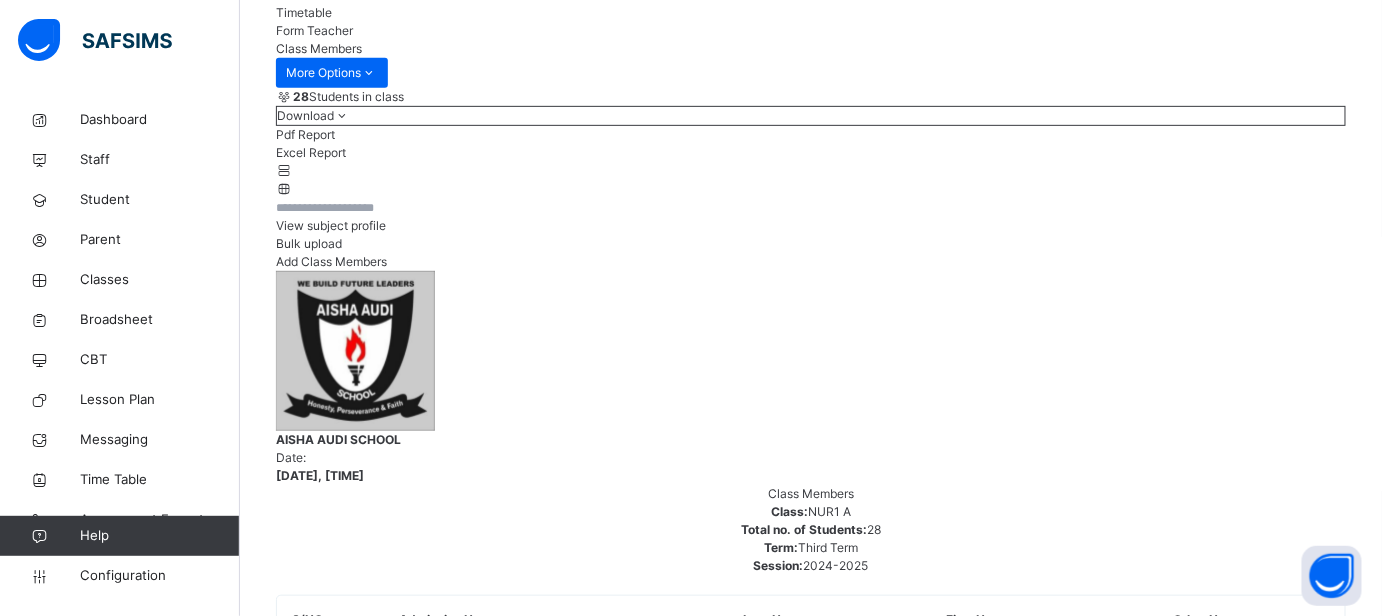 click on "Results" at bounding box center [296, -42] 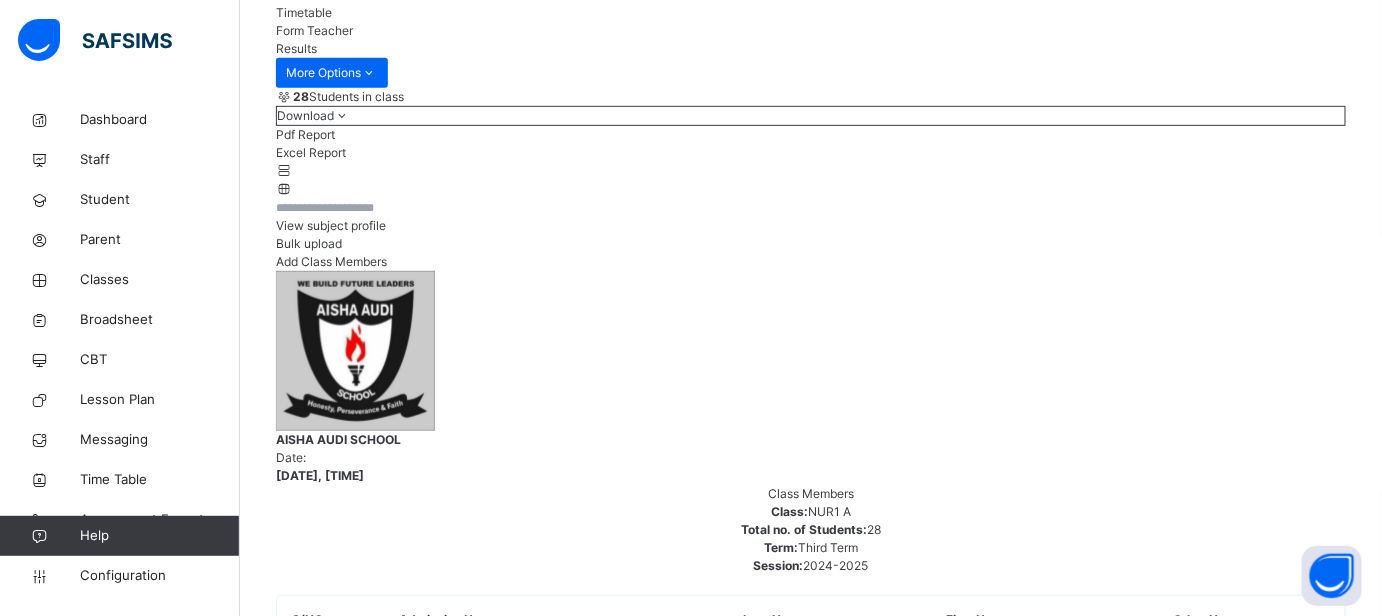 click on "AAS/2024/2025/NUR/162" at bounding box center [348, 4950] 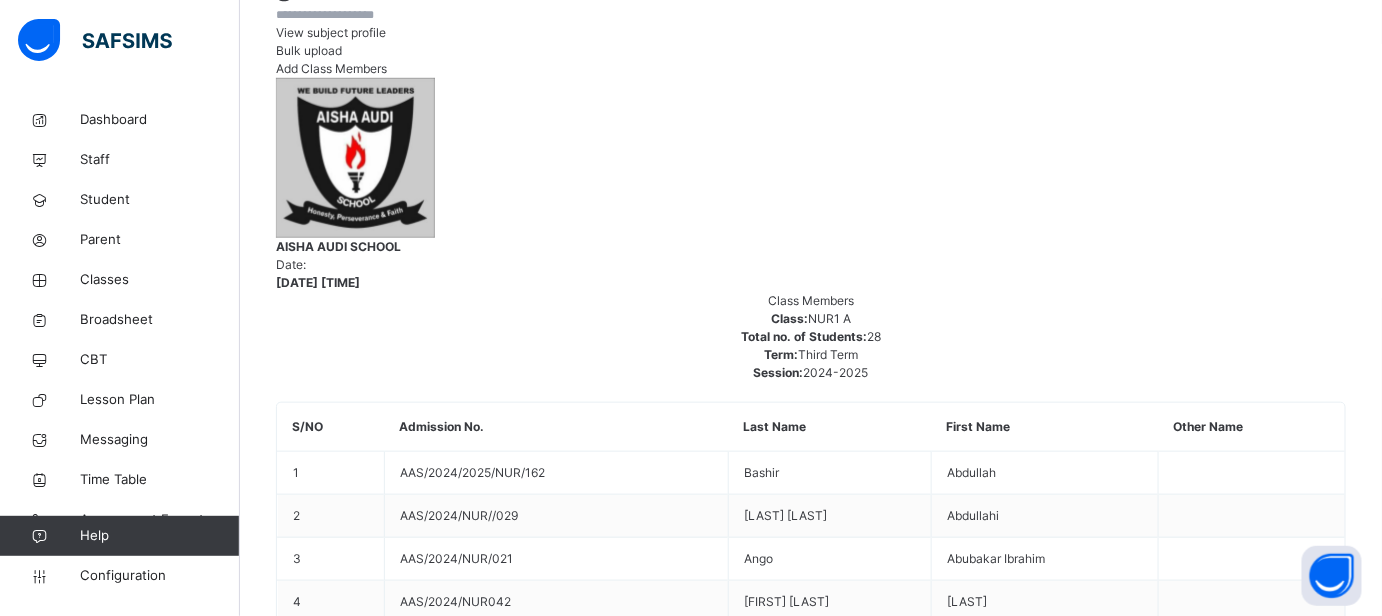 scroll, scrollTop: 454, scrollLeft: 0, axis: vertical 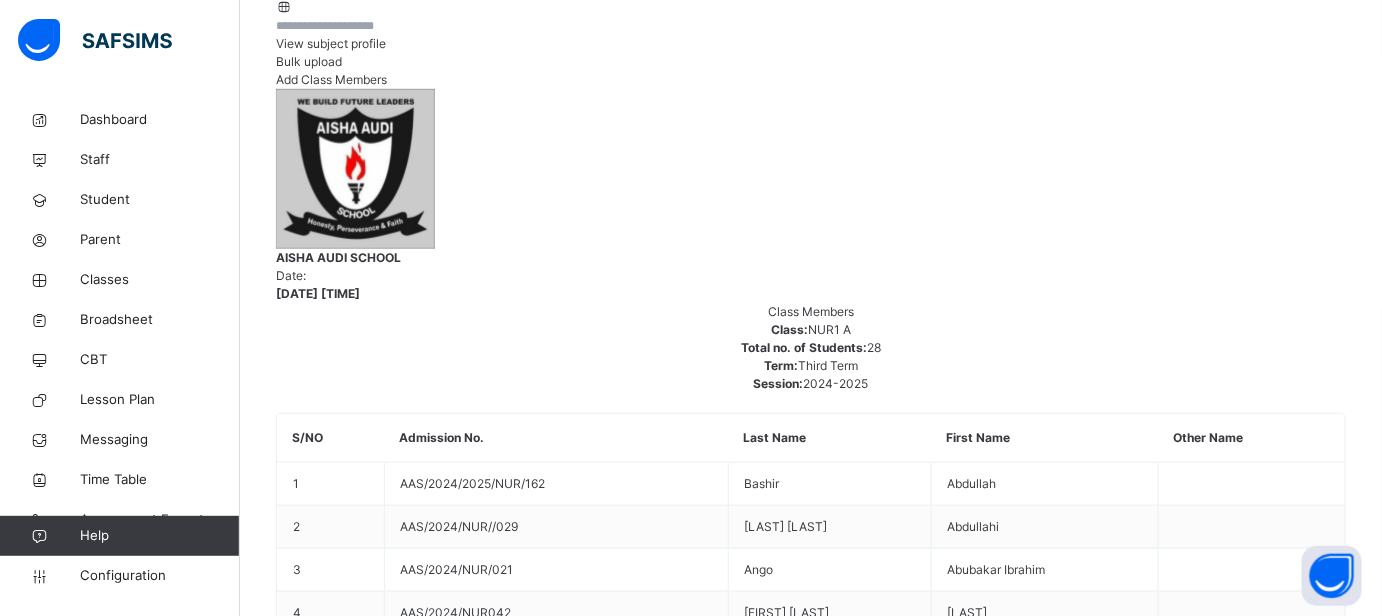 click on "[FIRST] [LAST] [LAST]" at bounding box center (811, 4817) 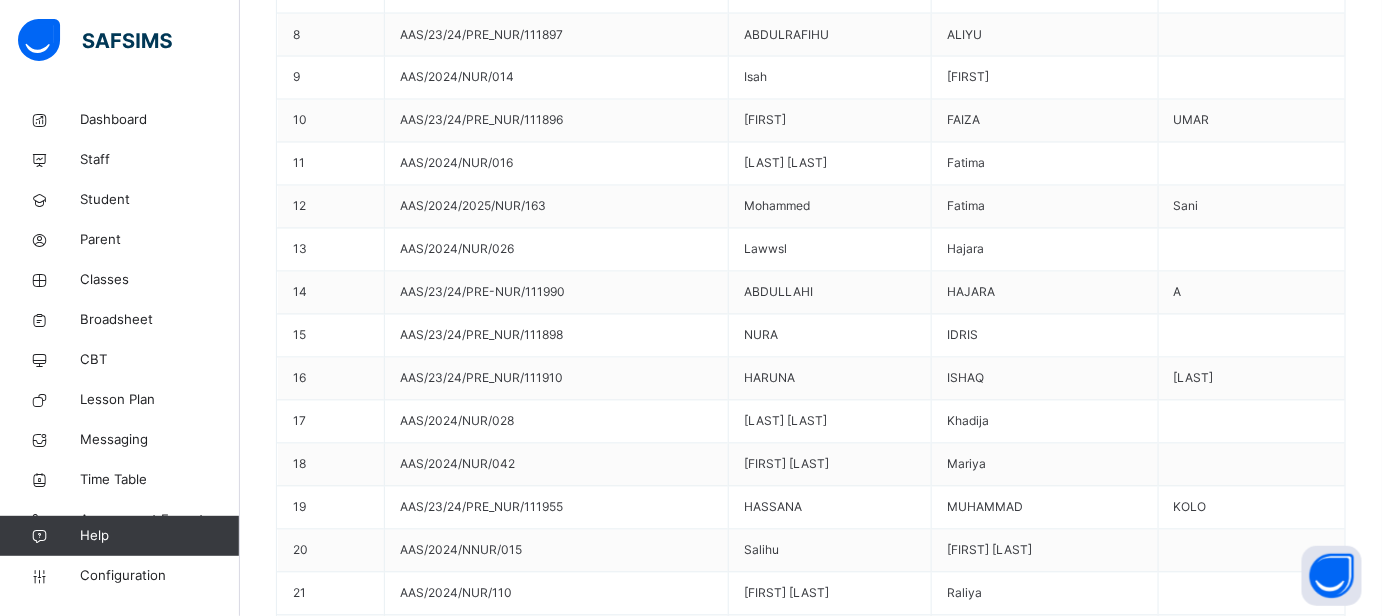 scroll, scrollTop: 1499, scrollLeft: 0, axis: vertical 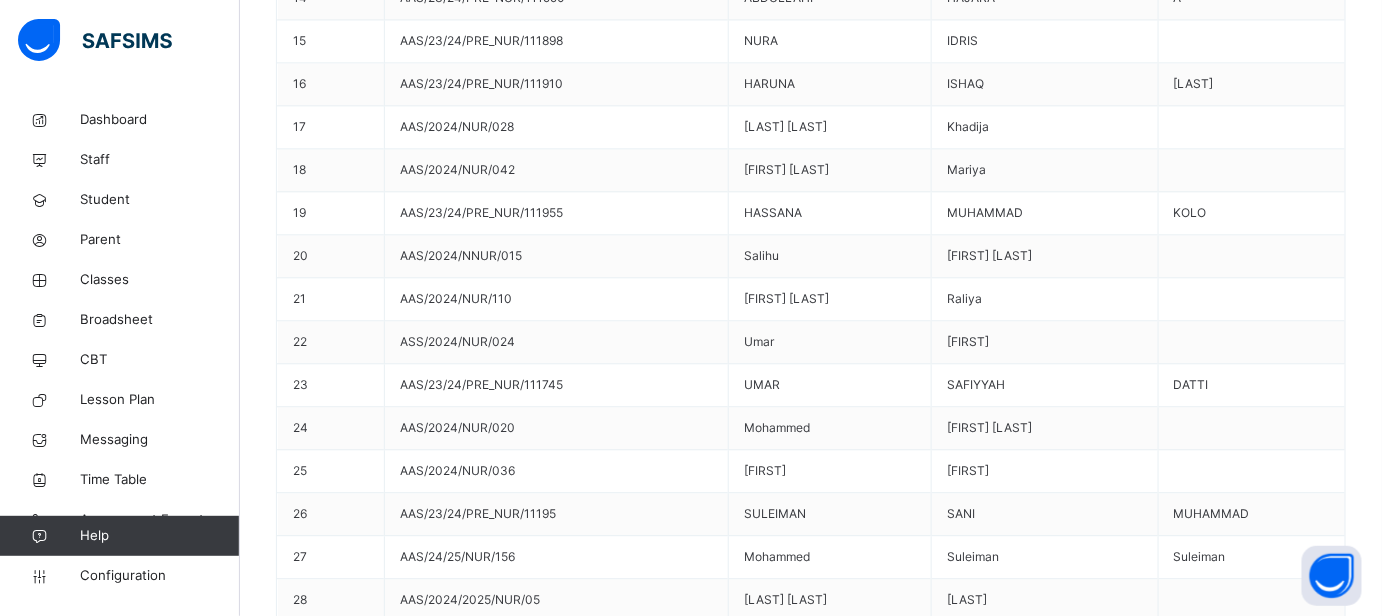 click on "Generate" at bounding box center (322, 6486) 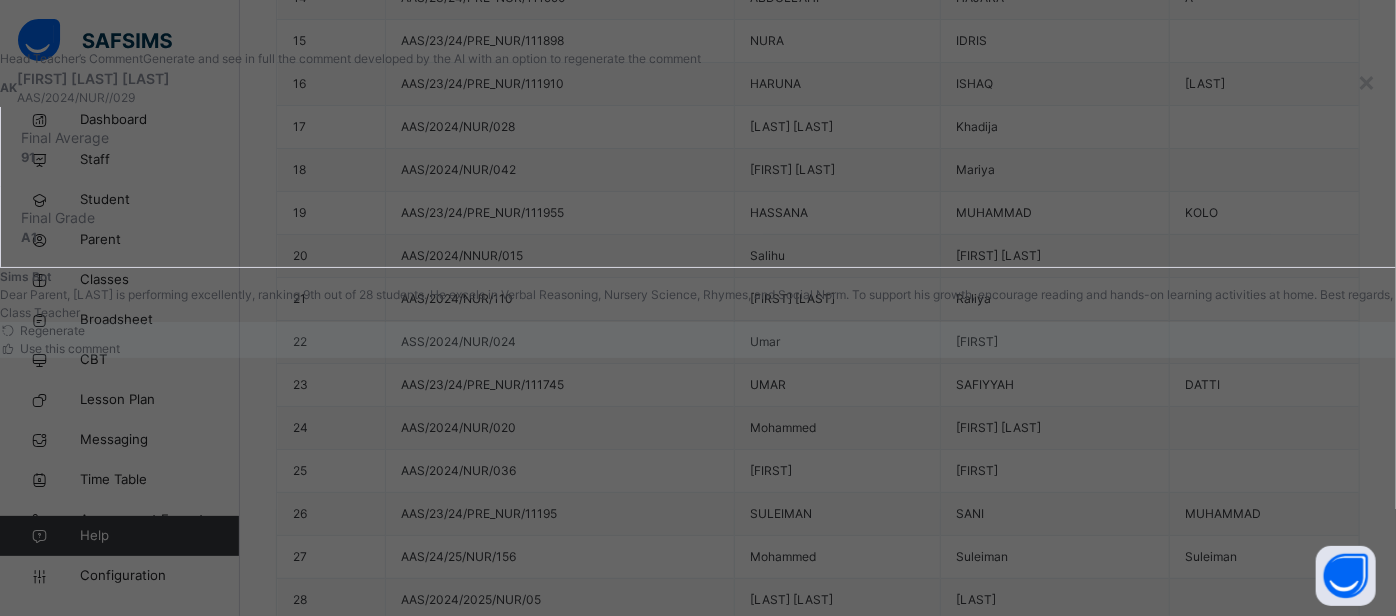 click on "Use this comment" at bounding box center (68, 348) 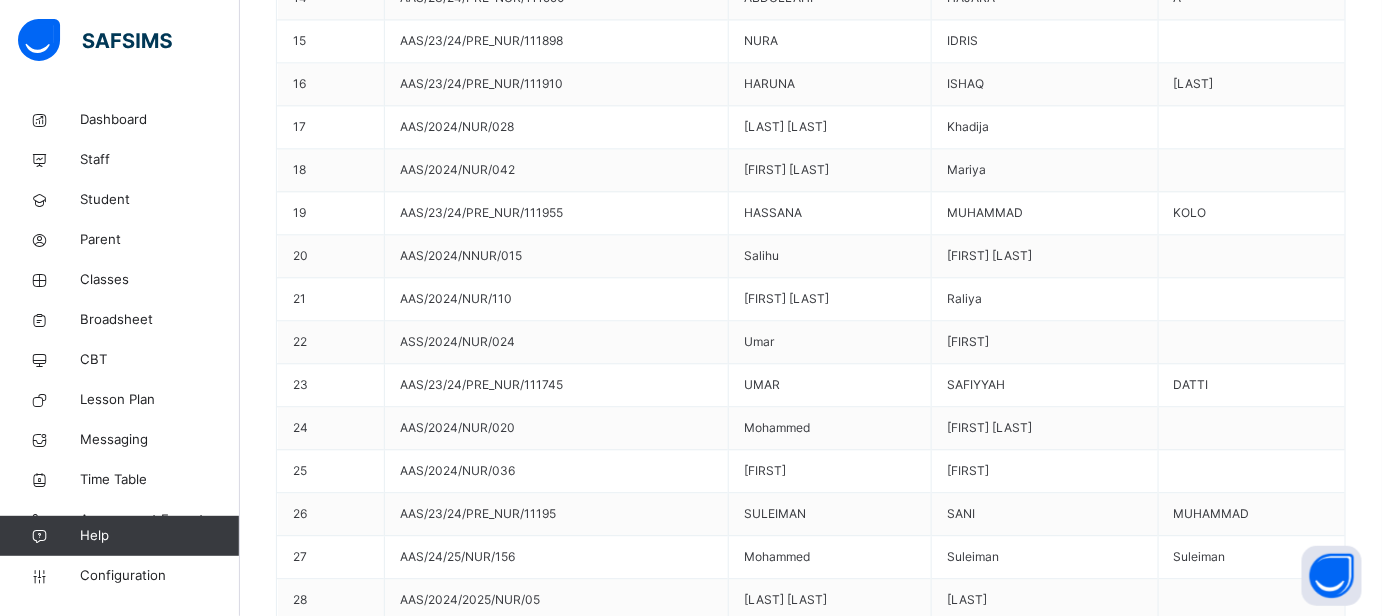 click on "Save Comment" at bounding box center [1288, 6628] 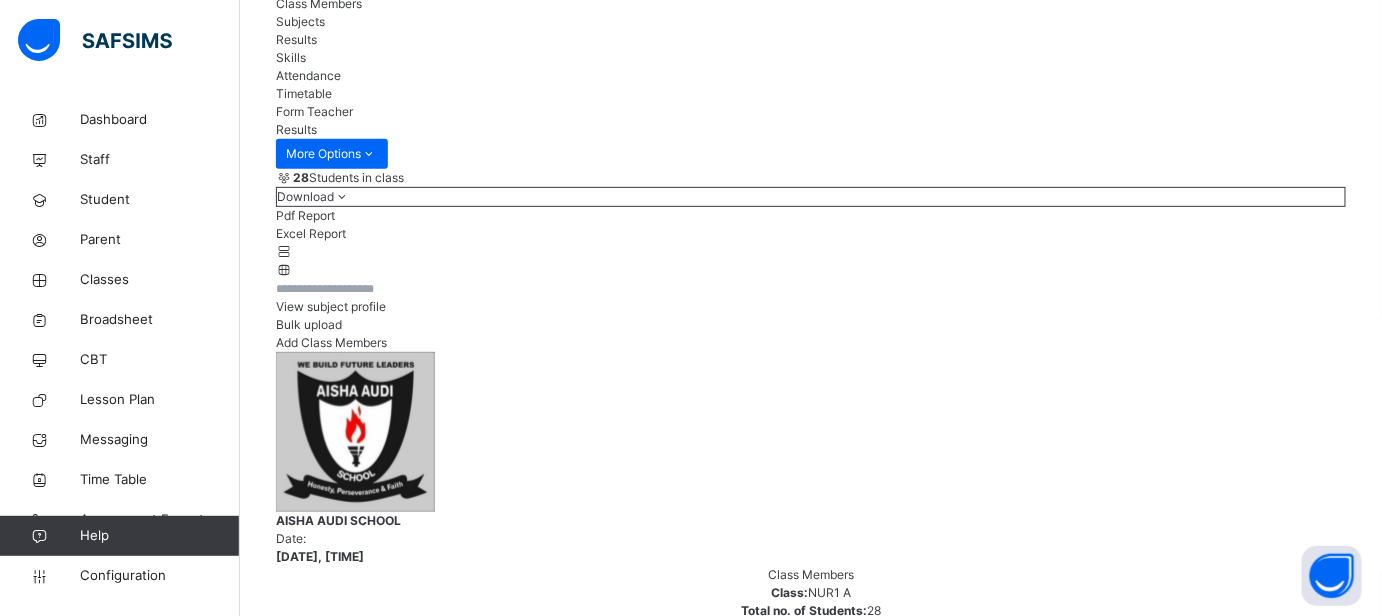 scroll, scrollTop: 0, scrollLeft: 0, axis: both 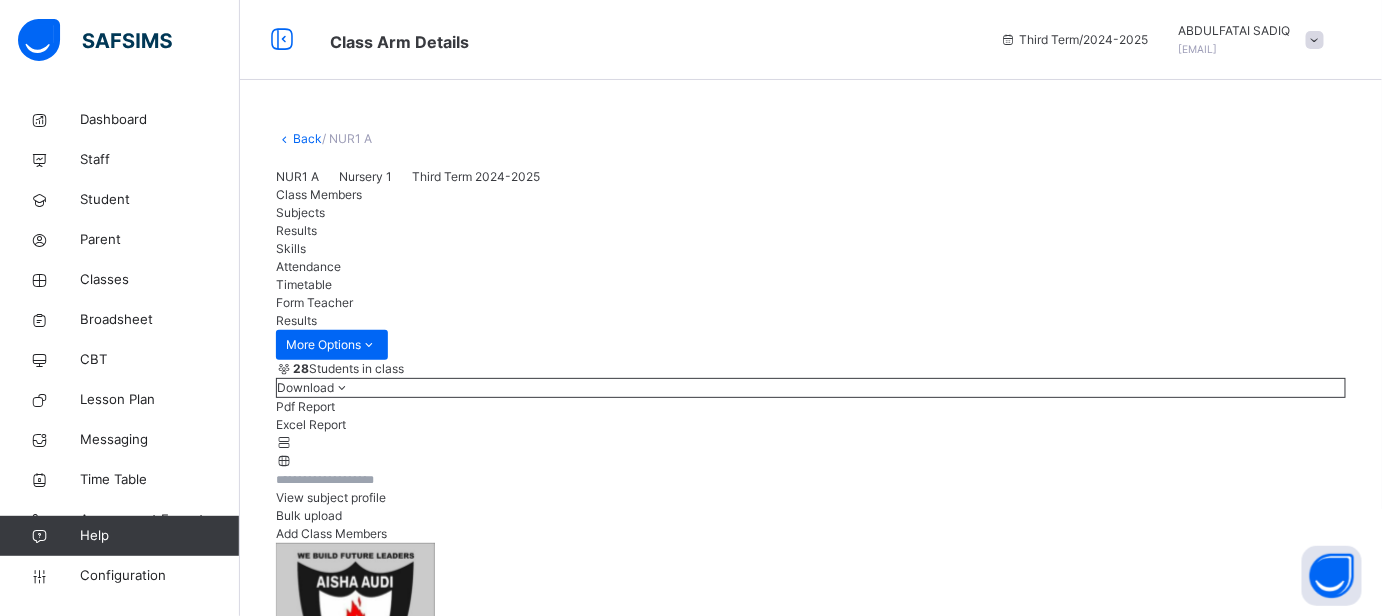 click on "Back" at bounding box center [307, 138] 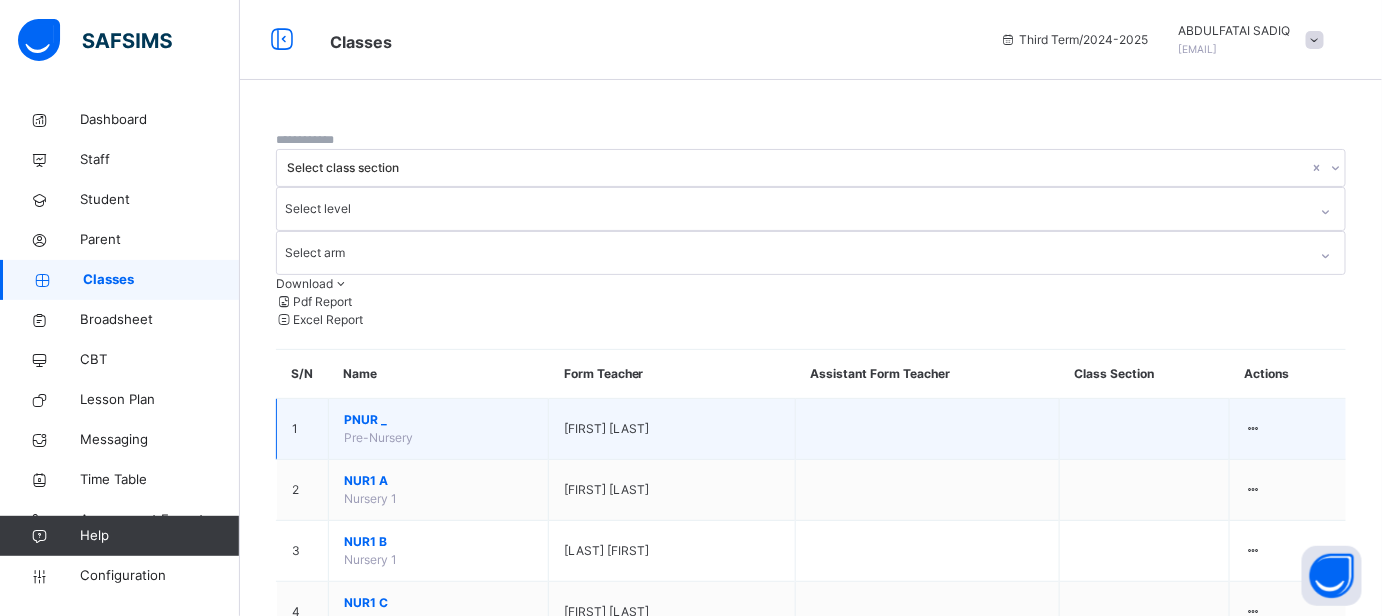 click on "PNUR   _" at bounding box center (438, 420) 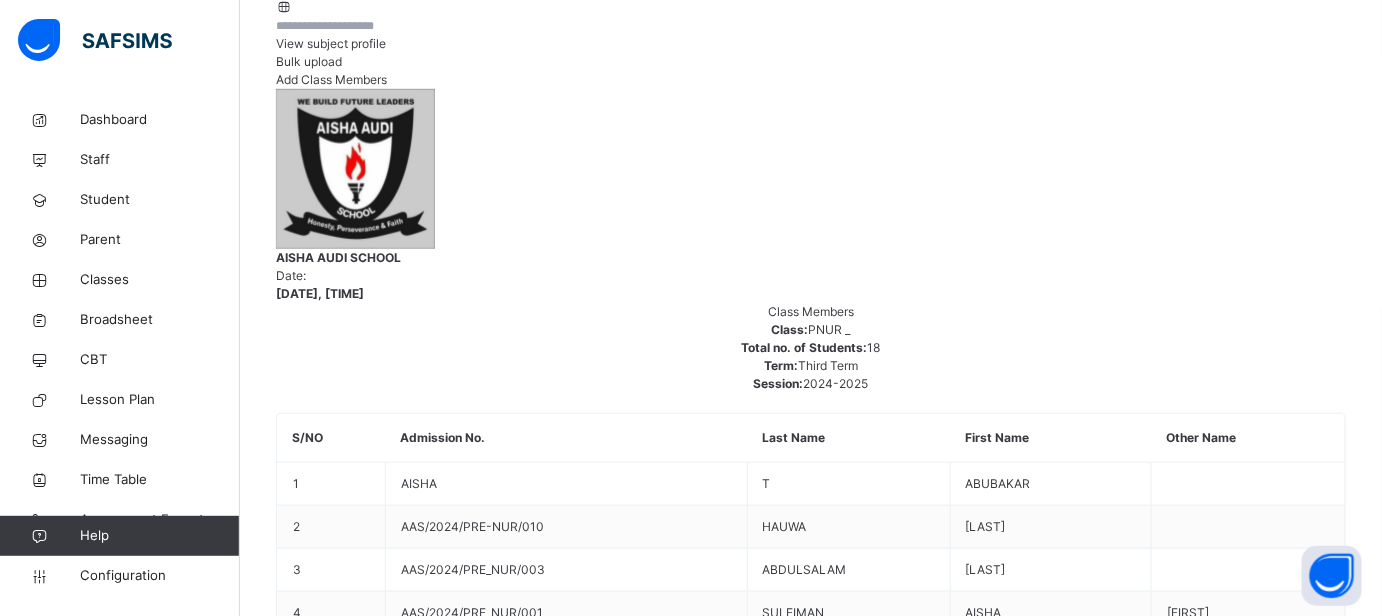 scroll, scrollTop: 181, scrollLeft: 0, axis: vertical 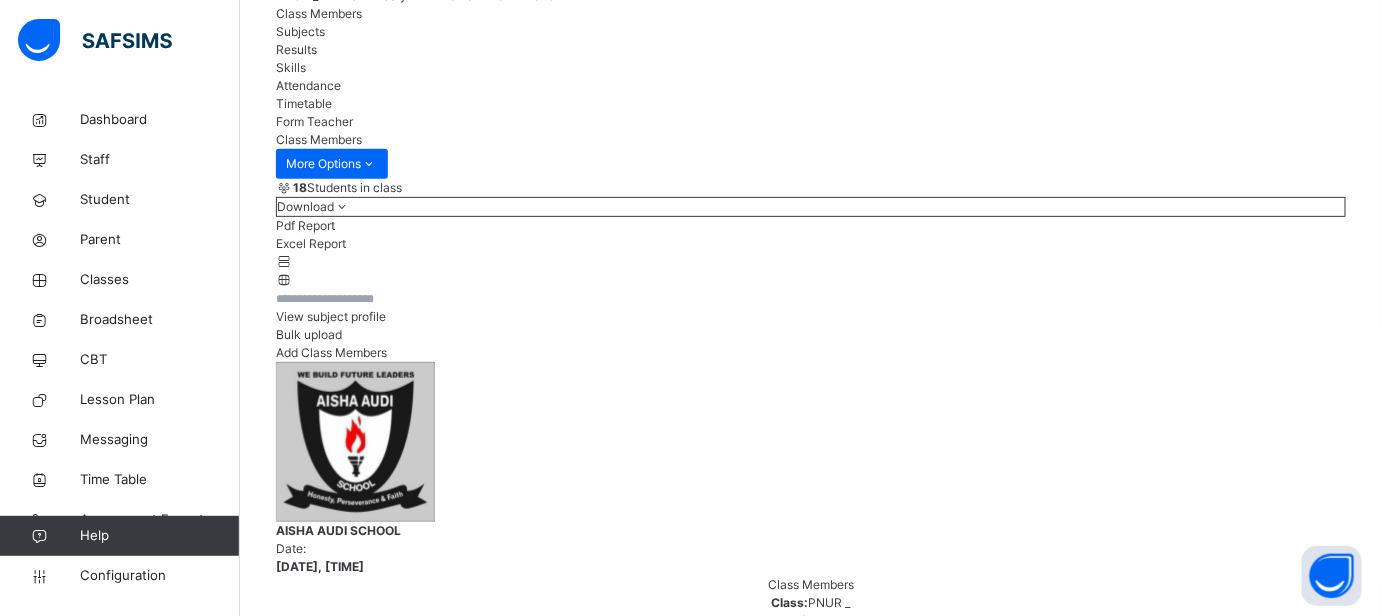 click on "Results" at bounding box center (296, 49) 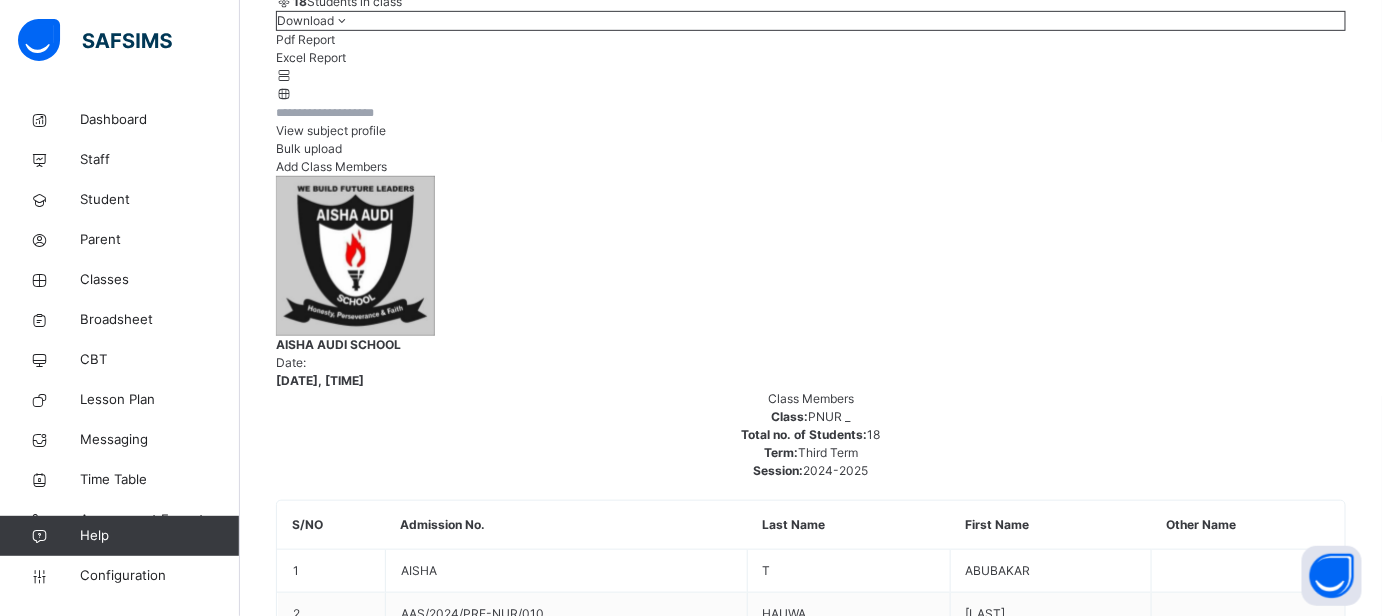 scroll, scrollTop: 454, scrollLeft: 0, axis: vertical 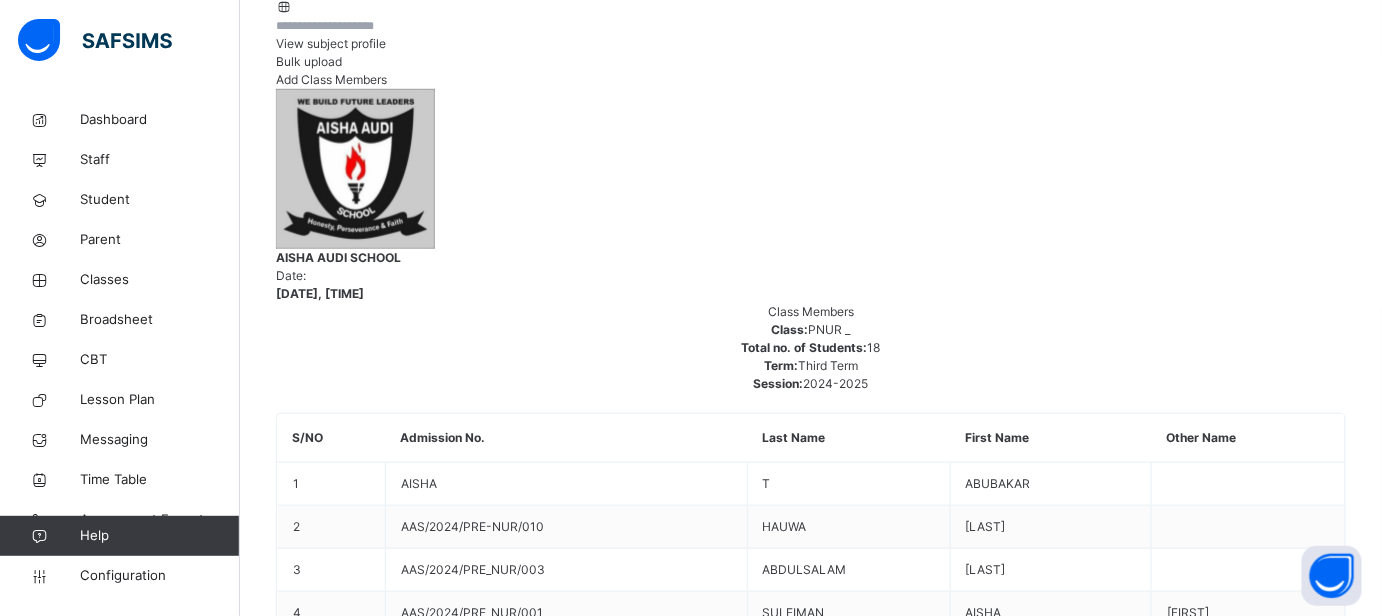 click on "[LAST] [LAST] [LAST]" at bounding box center [811, 3361] 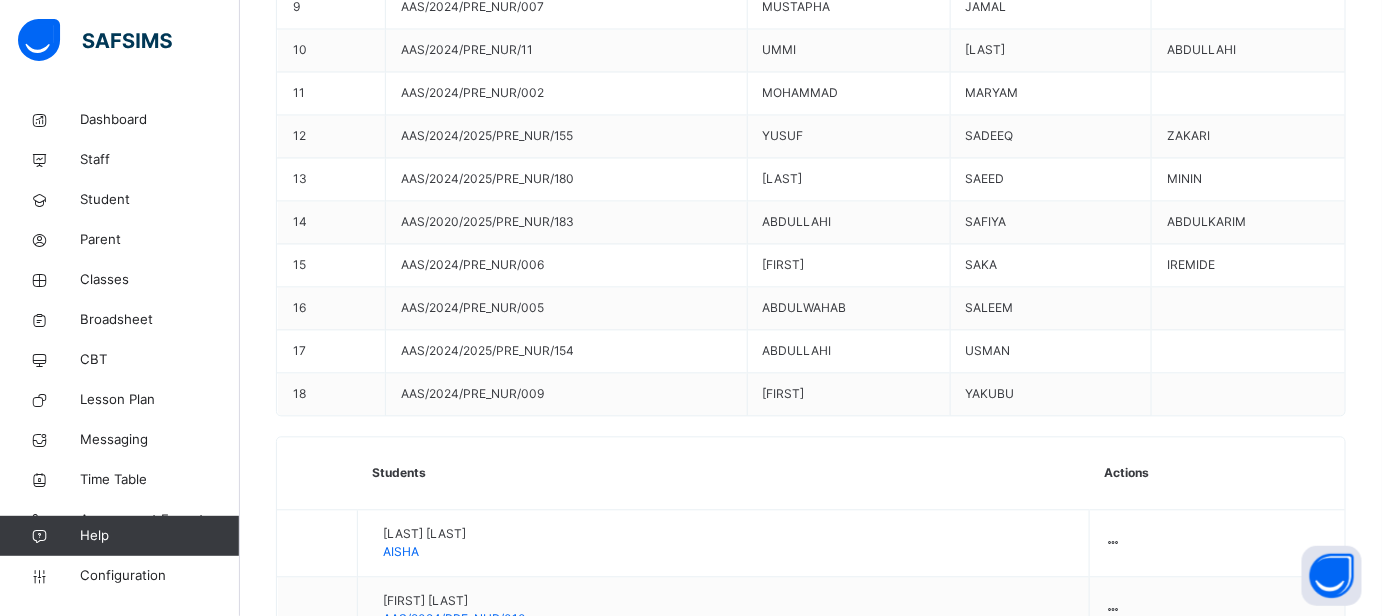 scroll, scrollTop: 1344, scrollLeft: 0, axis: vertical 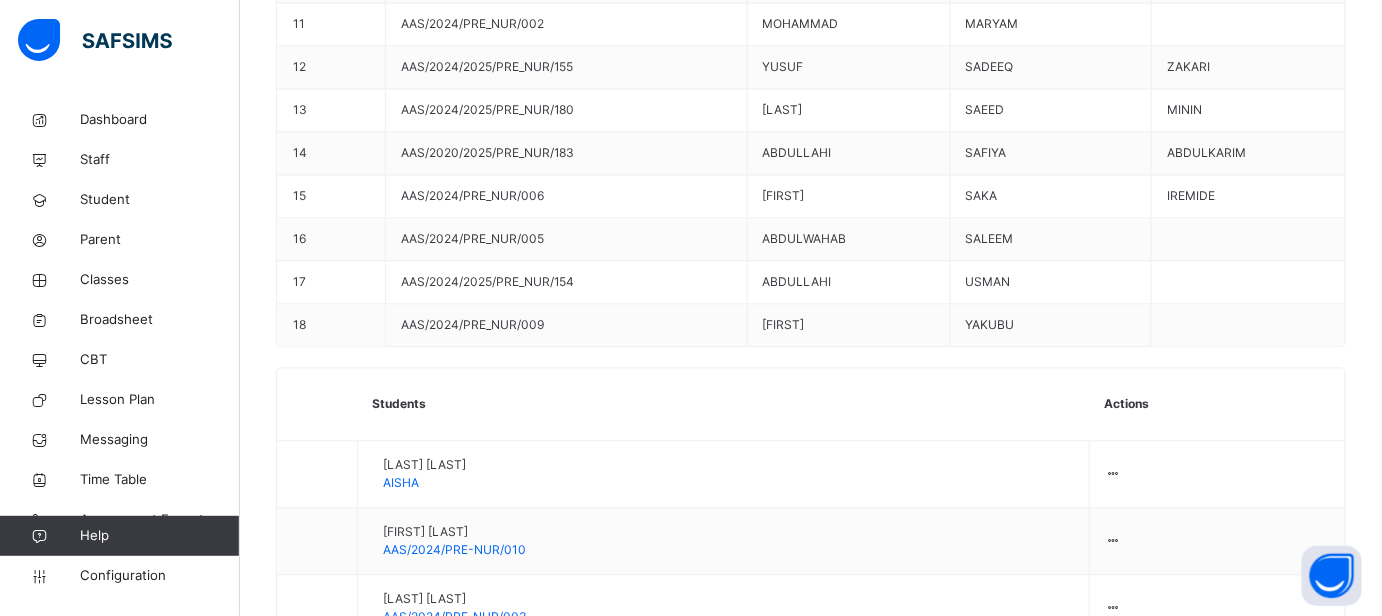 click on "Generate" at bounding box center [322, 4536] 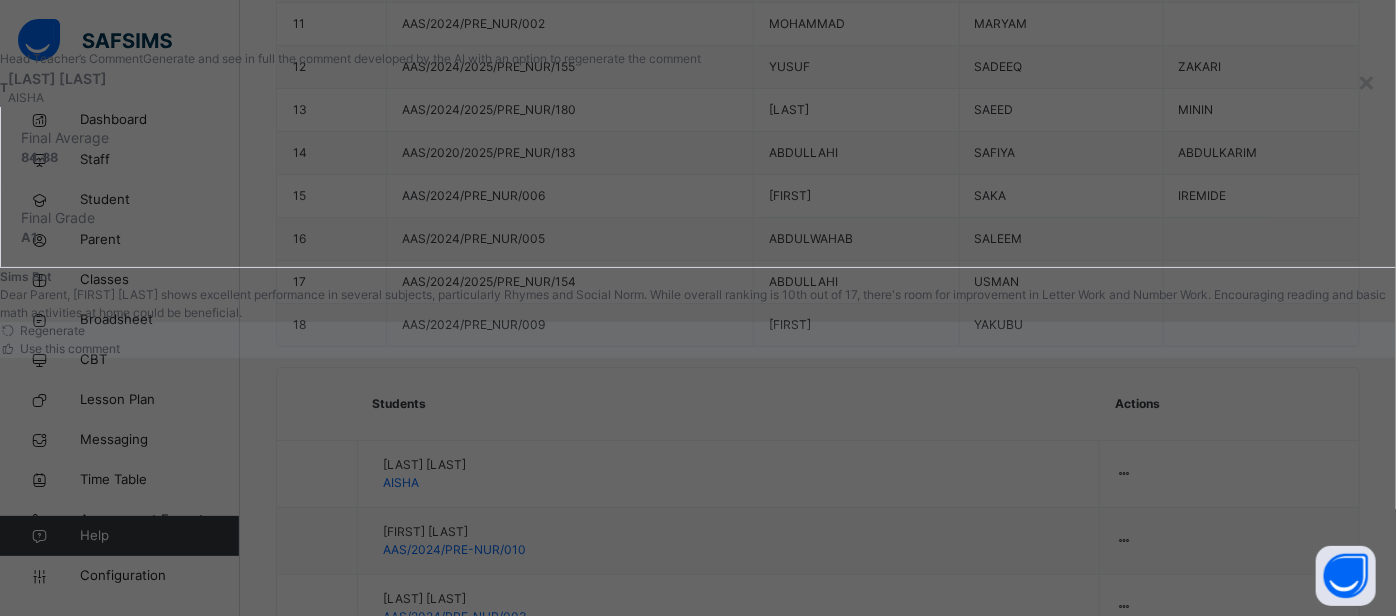 click on "Use this comment" at bounding box center (68, 348) 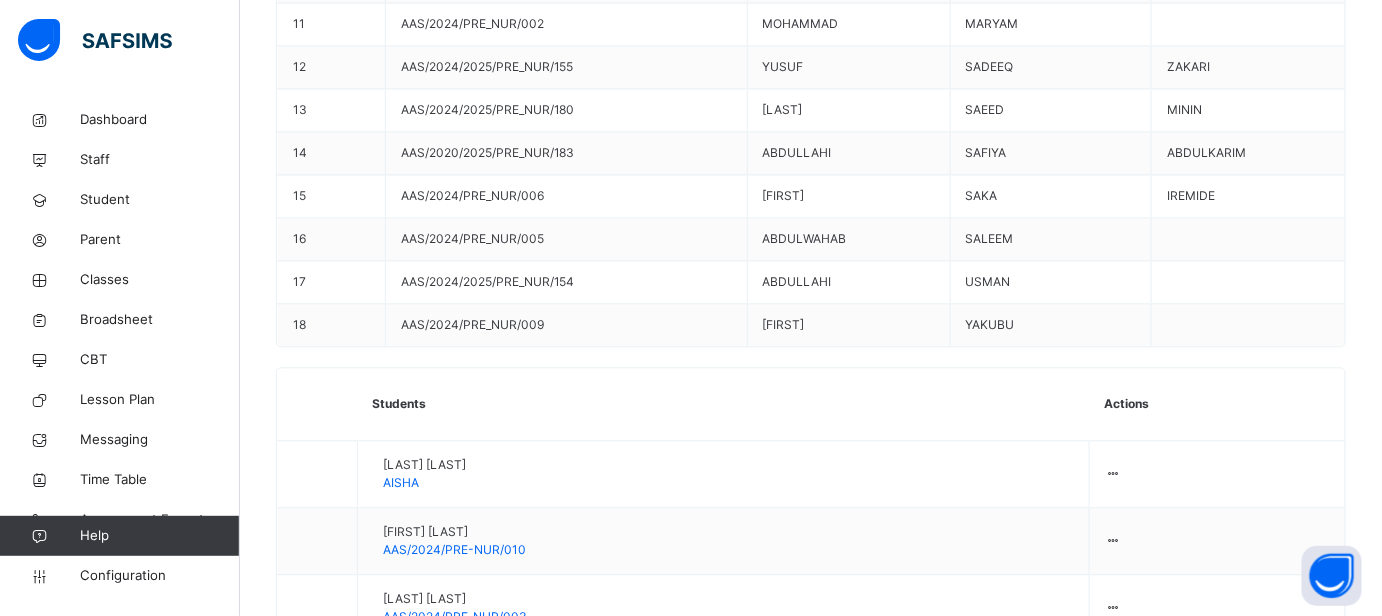 click on "Save Comment" at bounding box center [1288, 4678] 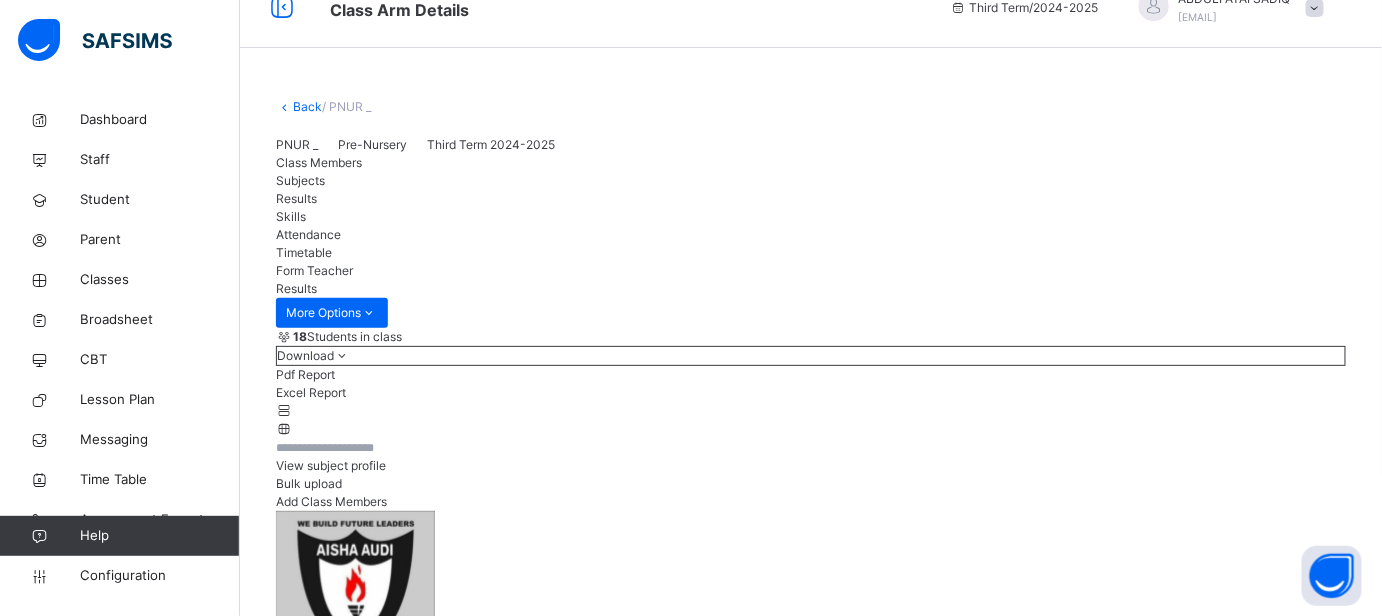 scroll, scrollTop: 0, scrollLeft: 0, axis: both 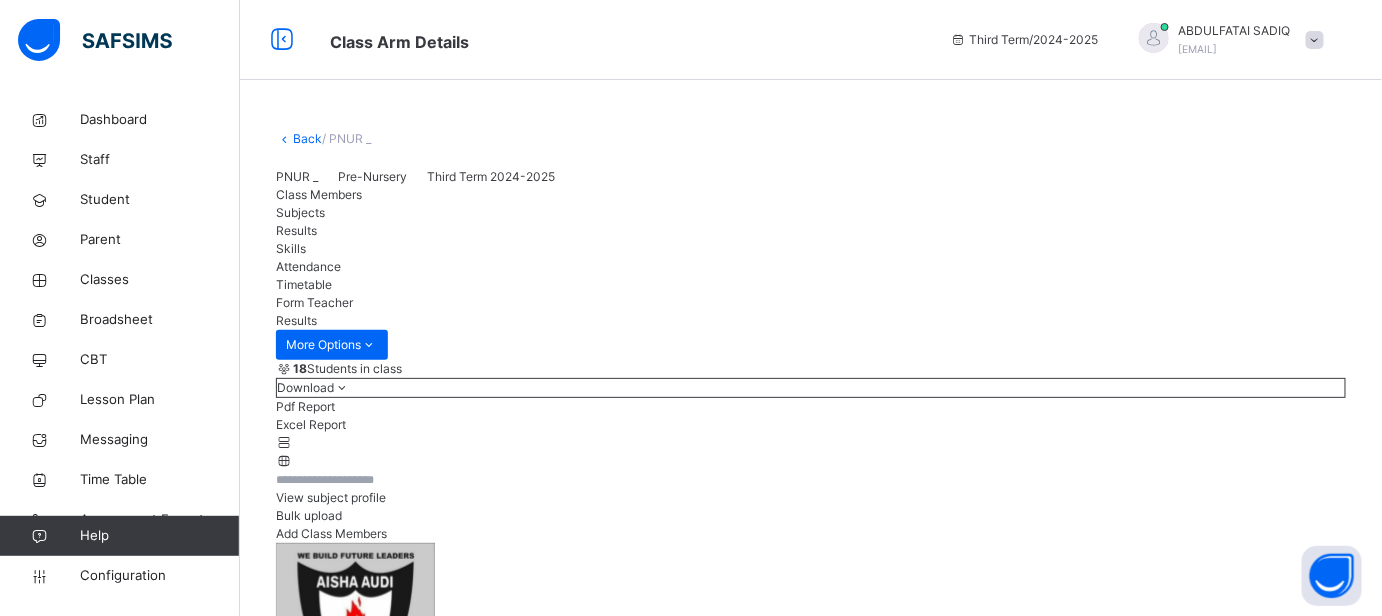 click on "Skills" at bounding box center [291, 248] 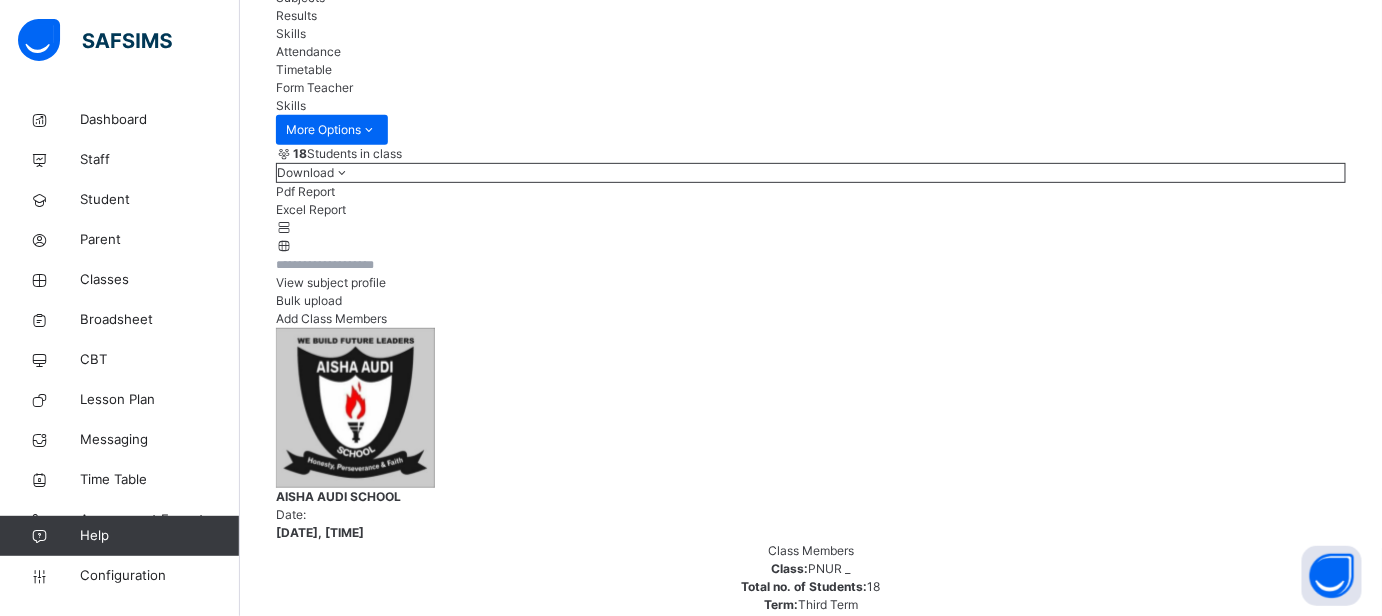 scroll, scrollTop: 363, scrollLeft: 0, axis: vertical 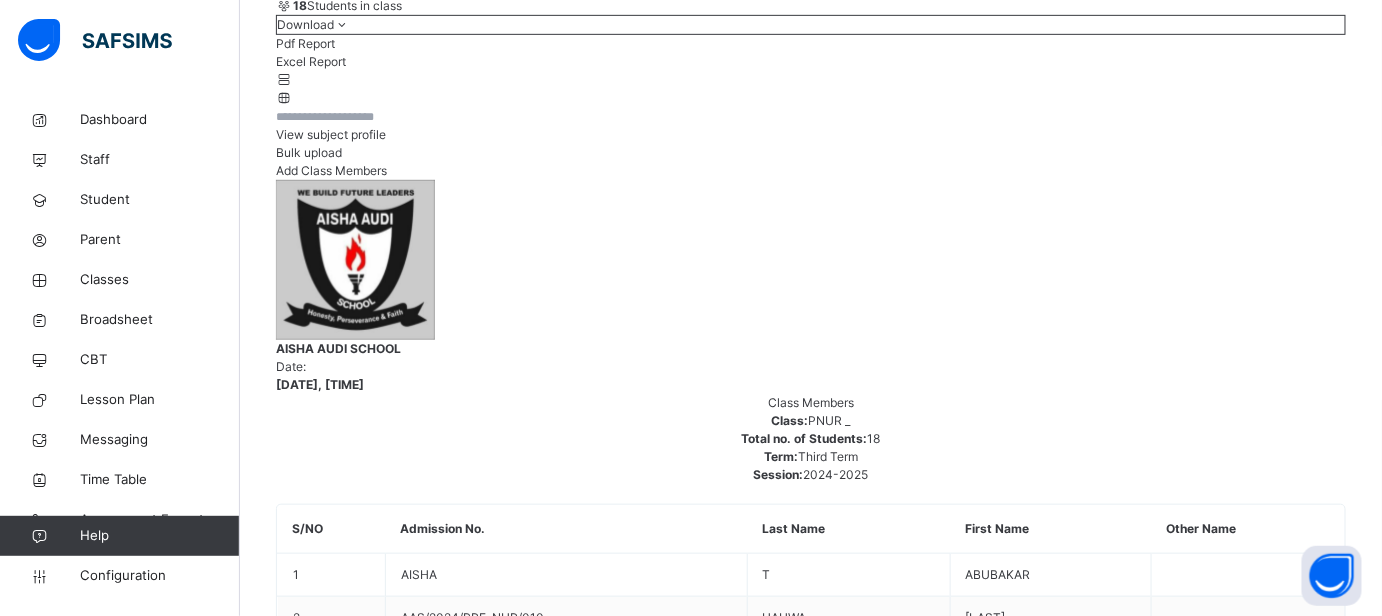 click on "[LAST] [LAST]" at bounding box center [811, 5723] 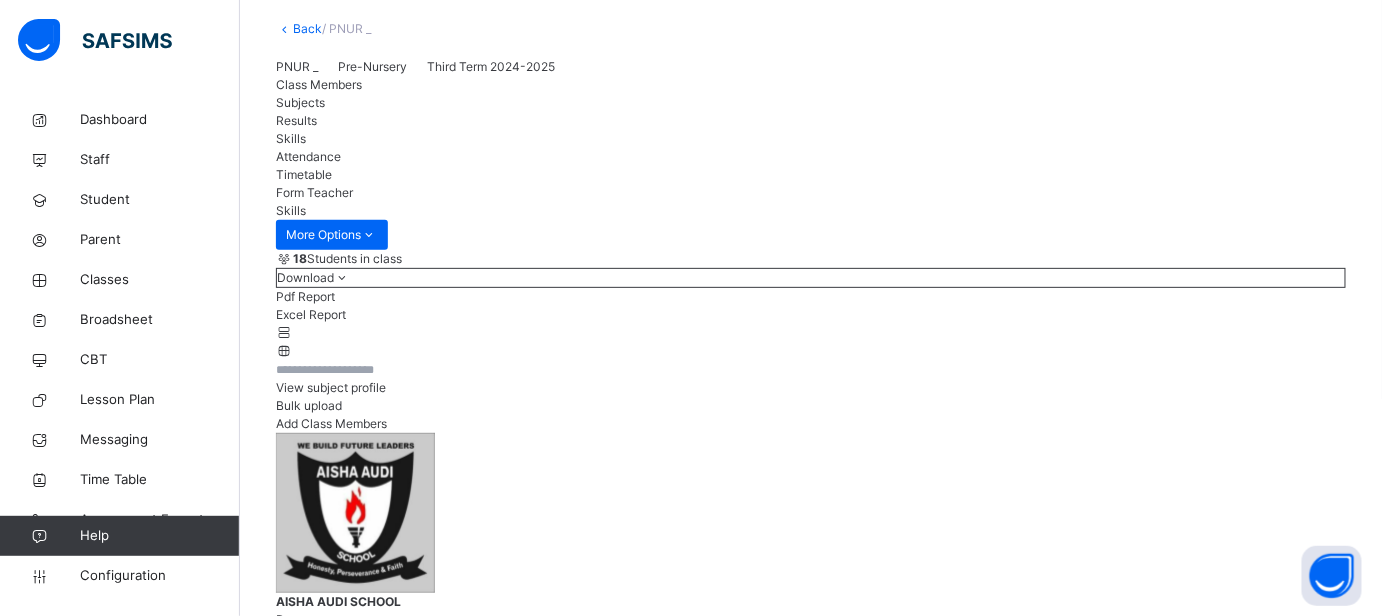 scroll, scrollTop: 0, scrollLeft: 0, axis: both 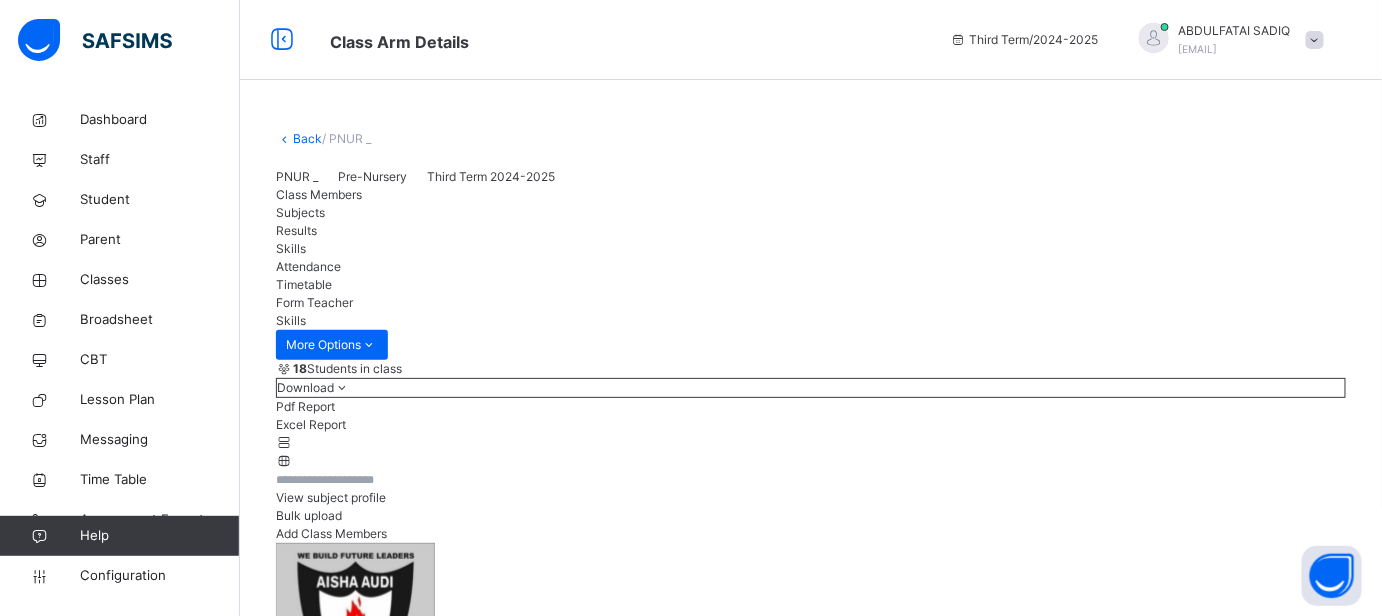 click on "Results" at bounding box center (296, 230) 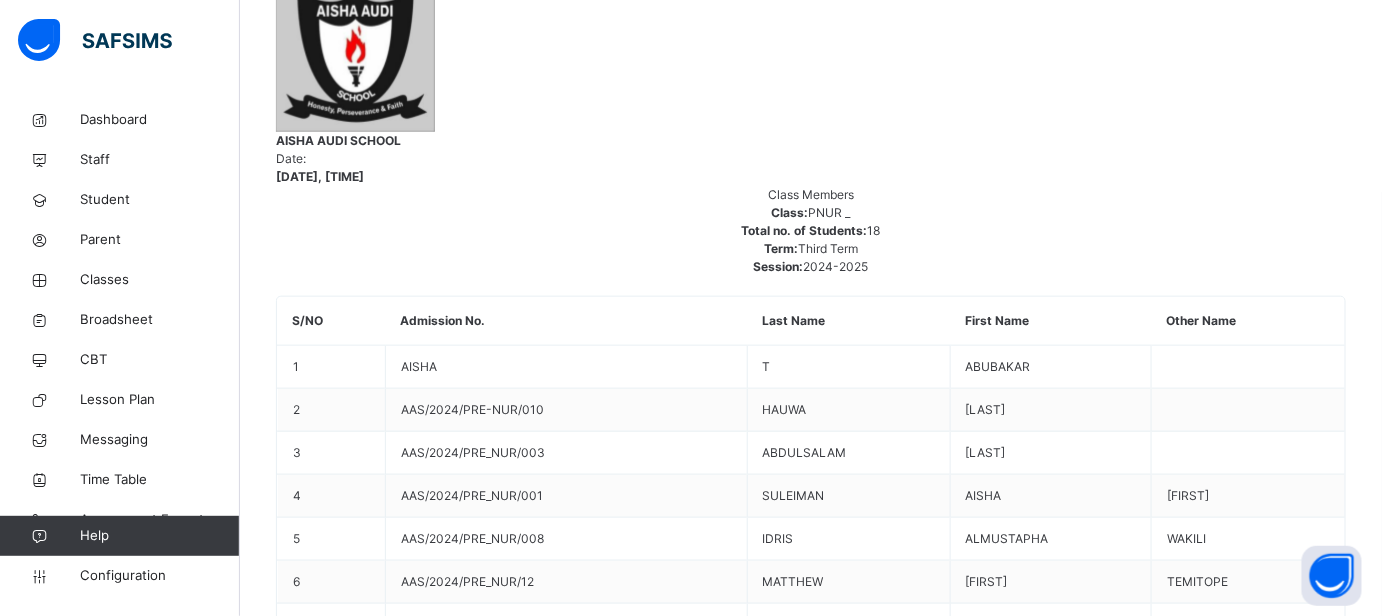 scroll, scrollTop: 456, scrollLeft: 0, axis: vertical 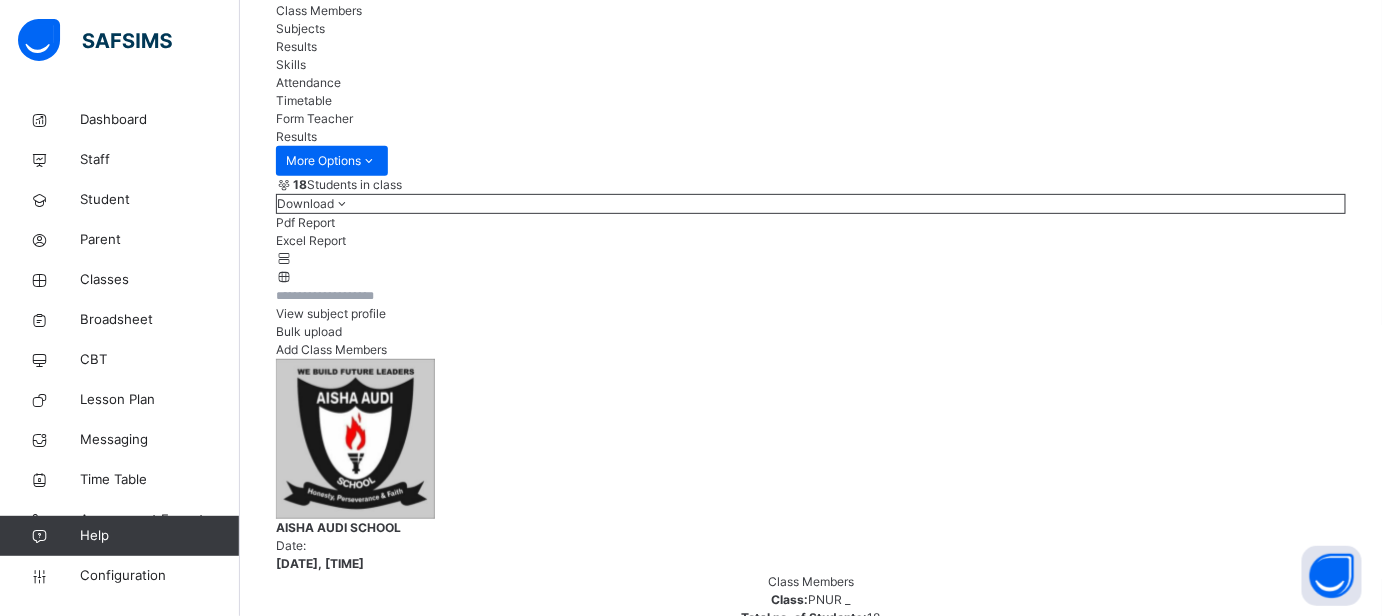 click at bounding box center (287, 3508) 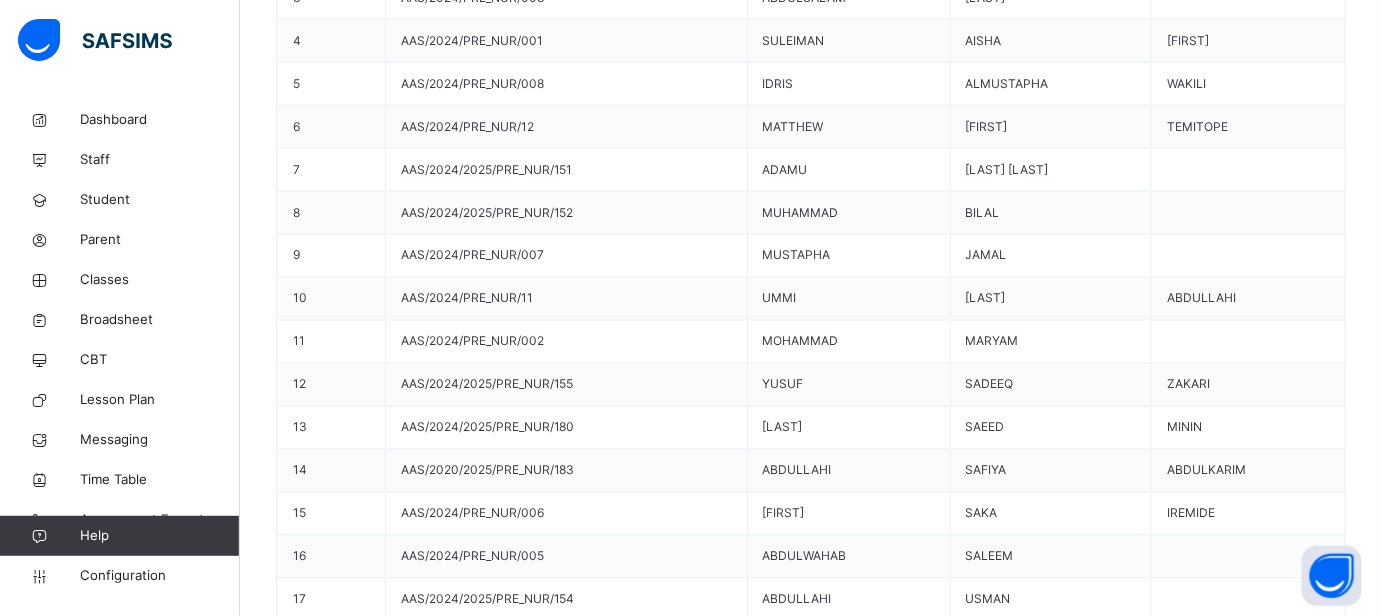 scroll, scrollTop: 1274, scrollLeft: 0, axis: vertical 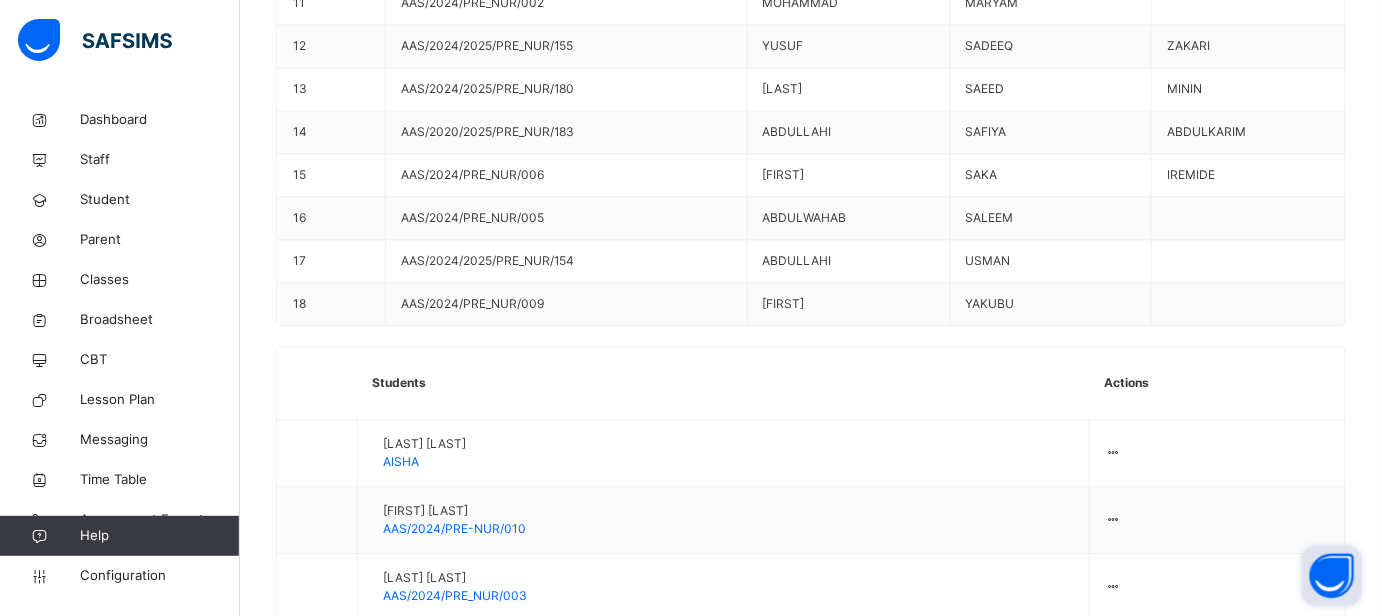 click at bounding box center (1332, 576) 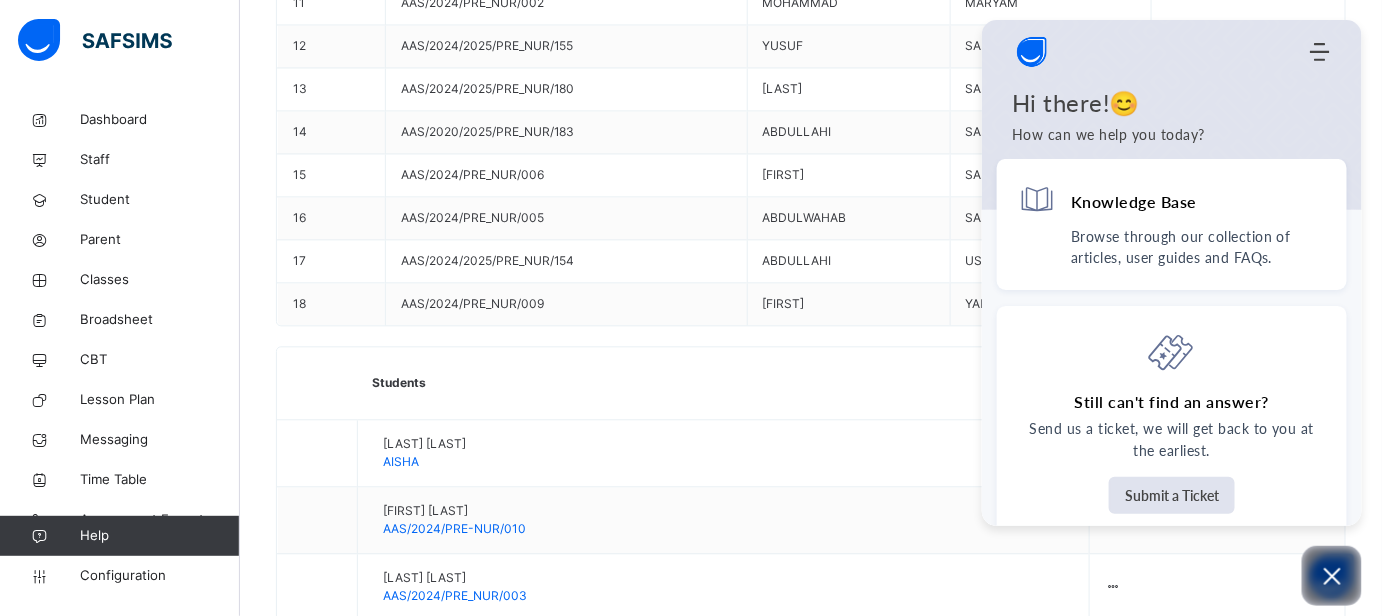 click on "Save Comment" at bounding box center (811, 4657) 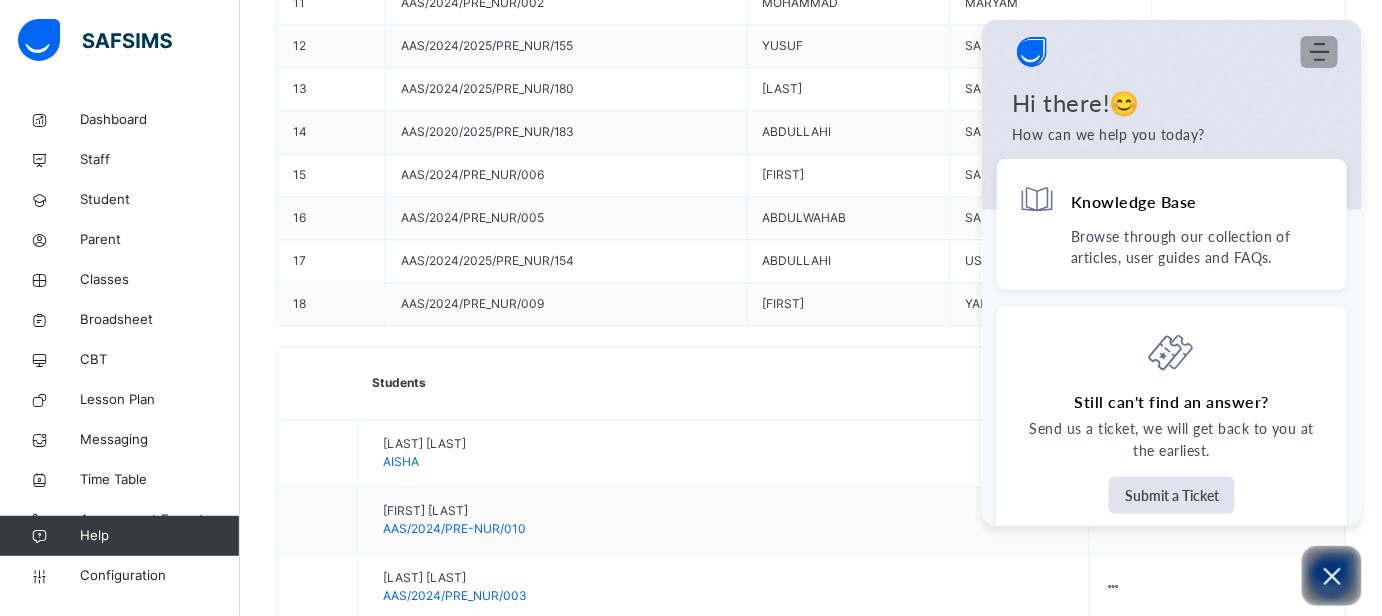click 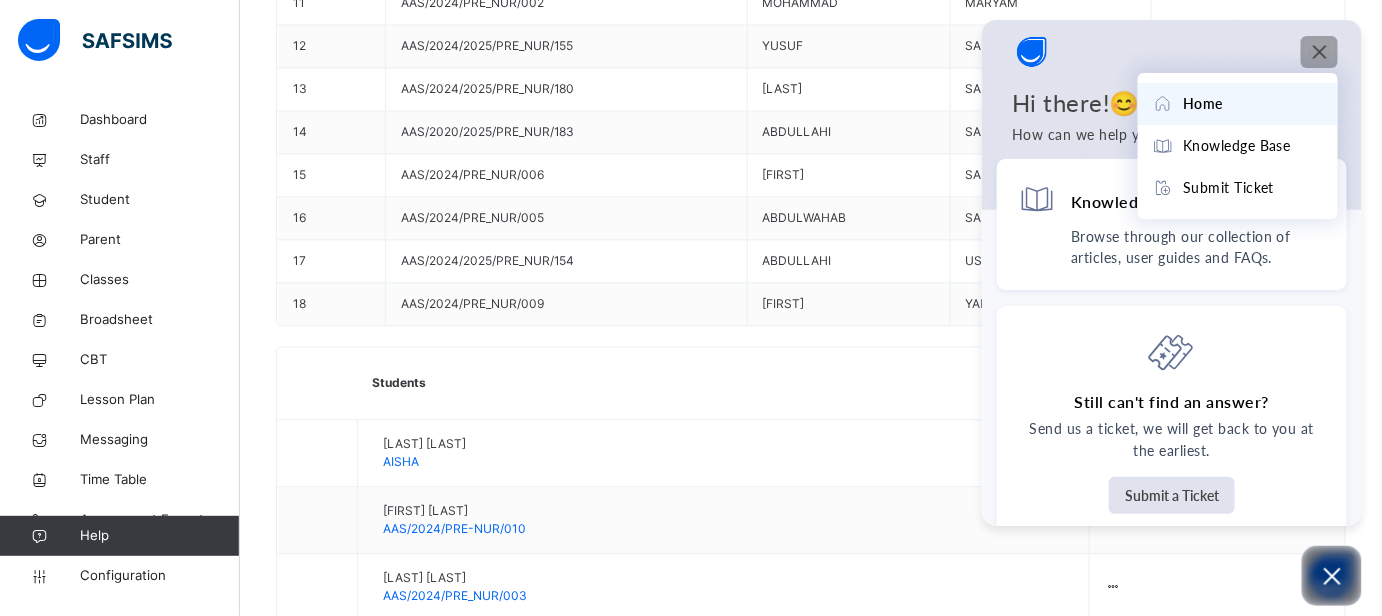 click on "Home" at bounding box center (1203, 104) 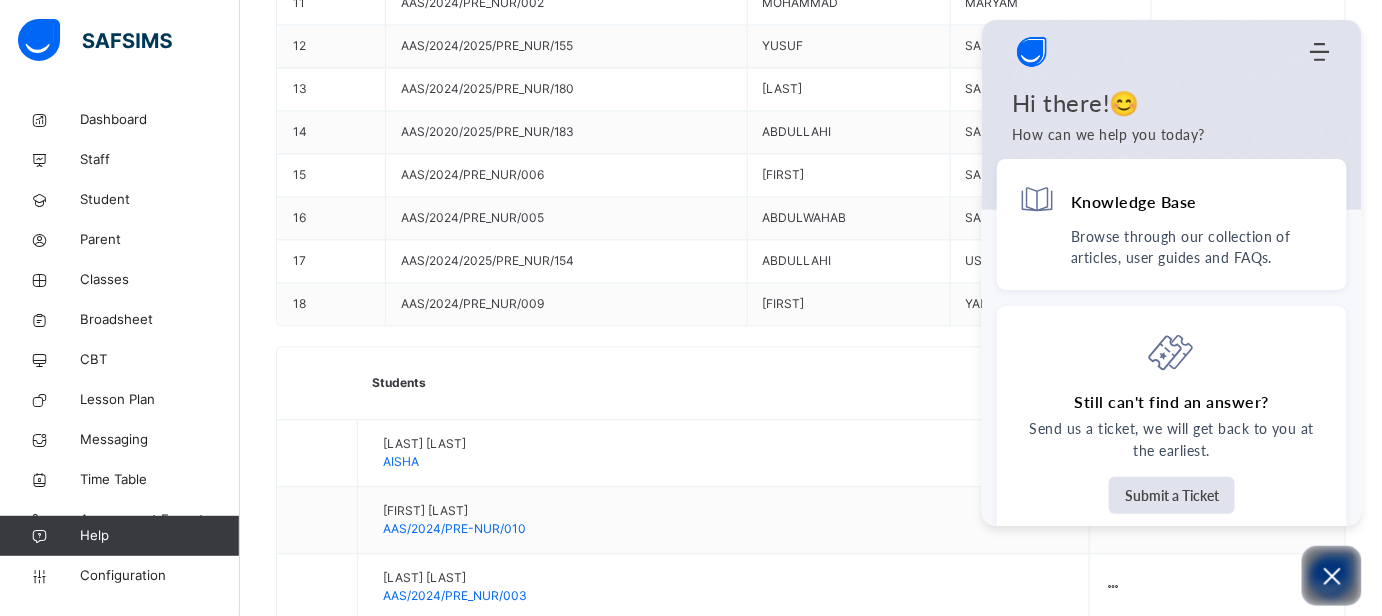 click on "**********" at bounding box center [811, 4449] 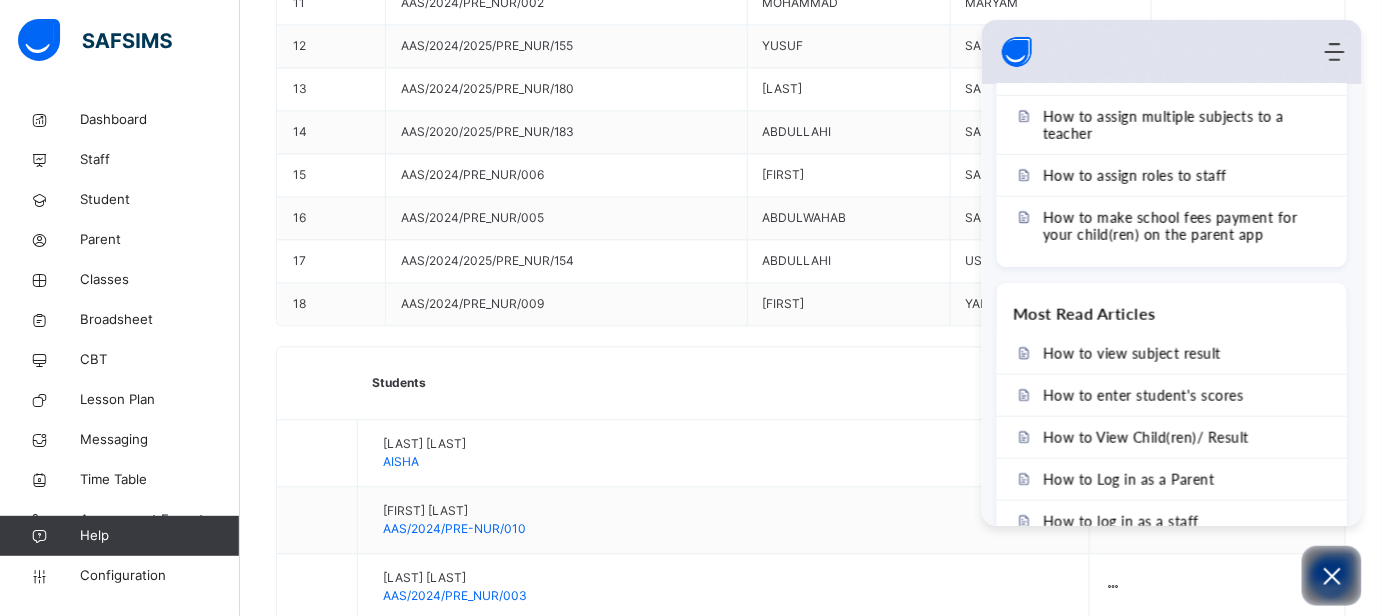 scroll, scrollTop: 724, scrollLeft: 0, axis: vertical 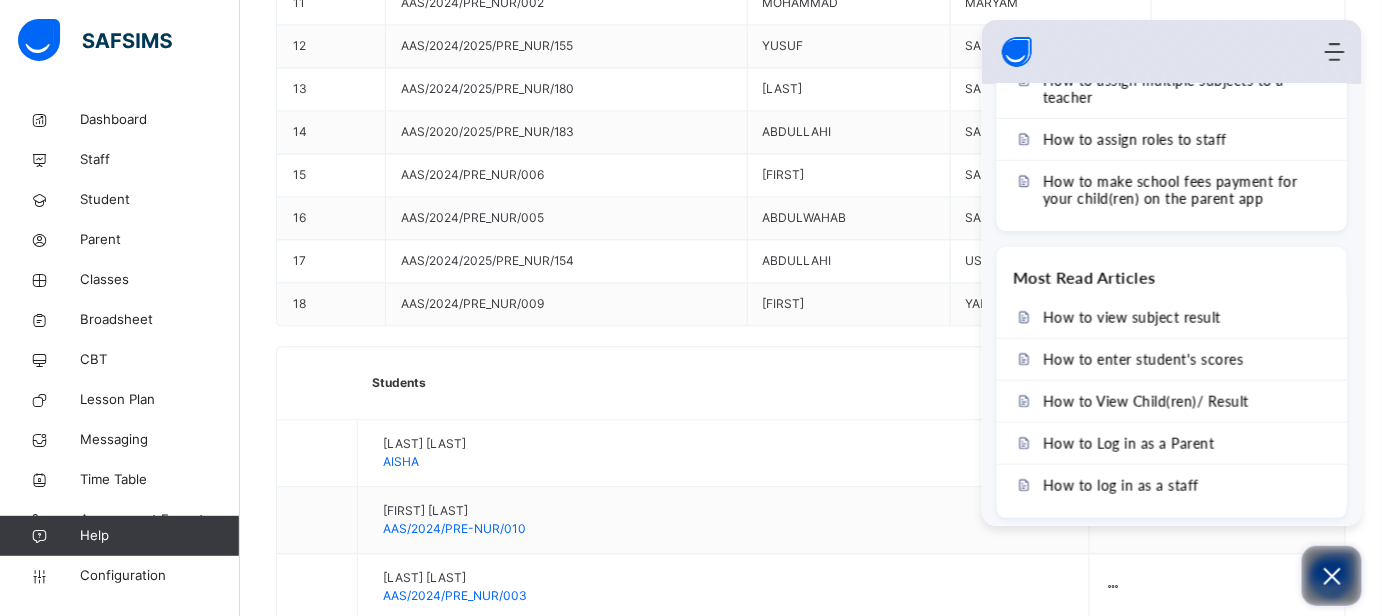 click 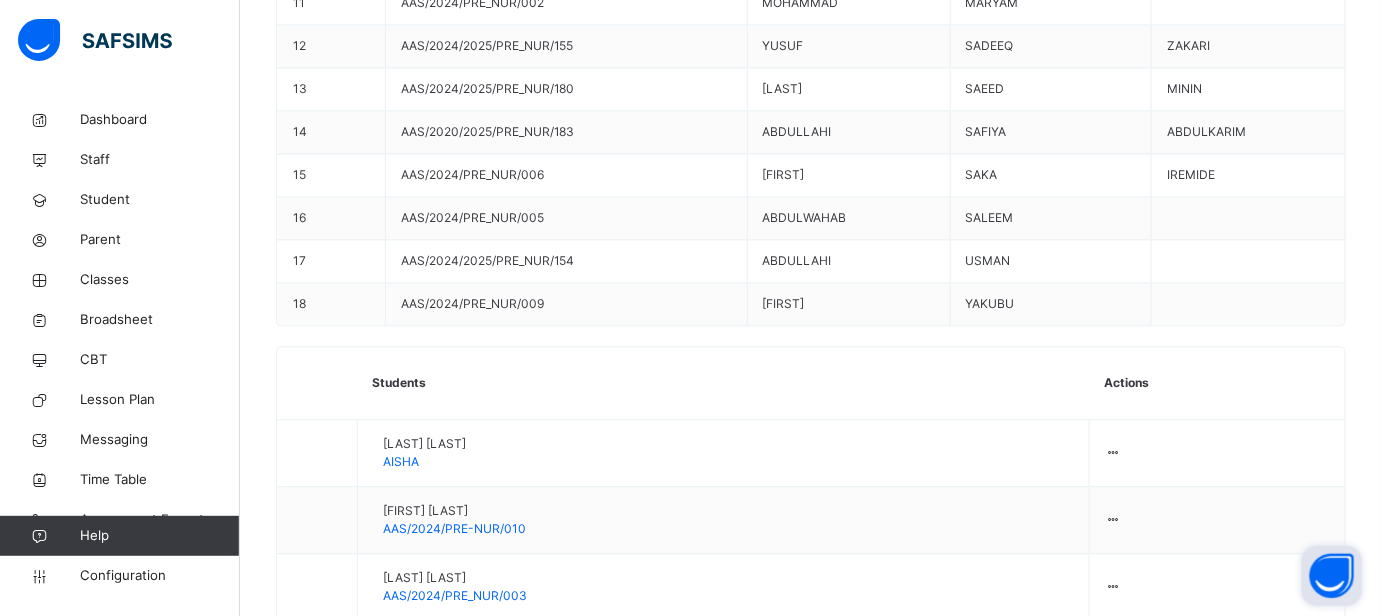 scroll, scrollTop: 0, scrollLeft: 0, axis: both 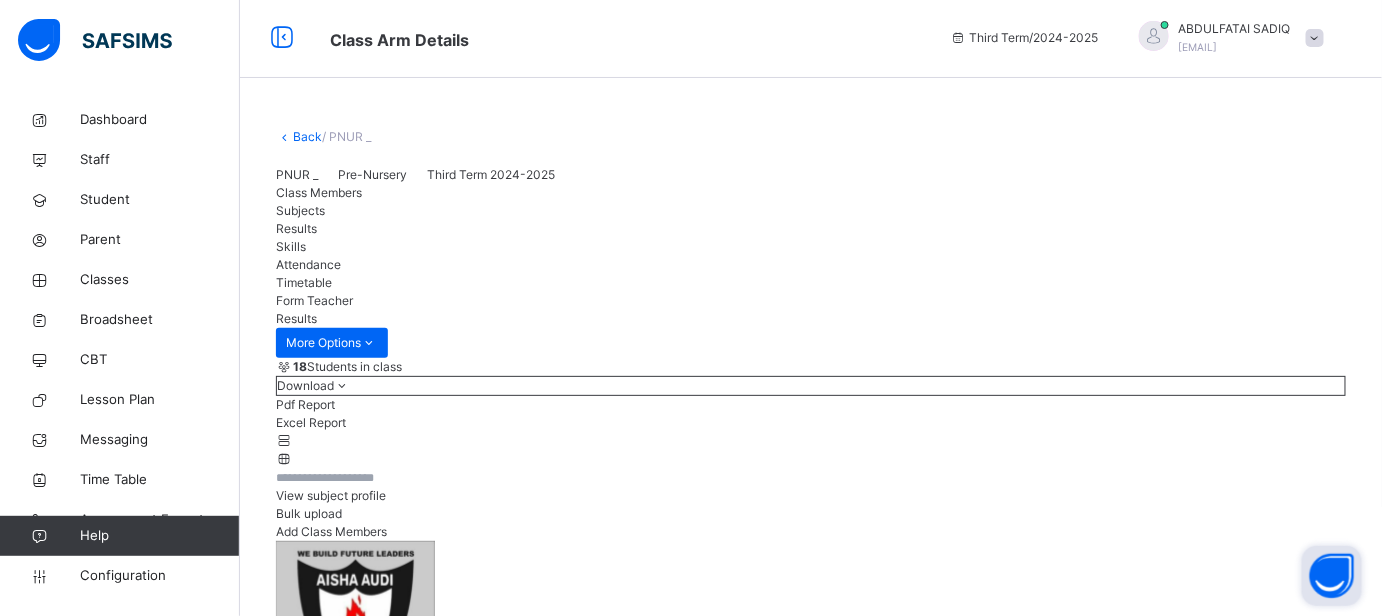 click on "Back" at bounding box center [307, 136] 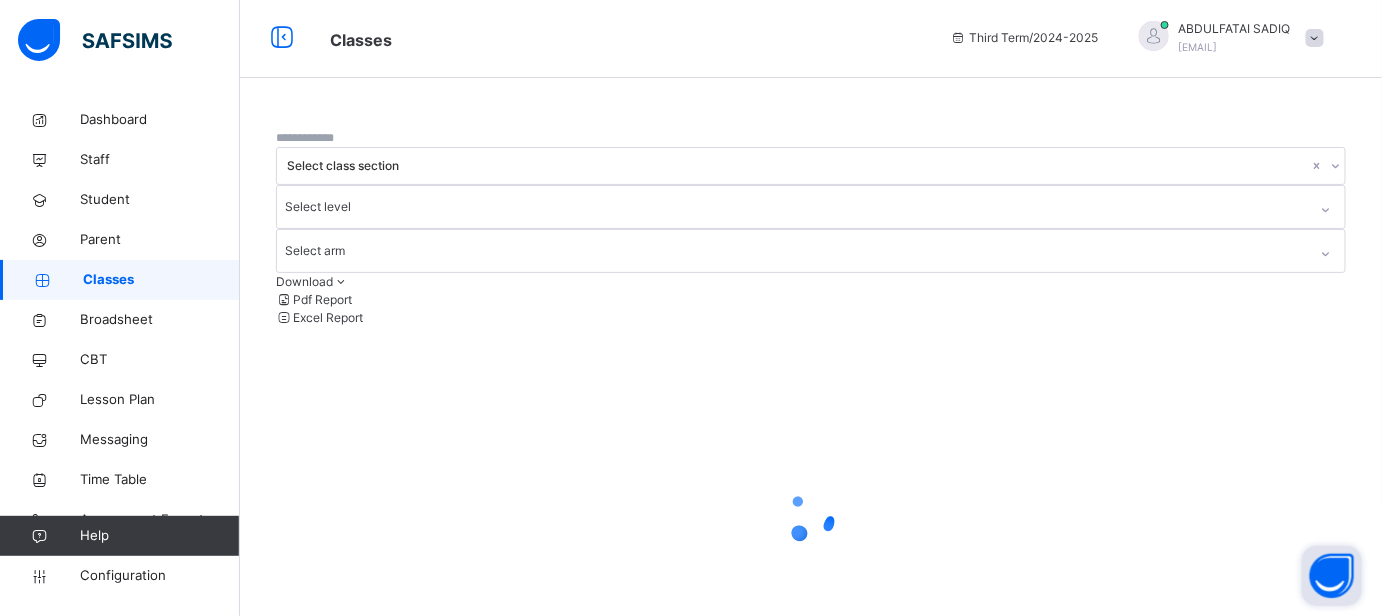 scroll, scrollTop: 0, scrollLeft: 0, axis: both 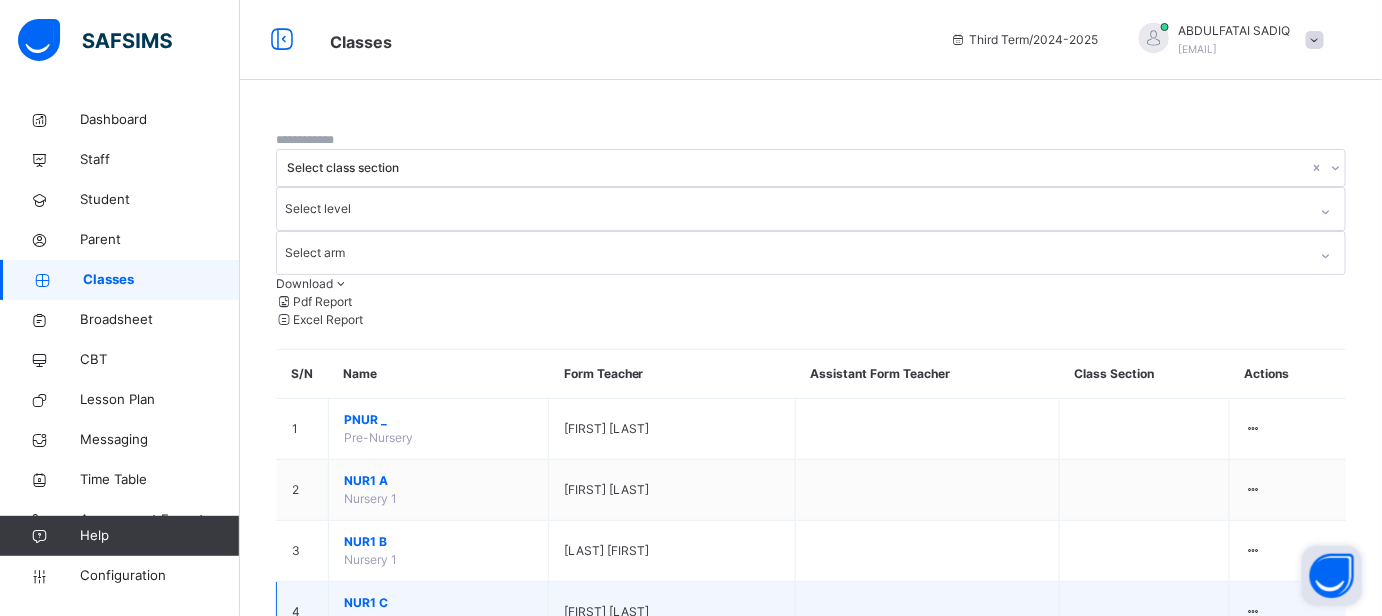 click on "NUR1   C" at bounding box center [438, 603] 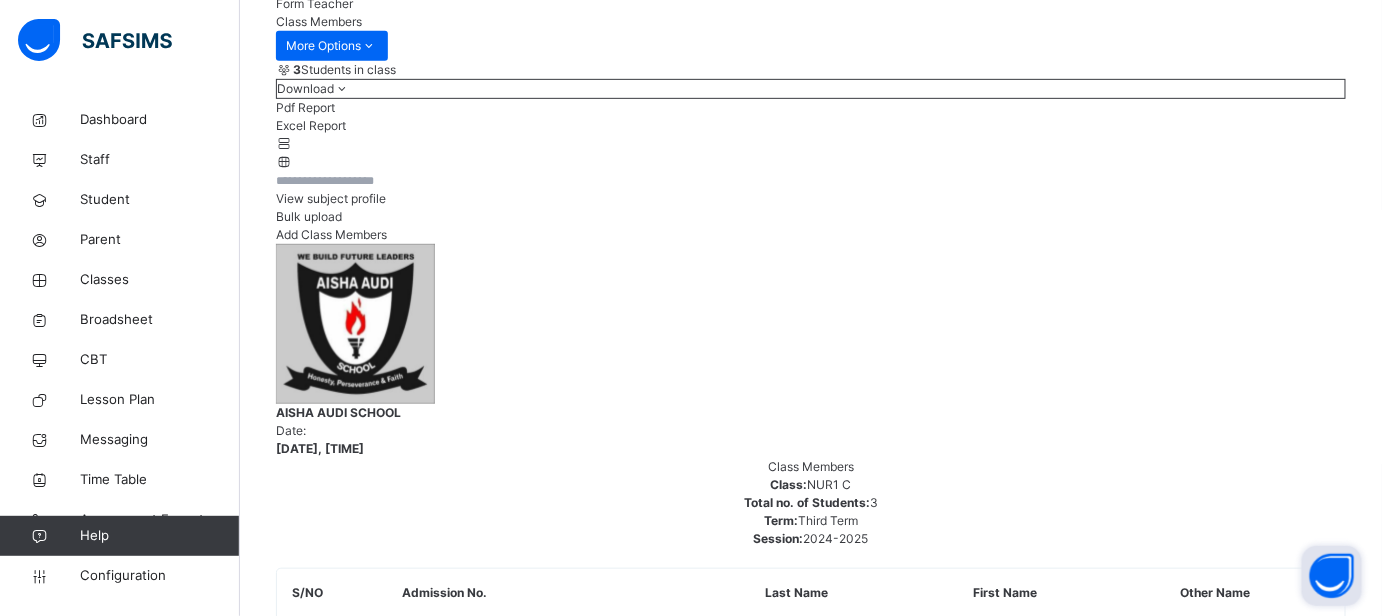 scroll, scrollTop: 165, scrollLeft: 0, axis: vertical 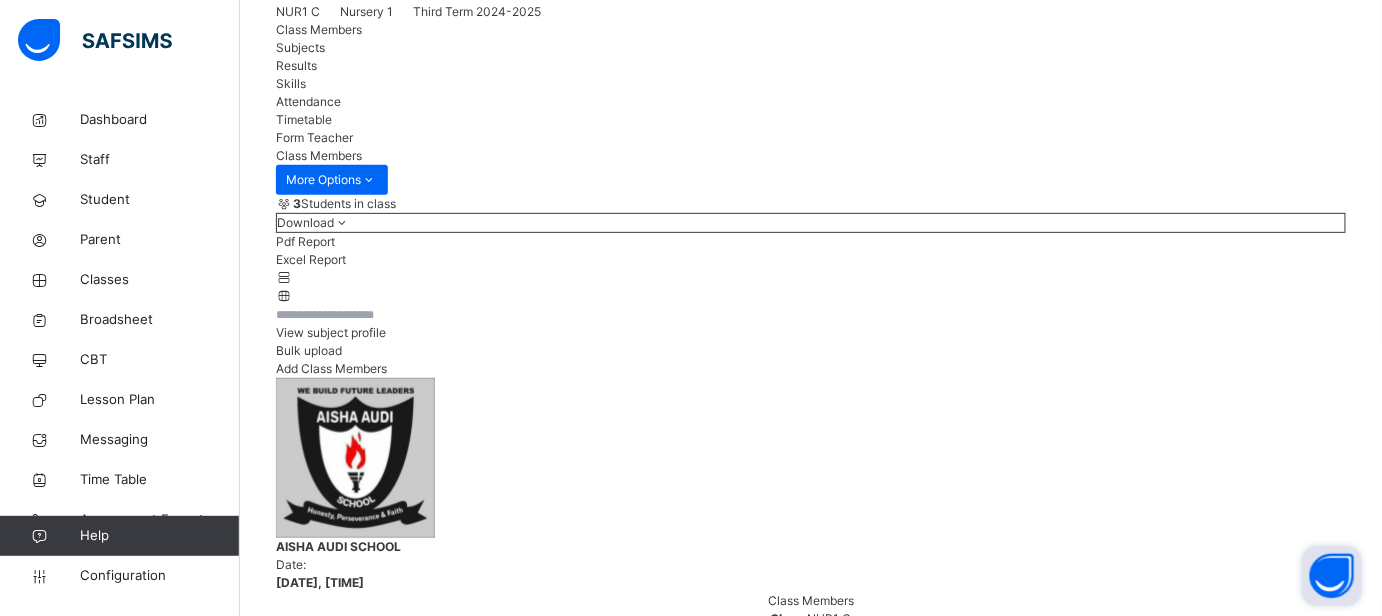 click on "Results" at bounding box center [296, 65] 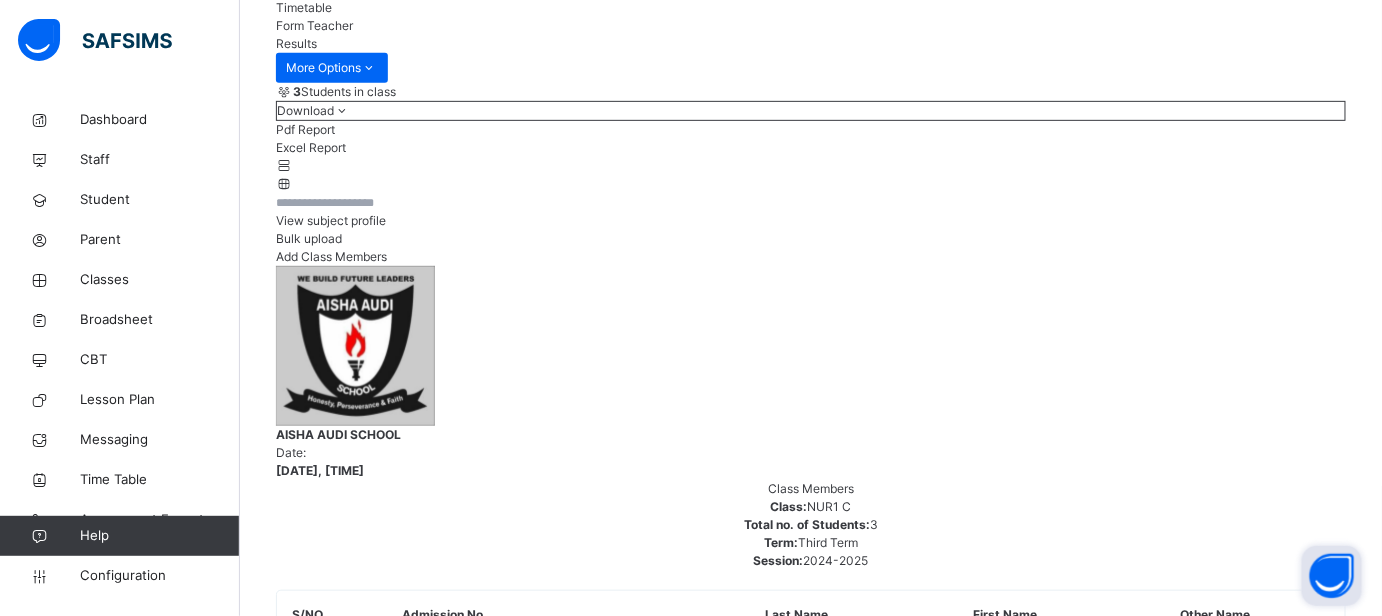 scroll, scrollTop: 438, scrollLeft: 0, axis: vertical 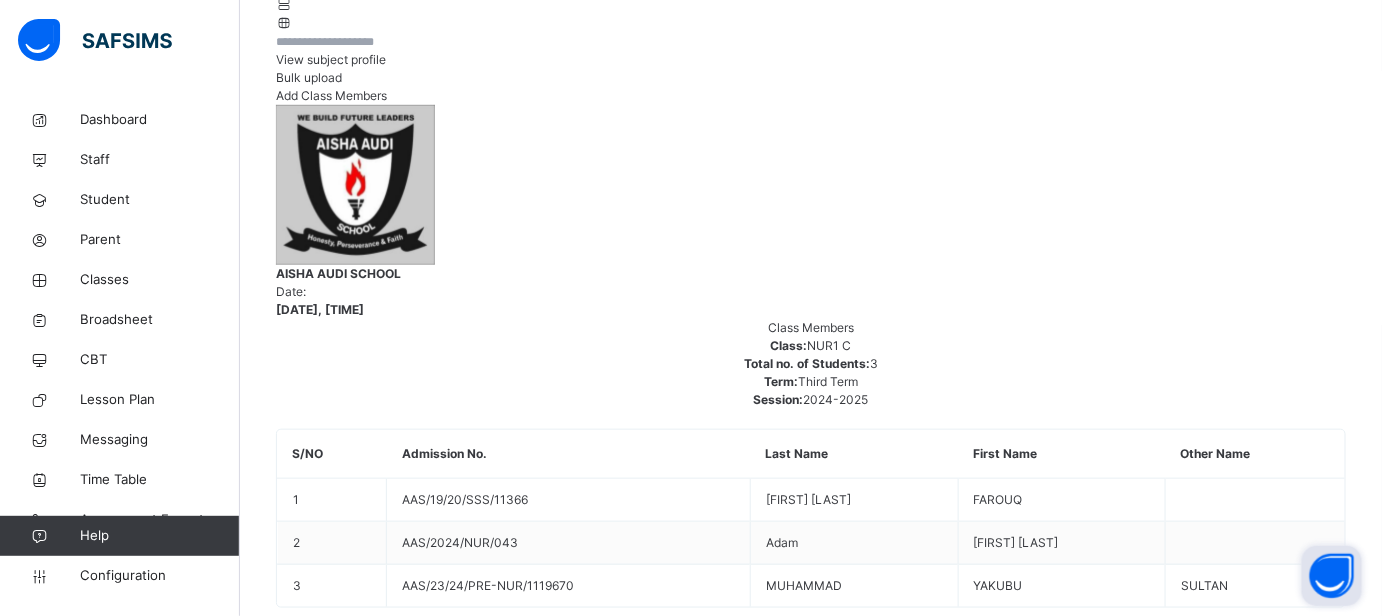click on "[LAST]  [LAST] [ID]" at bounding box center (811, 1861) 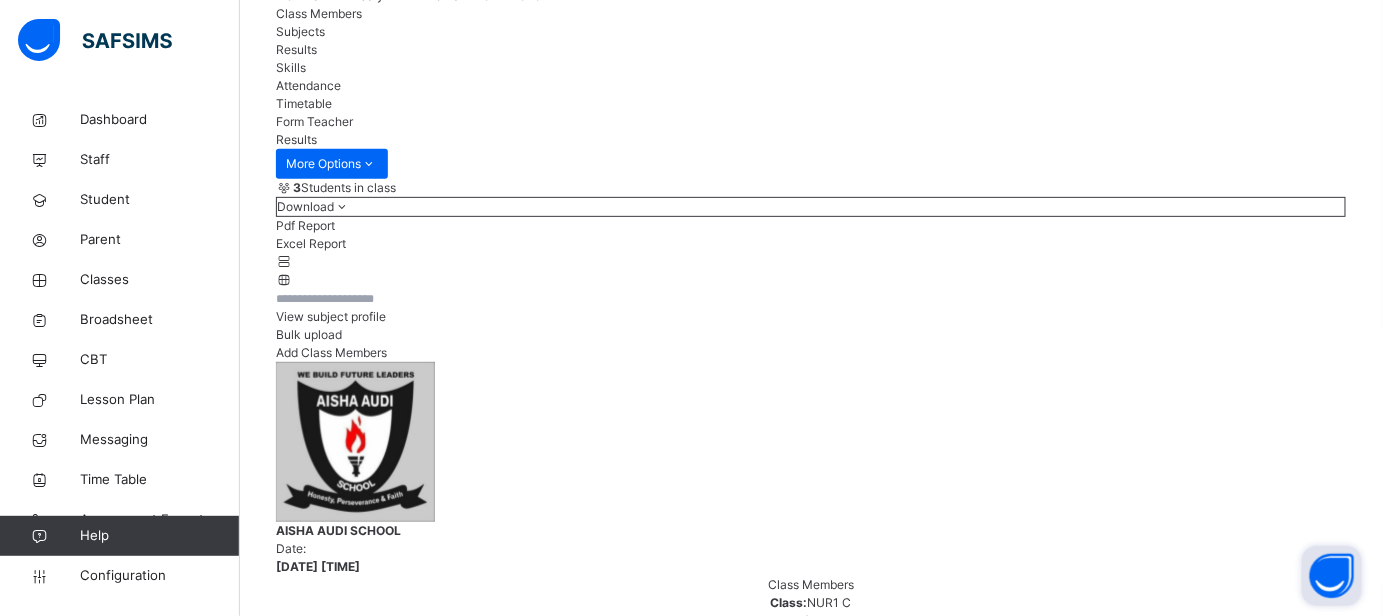 scroll, scrollTop: 0, scrollLeft: 0, axis: both 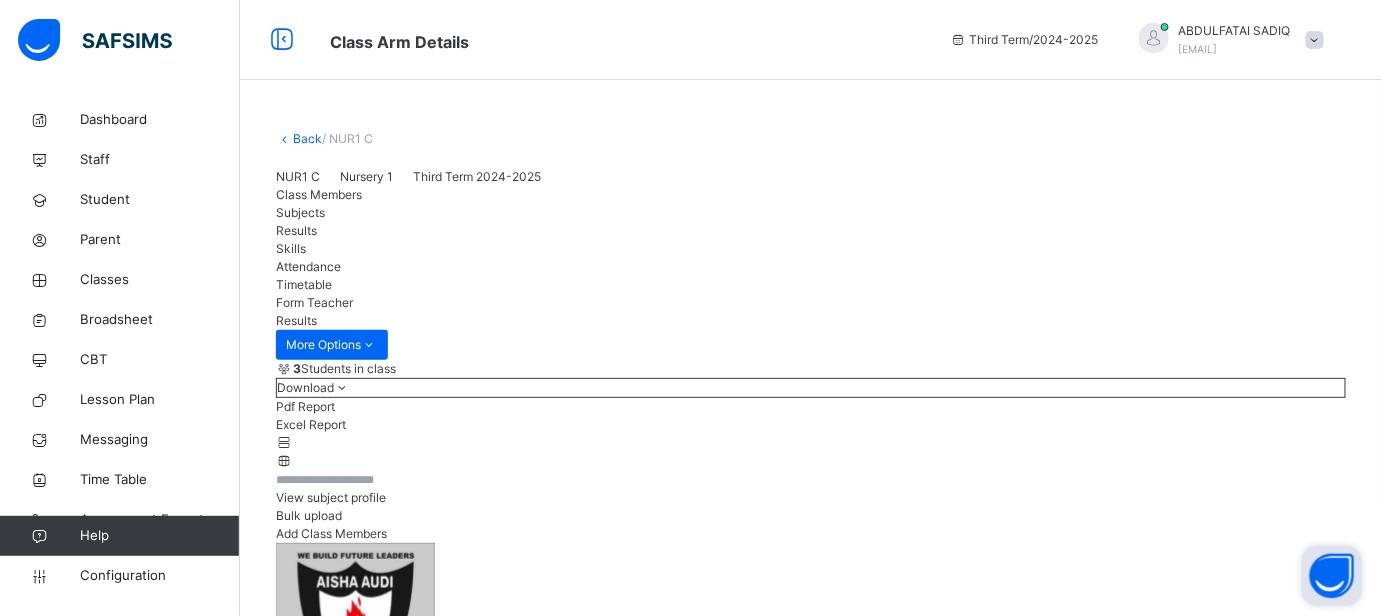 click on "Back  / NUR1 C NUR1 C Nursery 1 Third Term [YEAR]-[YEAR] Class Members Subjects Results Skills Attendance Timetable Form Teacher Results More Options   3  Students in class Download Pdf Report Excel Report View subject profile Bulk upload Add Class Members [LAST] [LAST] Date: [DATE], [TIME] Class Members Class:  NUR1 C Total no. of Students:  3 Term:  Third Term Session:  [YEAR]-[YEAR] S/NO Admission No. Last Name First Name Other Name 1 [ID] [LAST] [LAST] [LAST] 2 [ID] [LAST] [LAST]  [LAST] 3 [ID] [LAST] [LAST] [LAST] Students Actions [LAST]  [LAST] [ID] View Profile Remove from Class Transfer Student [LAST]  [LAST] [ID] View Profile Remove from Class Transfer Student [LAST] [LAST] [LAST] [ID] View Profile Remove from Class Transfer Student × Add Student Students Without Class   Customers There are currently no records. Cancel Save × Remove Student From Class This action would delete  Cancel" at bounding box center [811, 2575] 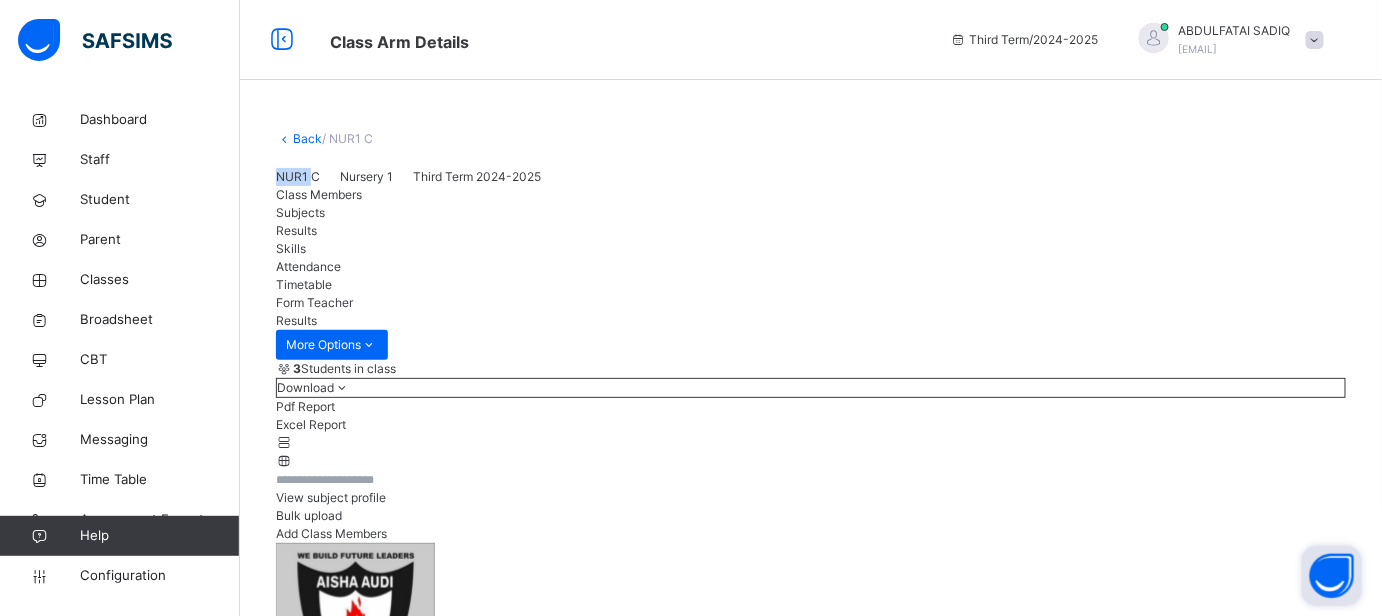 click on "Back  / NUR1 C NUR1 C Nursery 1 Third Term [YEAR]-[YEAR] Class Members Subjects Results Skills Attendance Timetable Form Teacher Results More Options   3  Students in class Download Pdf Report Excel Report View subject profile Bulk upload Add Class Members [LAST] [LAST] Date: [DATE], [TIME] Class Members Class:  NUR1 C Total no. of Students:  3 Term:  Third Term Session:  [YEAR]-[YEAR] S/NO Admission No. Last Name First Name Other Name 1 [ID] [LAST] [LAST] [LAST] 2 [ID] [LAST] [LAST]  [LAST] 3 [ID] [LAST] [LAST] [LAST] Students Actions [LAST]  [LAST] [ID] View Profile Remove from Class Transfer Student [LAST]  [LAST] [ID] View Profile Remove from Class Transfer Student [LAST] [LAST] [LAST] [ID] View Profile Remove from Class Transfer Student × Add Student Students Without Class   Customers There are currently no records. Cancel Save × Remove Student From Class This action would delete  Cancel" at bounding box center [811, 2575] 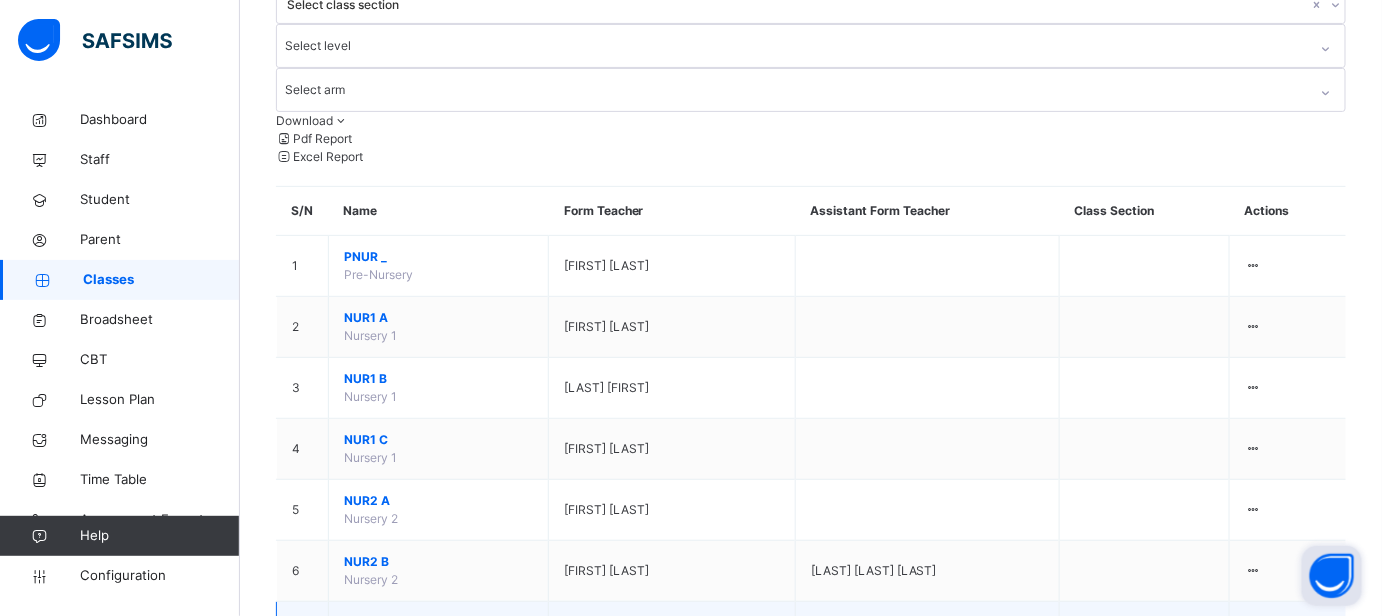 scroll, scrollTop: 181, scrollLeft: 0, axis: vertical 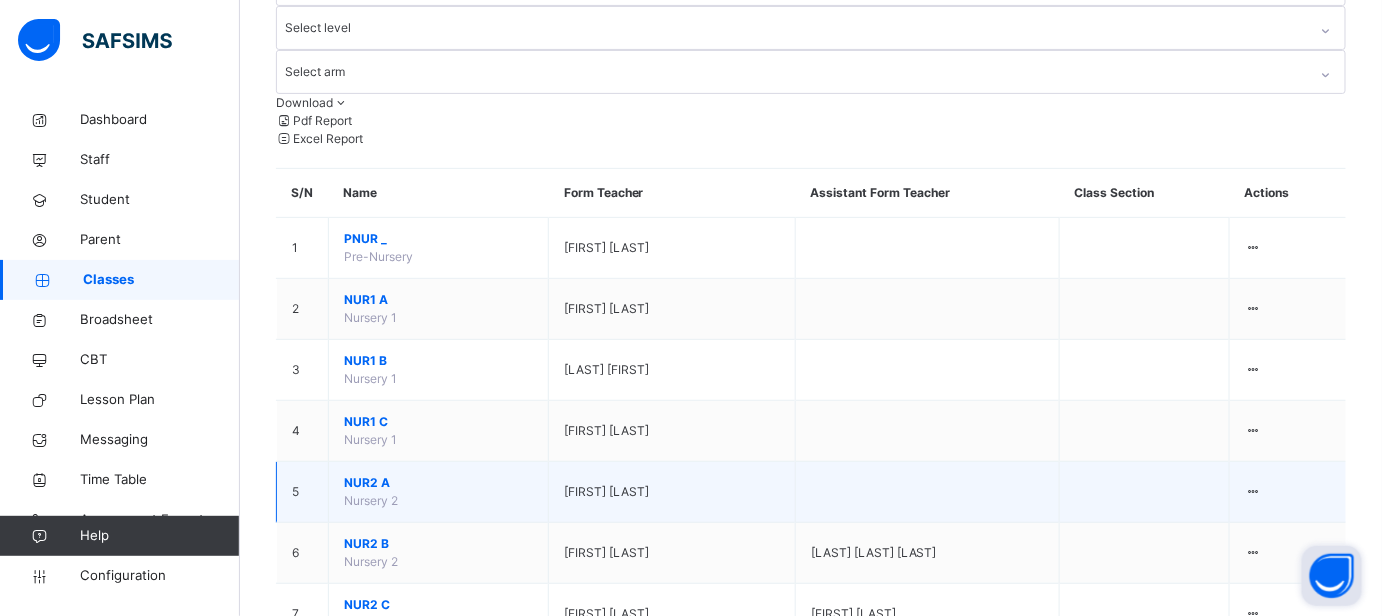 click on "NUR2   A" at bounding box center (438, 483) 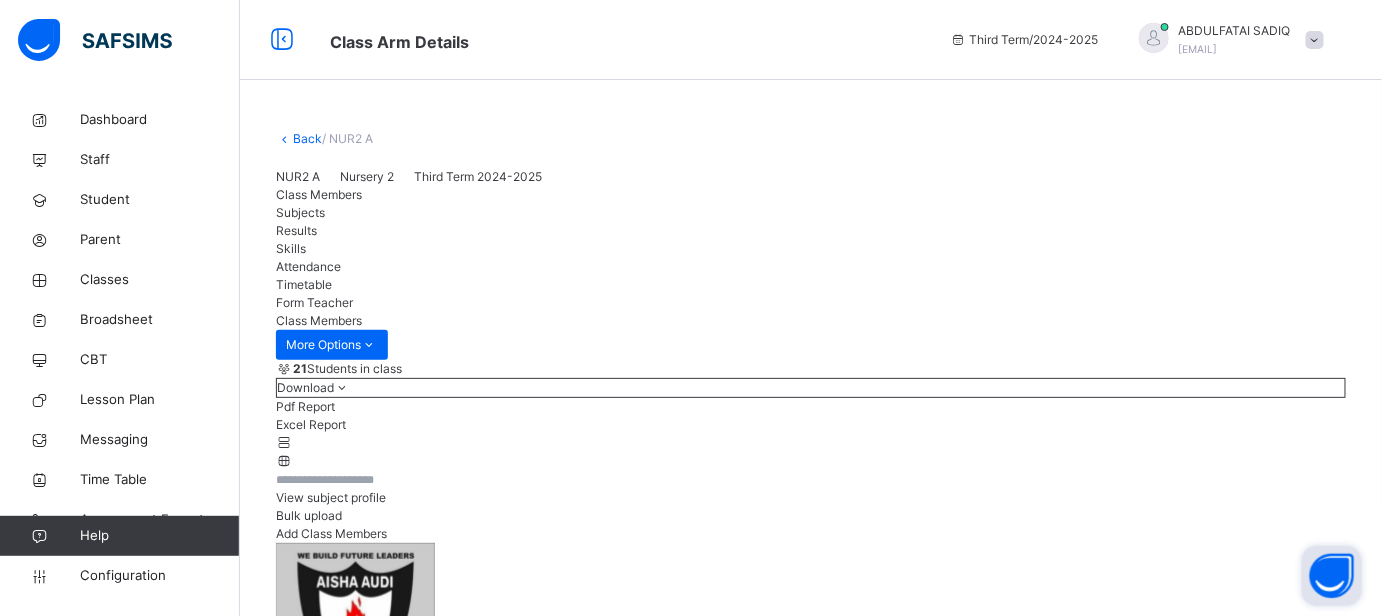 scroll, scrollTop: 272, scrollLeft: 0, axis: vertical 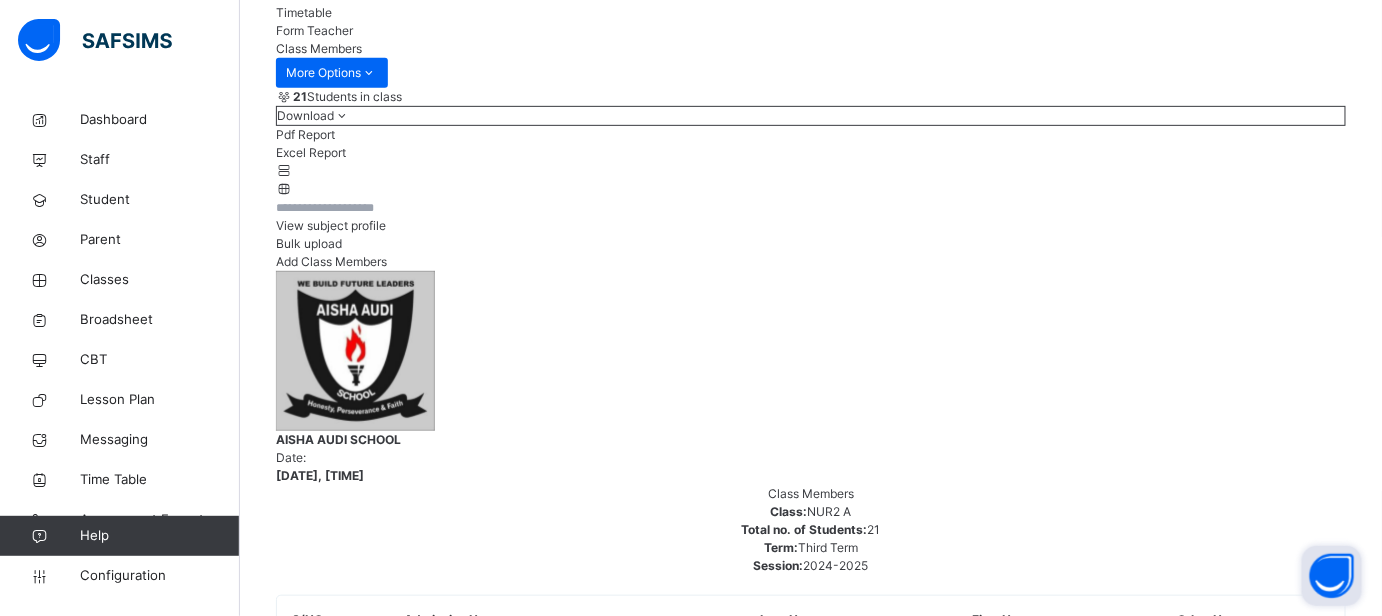 click on "Results" at bounding box center (296, -42) 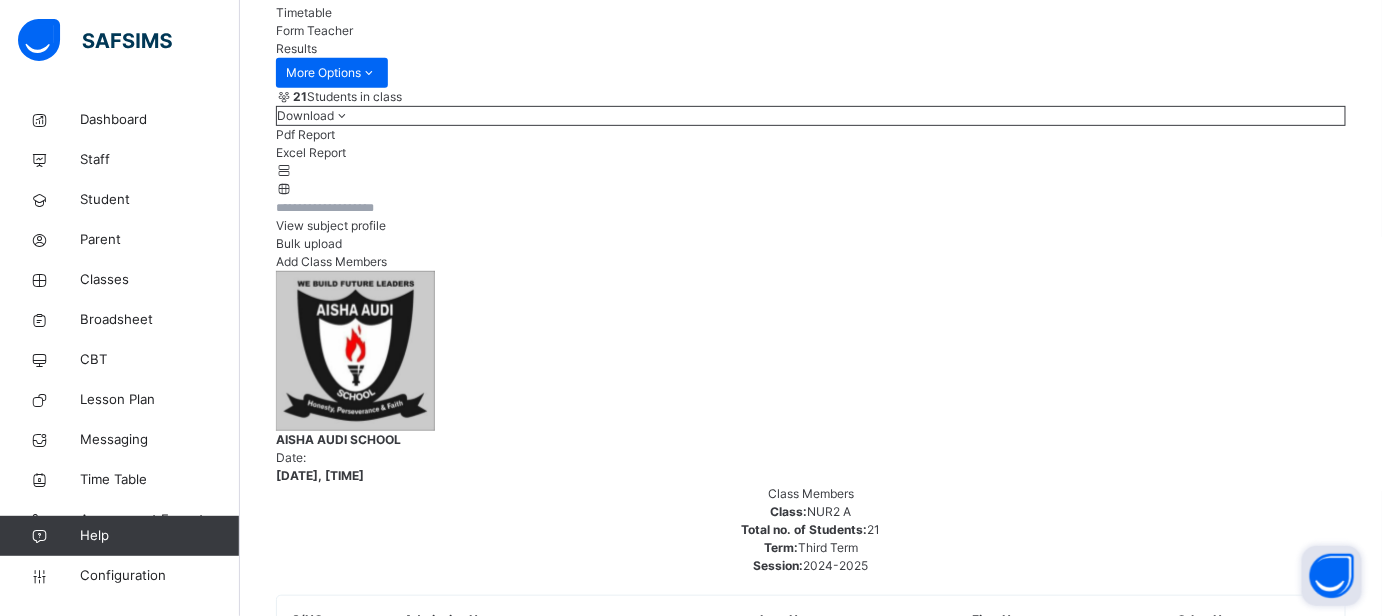 click on "[FIRST] [LAST] [LAST]" at bounding box center (811, 3998) 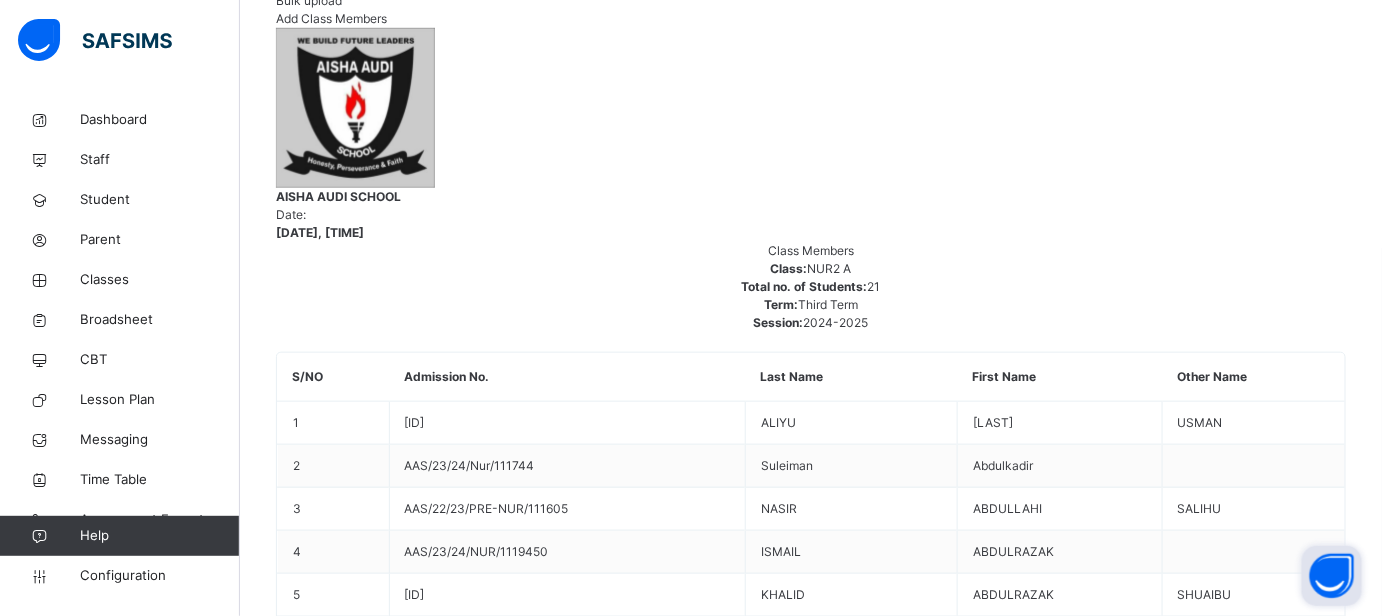 scroll, scrollTop: 499, scrollLeft: 0, axis: vertical 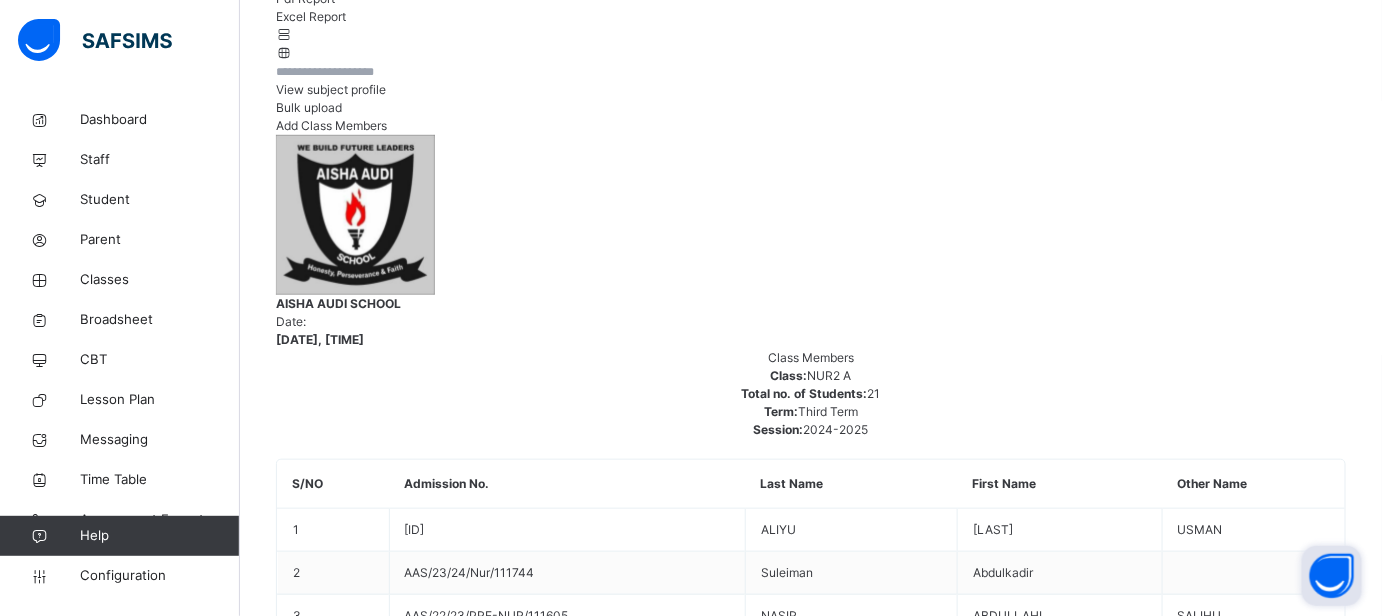 click on "[FIRST]  [LAST]" at bounding box center (811, 3928) 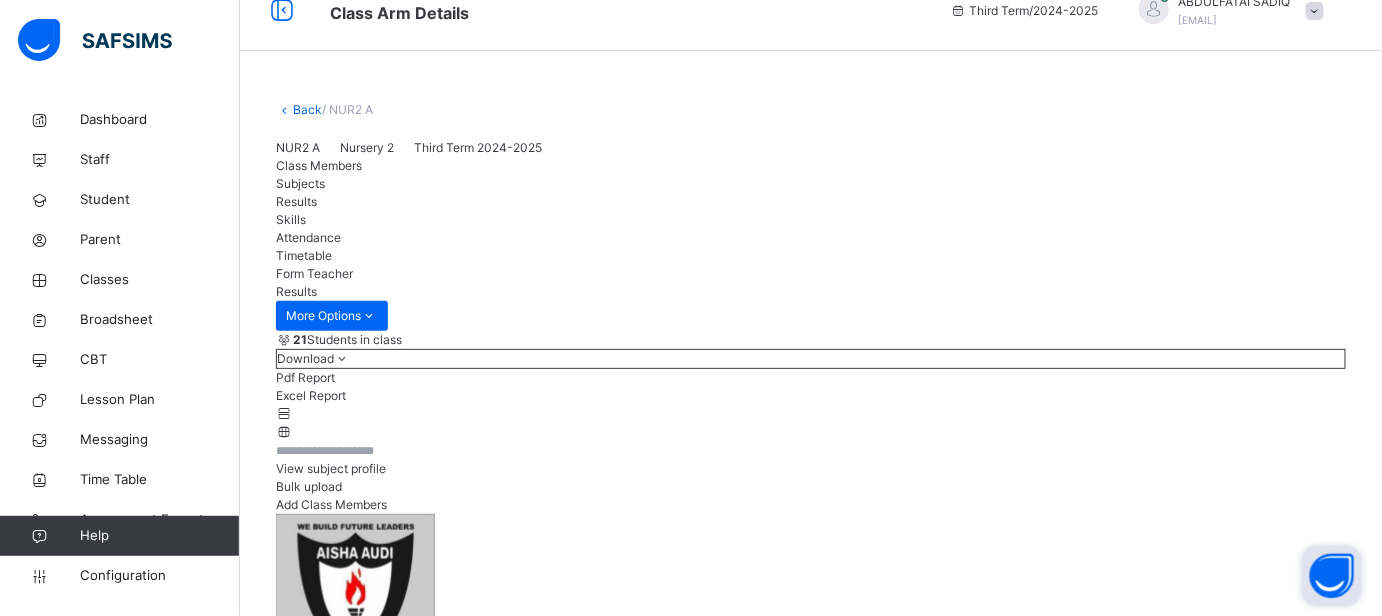 scroll, scrollTop: 0, scrollLeft: 0, axis: both 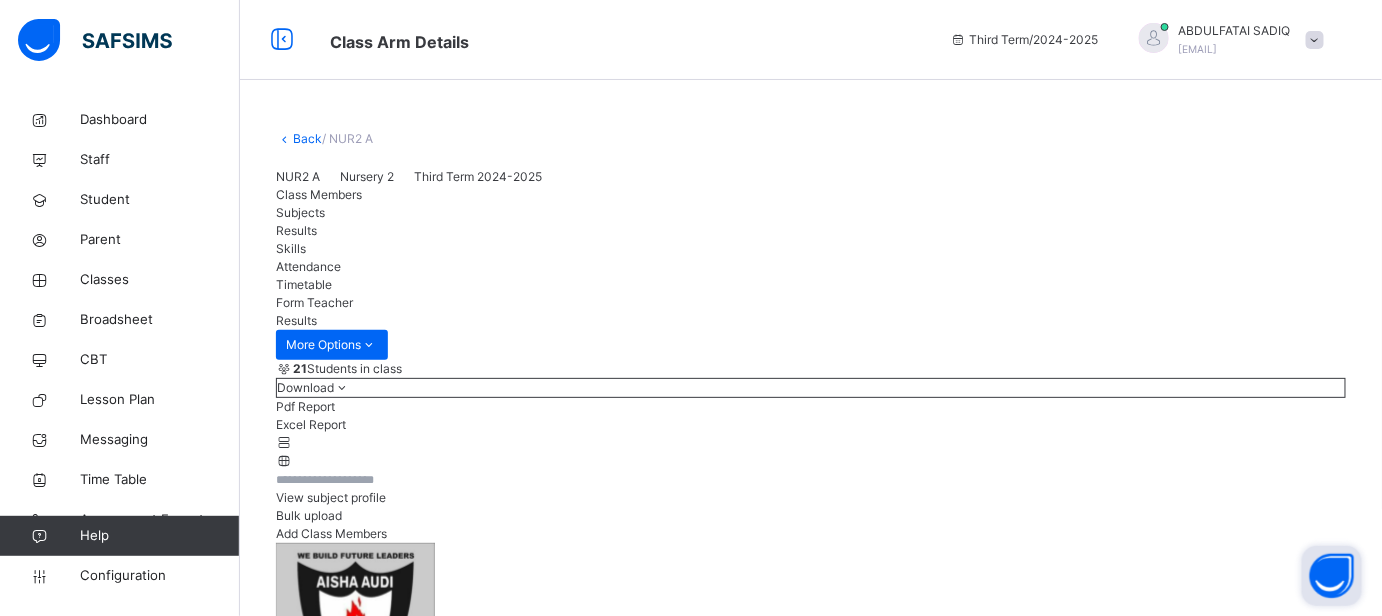 click on "Back" at bounding box center (307, 138) 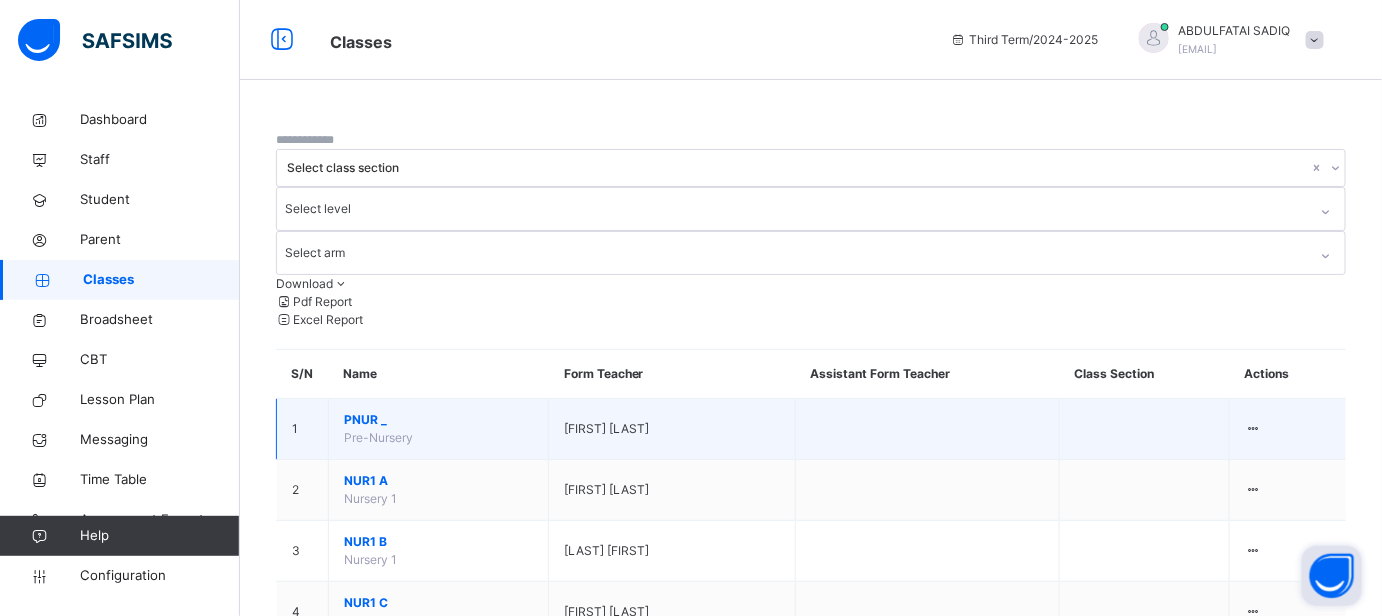 click on "PNUR   _" at bounding box center [438, 420] 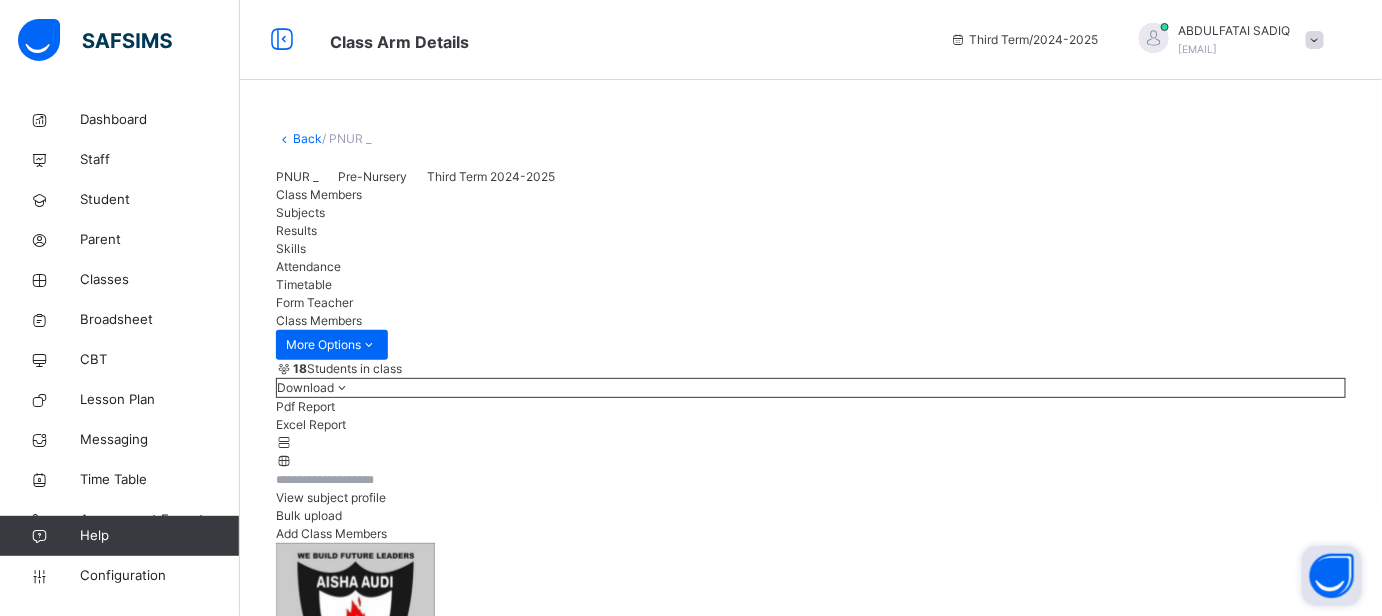 click on "Results" at bounding box center (296, 230) 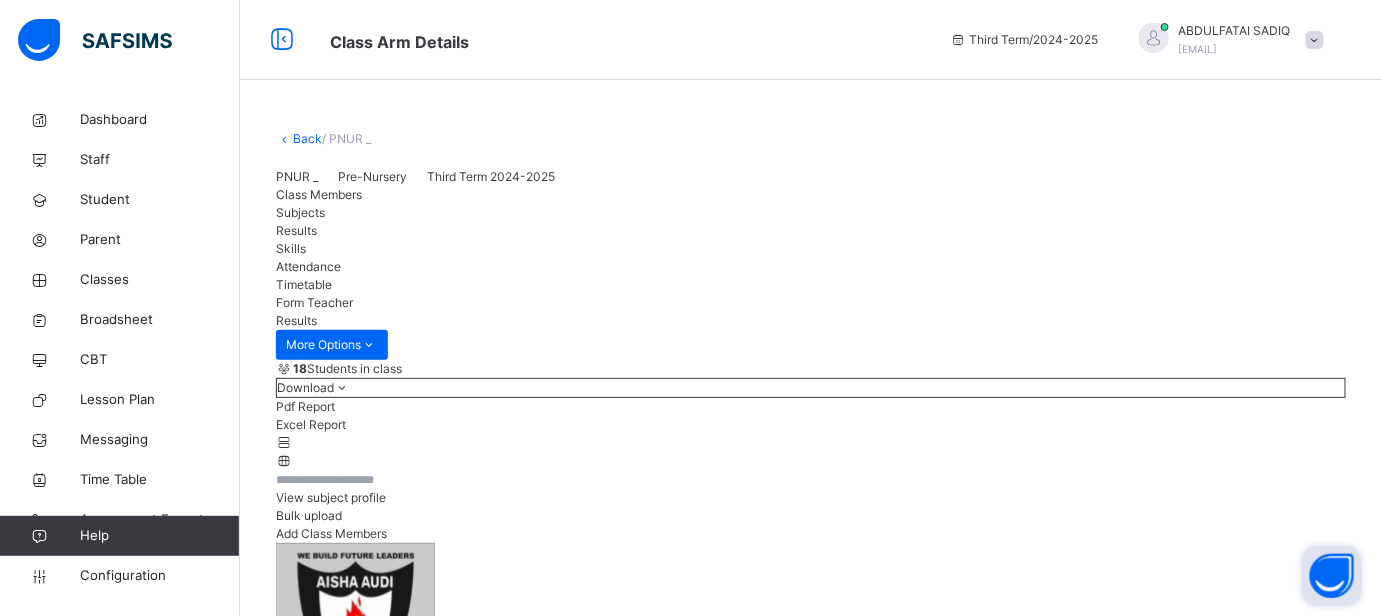 click on "Results" at bounding box center (296, 230) 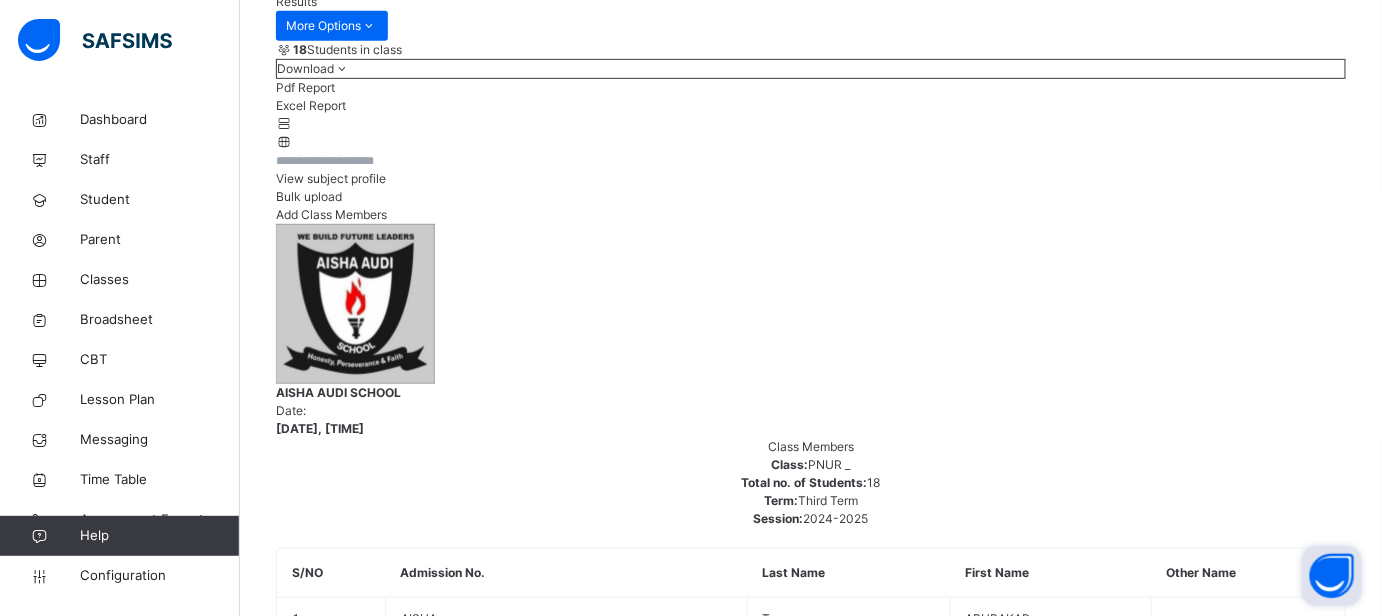 scroll, scrollTop: 363, scrollLeft: 0, axis: vertical 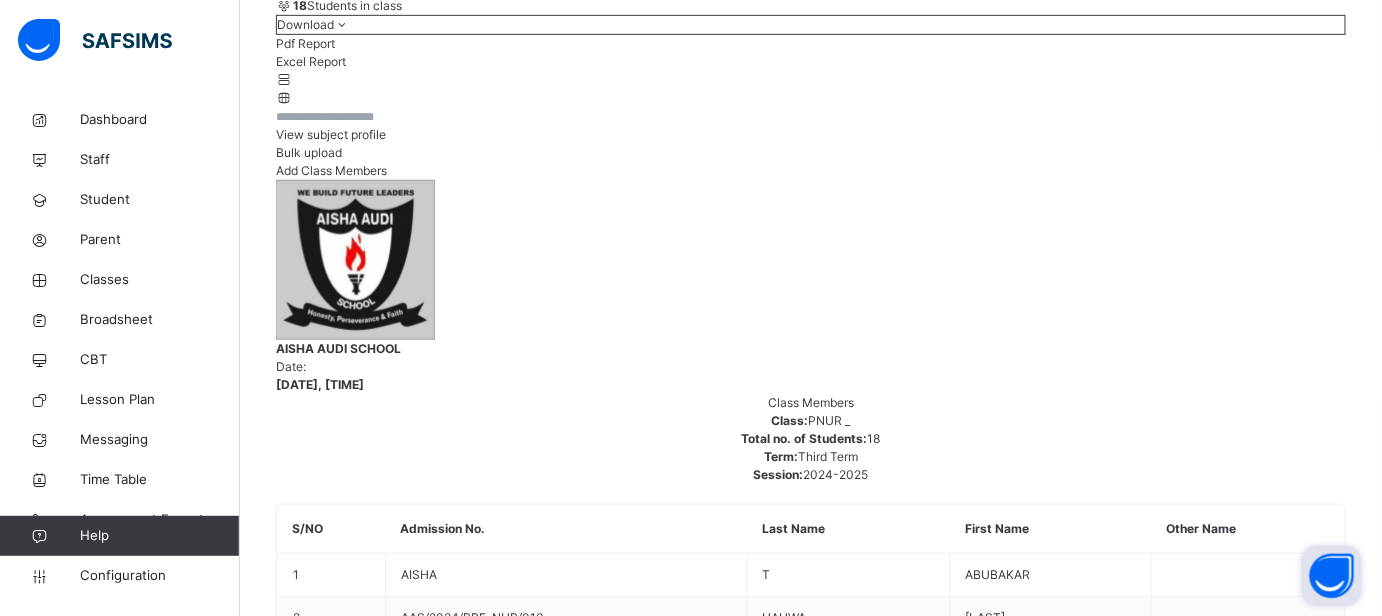 click on "[LAST] [LAST] [LAST]" at bounding box center (811, 3452) 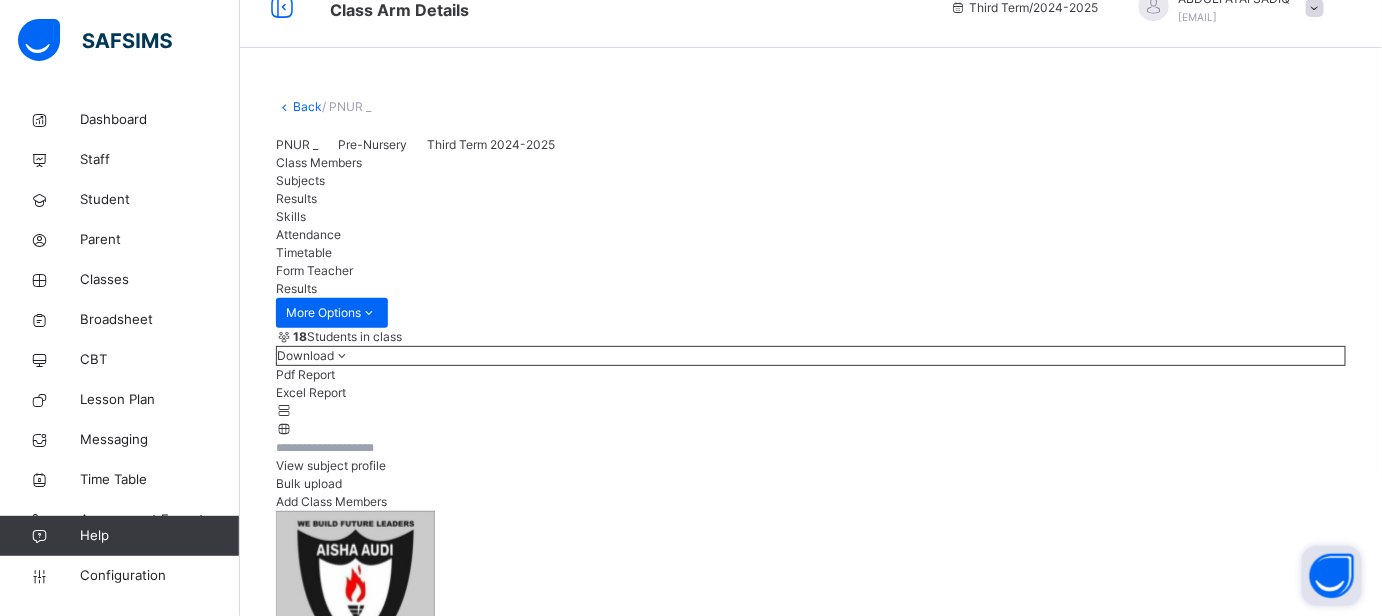 scroll, scrollTop: 0, scrollLeft: 0, axis: both 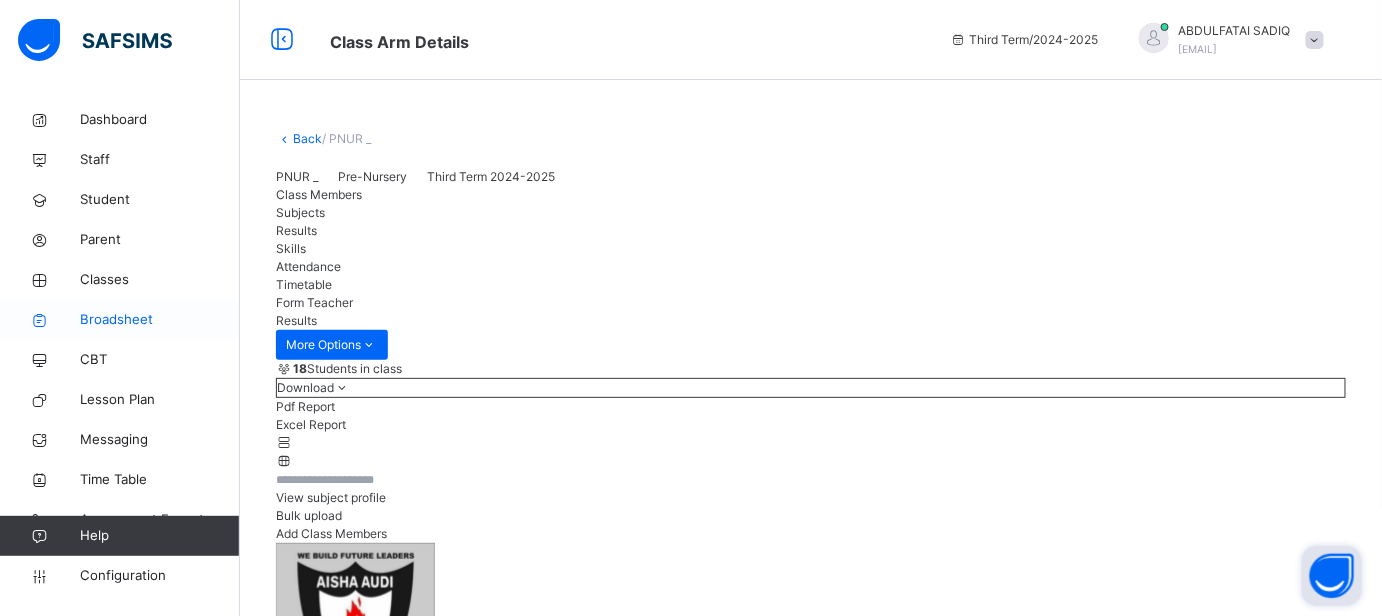 click on "Broadsheet" at bounding box center [160, 320] 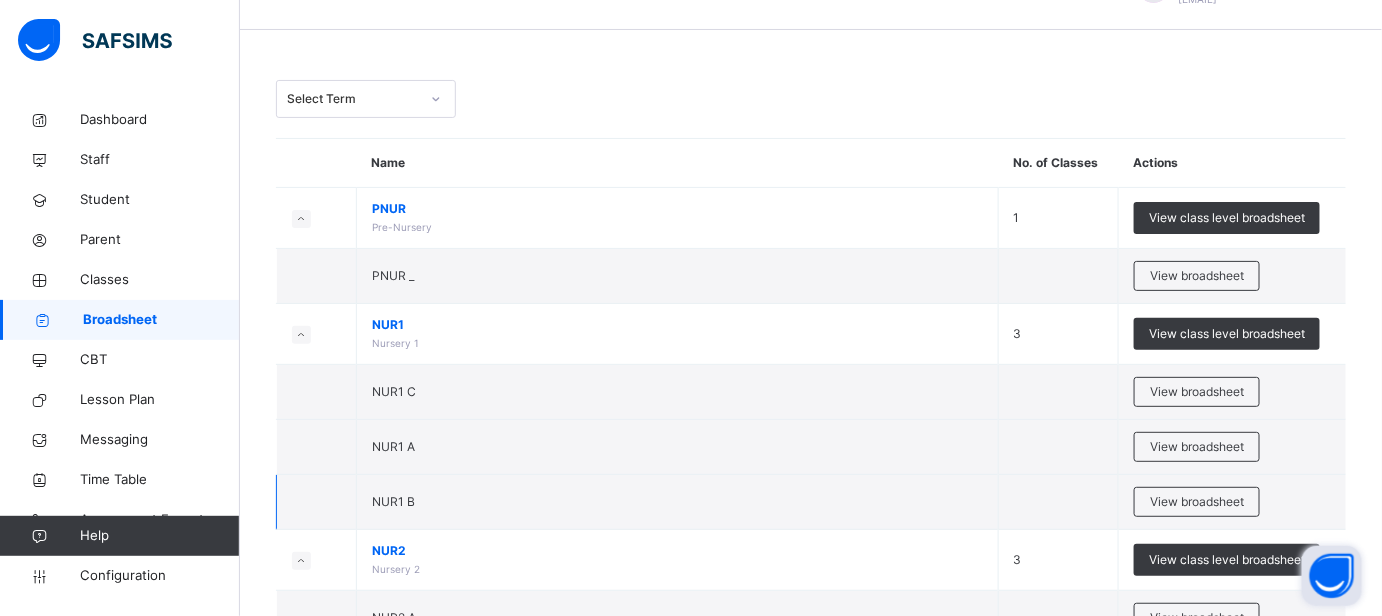 scroll, scrollTop: 90, scrollLeft: 0, axis: vertical 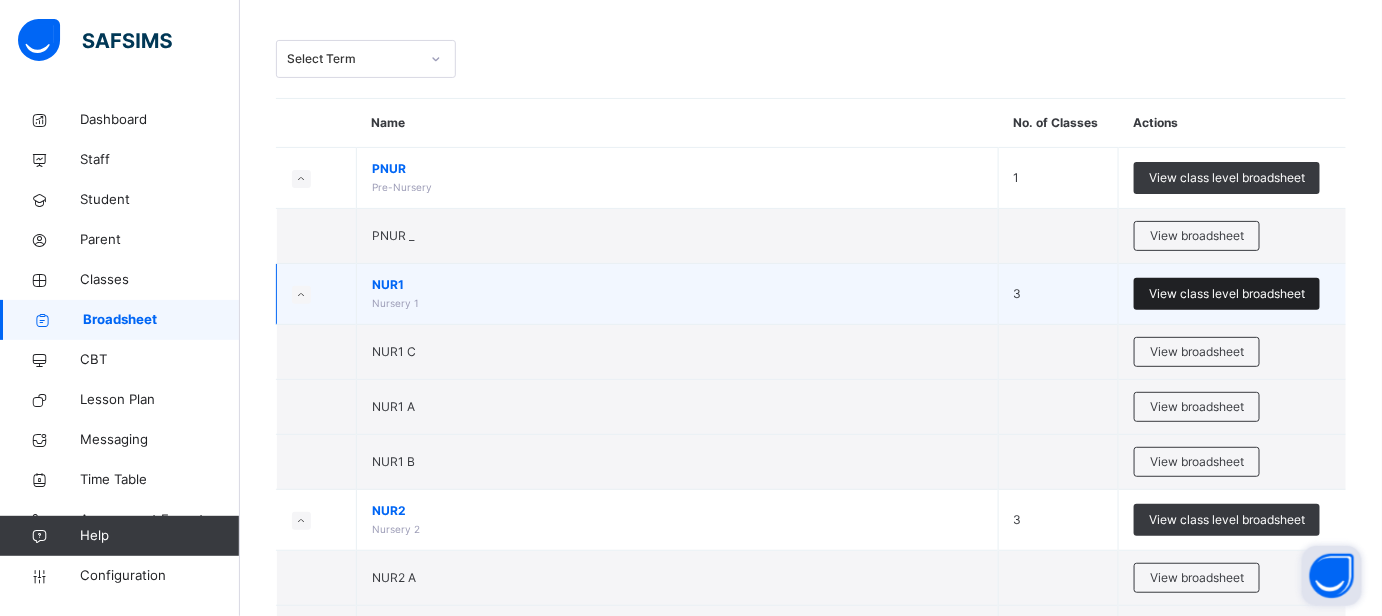 click on "View class level broadsheet" at bounding box center [1227, 294] 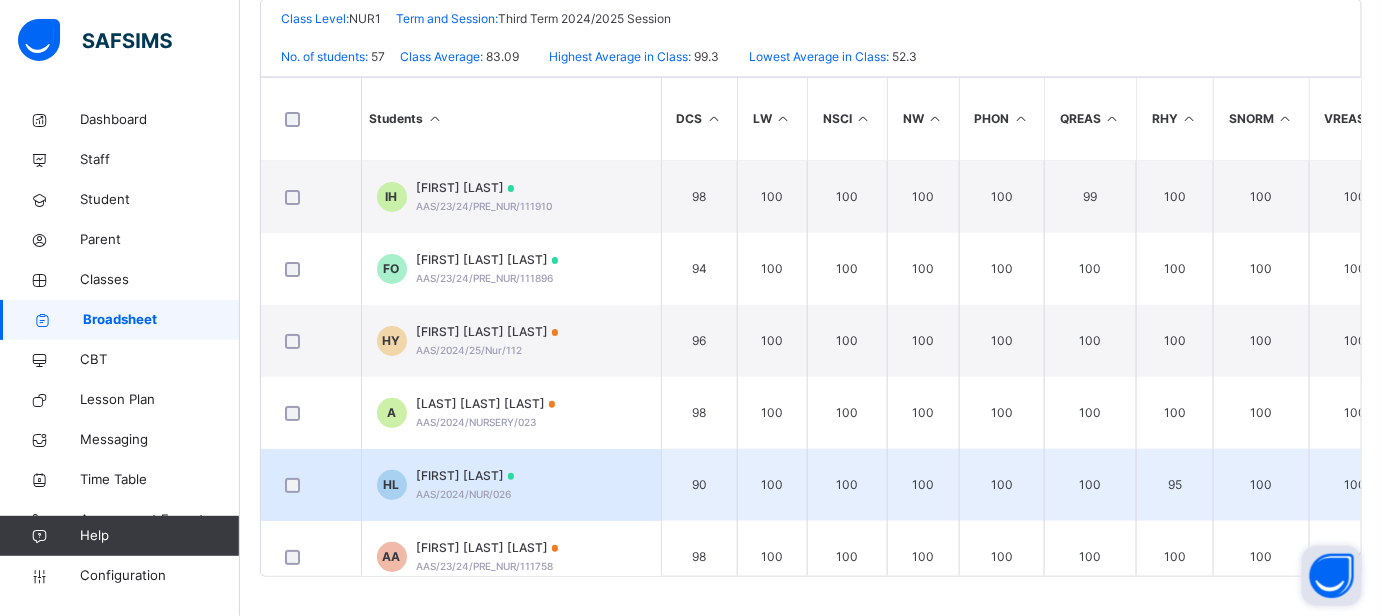scroll, scrollTop: 419, scrollLeft: 0, axis: vertical 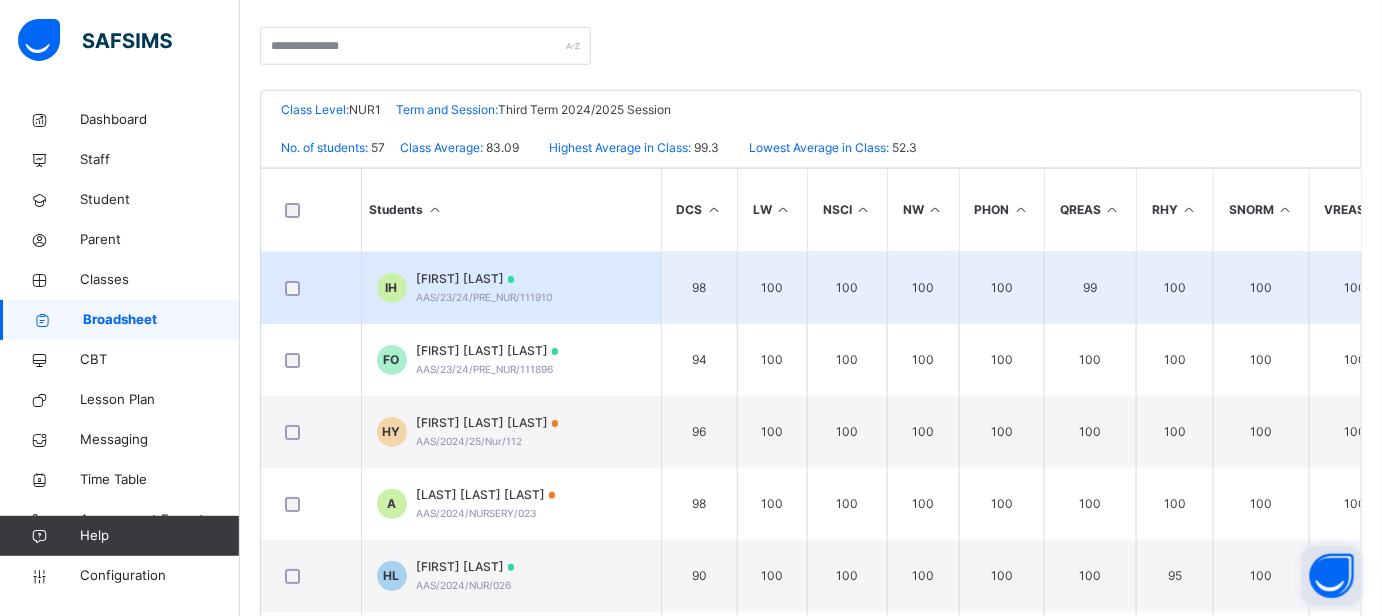 click on "[FIRST] [LAST]" at bounding box center (485, 279) 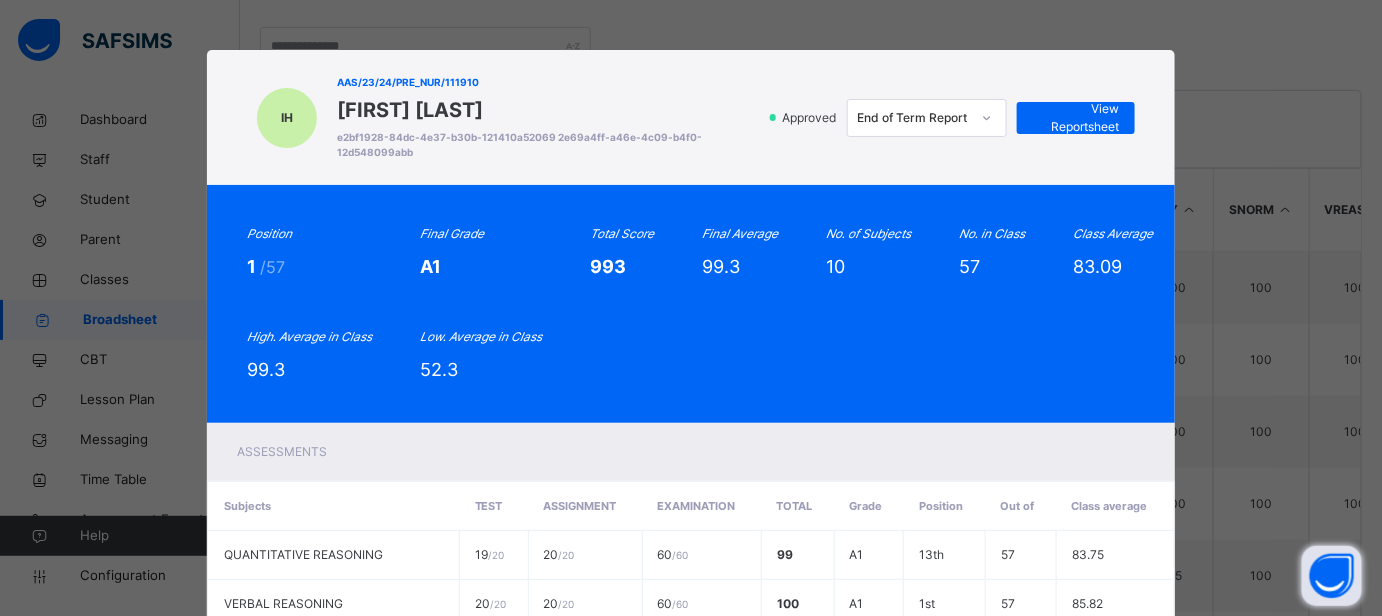 scroll, scrollTop: 90, scrollLeft: 0, axis: vertical 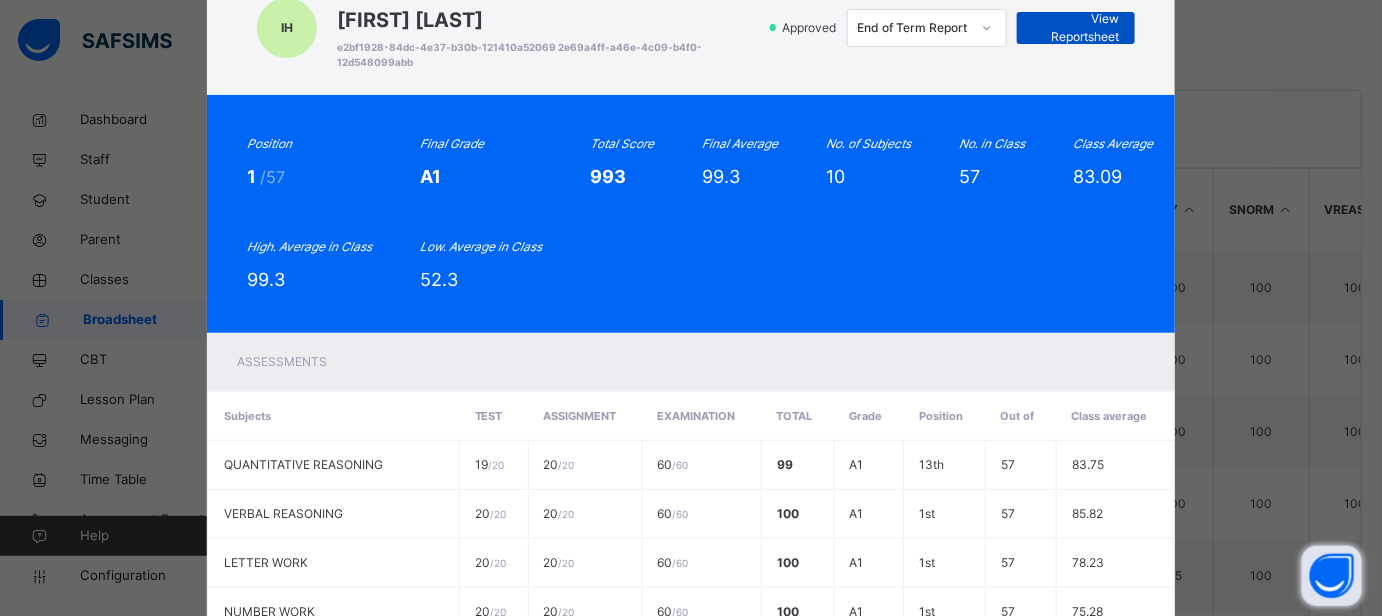 click on "View Reportsheet" at bounding box center (1076, 28) 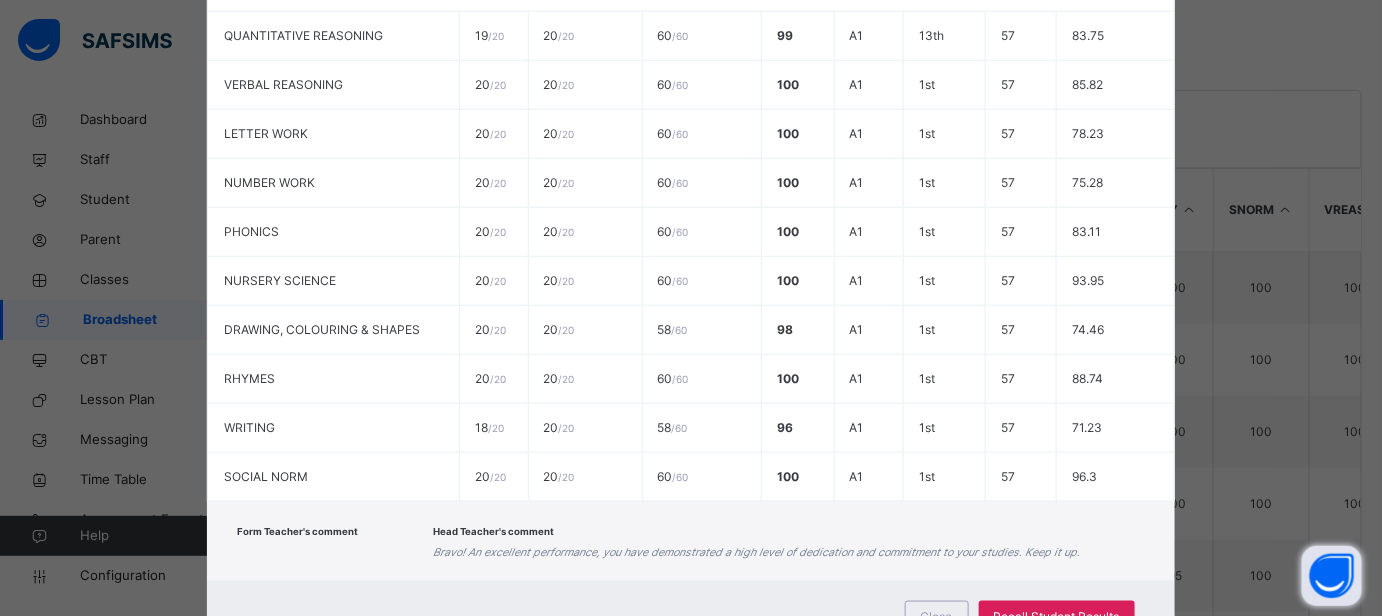 scroll, scrollTop: 602, scrollLeft: 0, axis: vertical 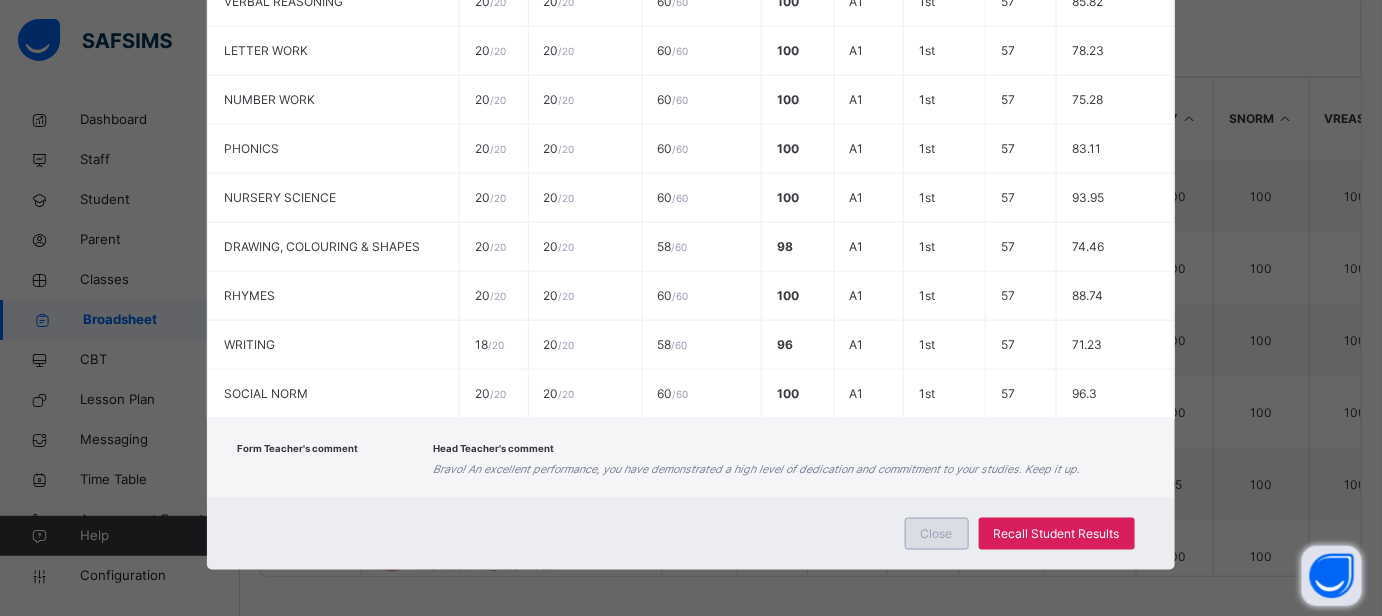 click on "Close" at bounding box center (937, 534) 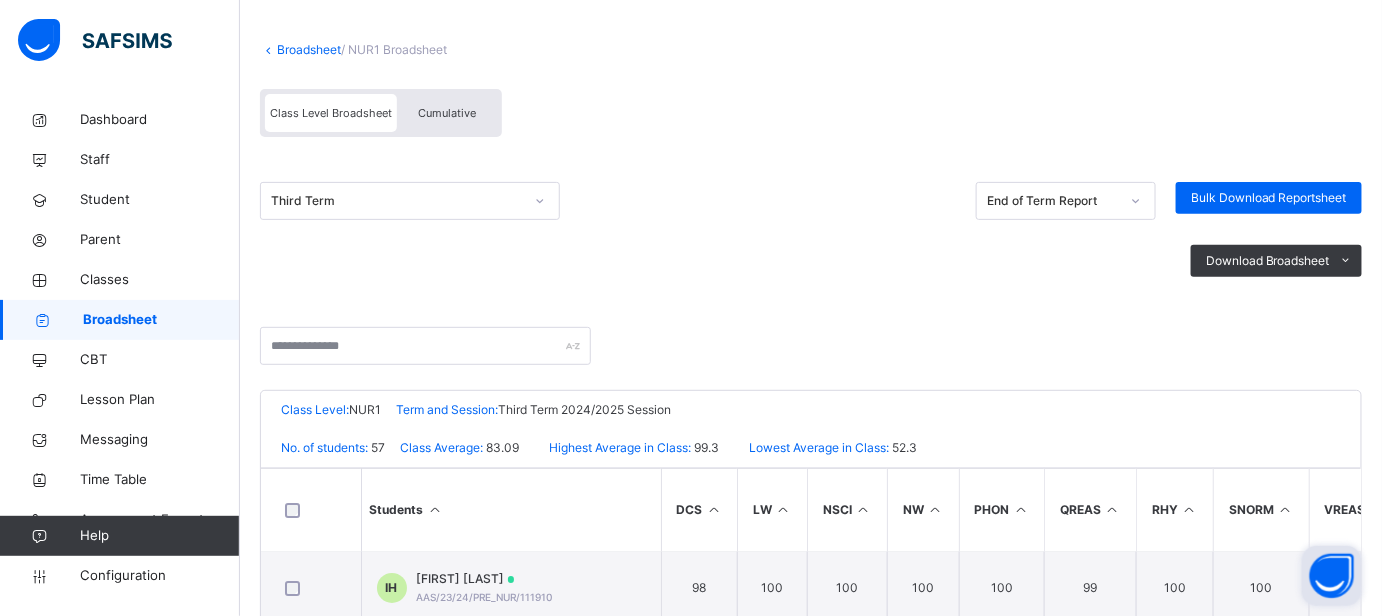 scroll, scrollTop: 0, scrollLeft: 0, axis: both 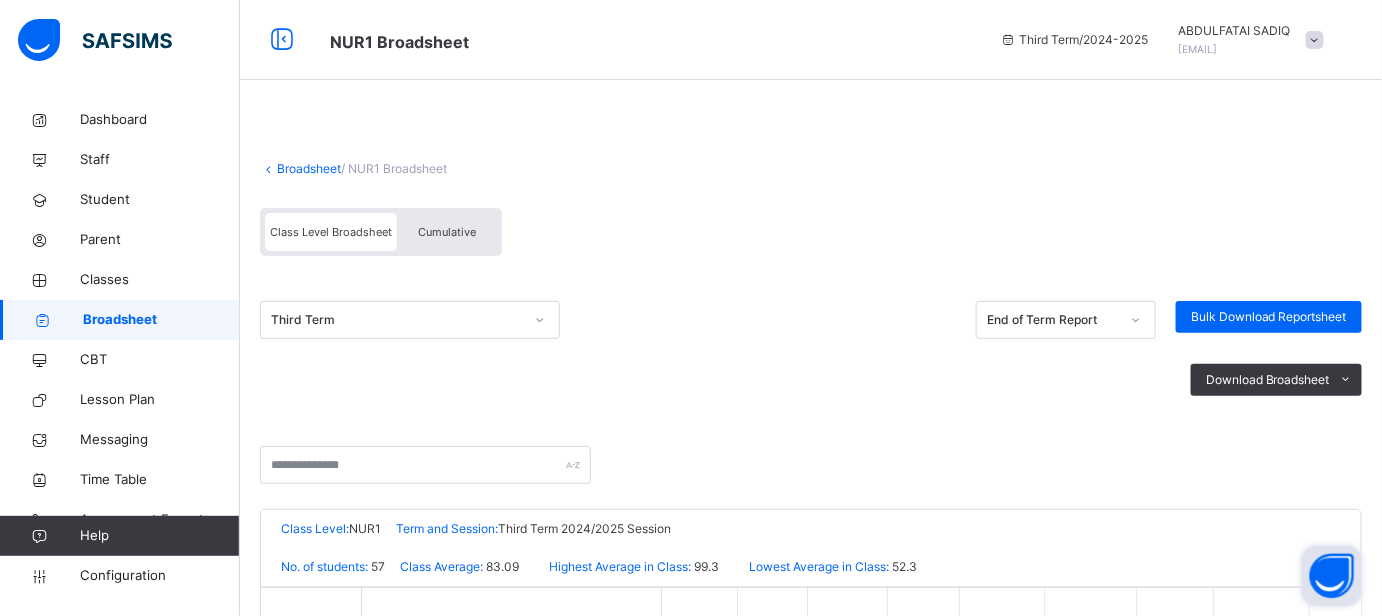 click on "Broadsheet" at bounding box center [309, 168] 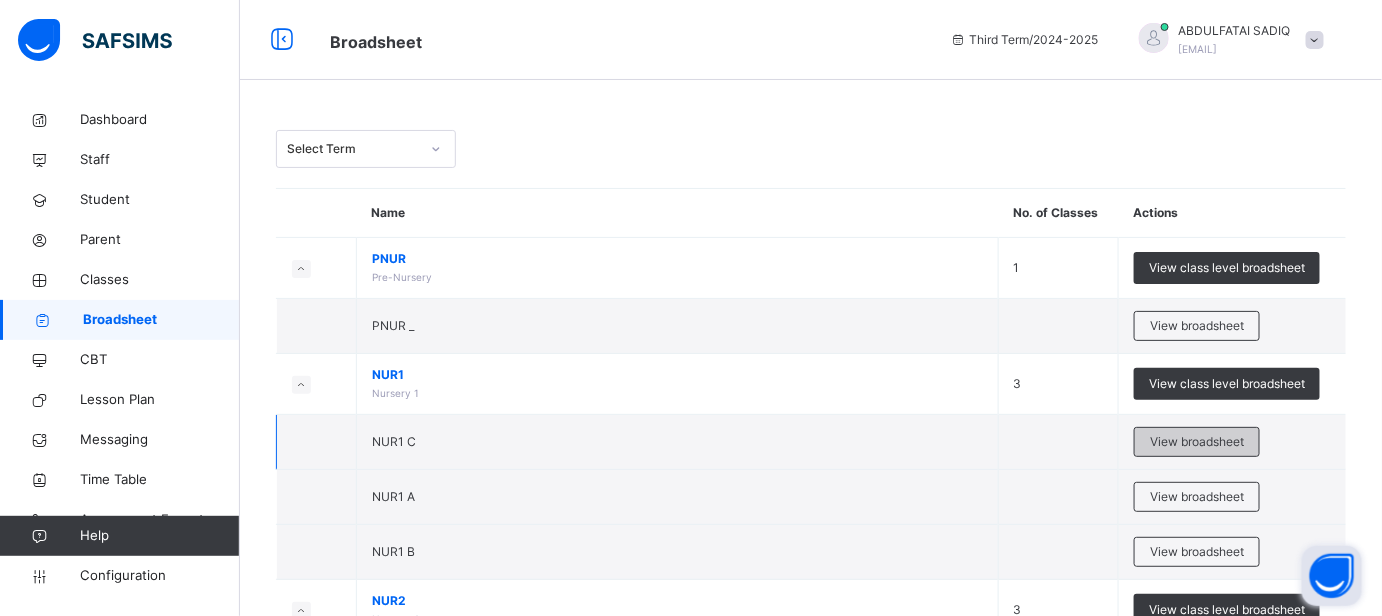 click on "View broadsheet" at bounding box center [1197, 442] 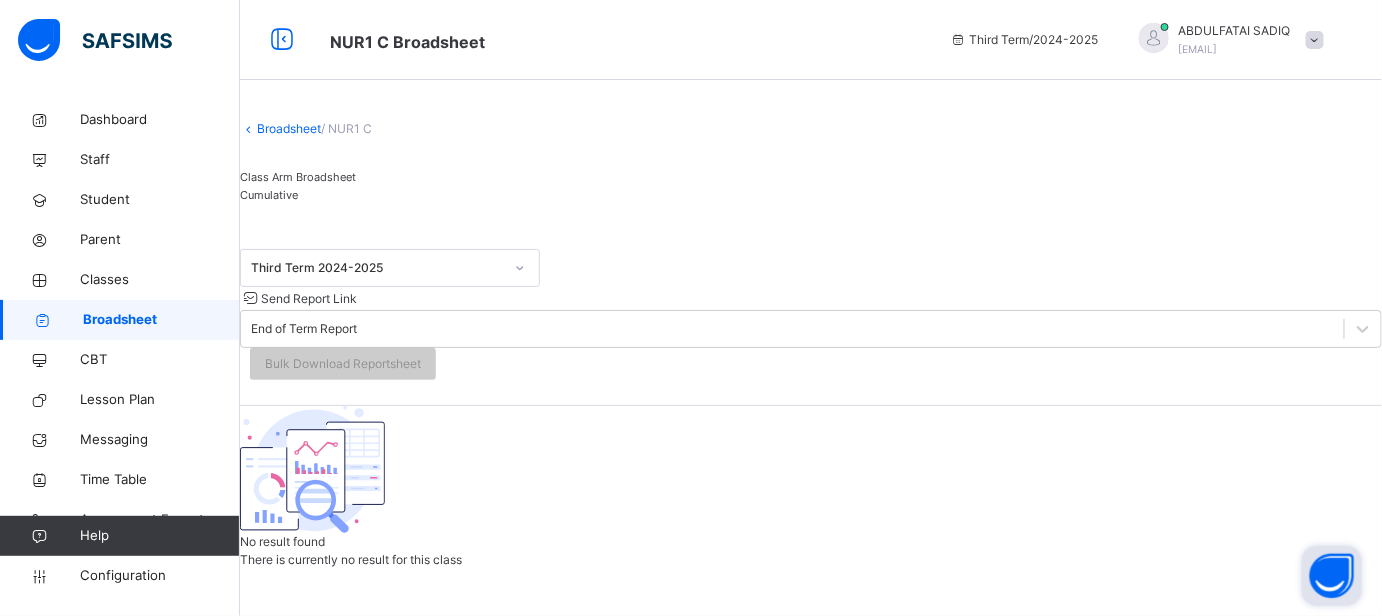 click on "Cumulative" at bounding box center [269, 195] 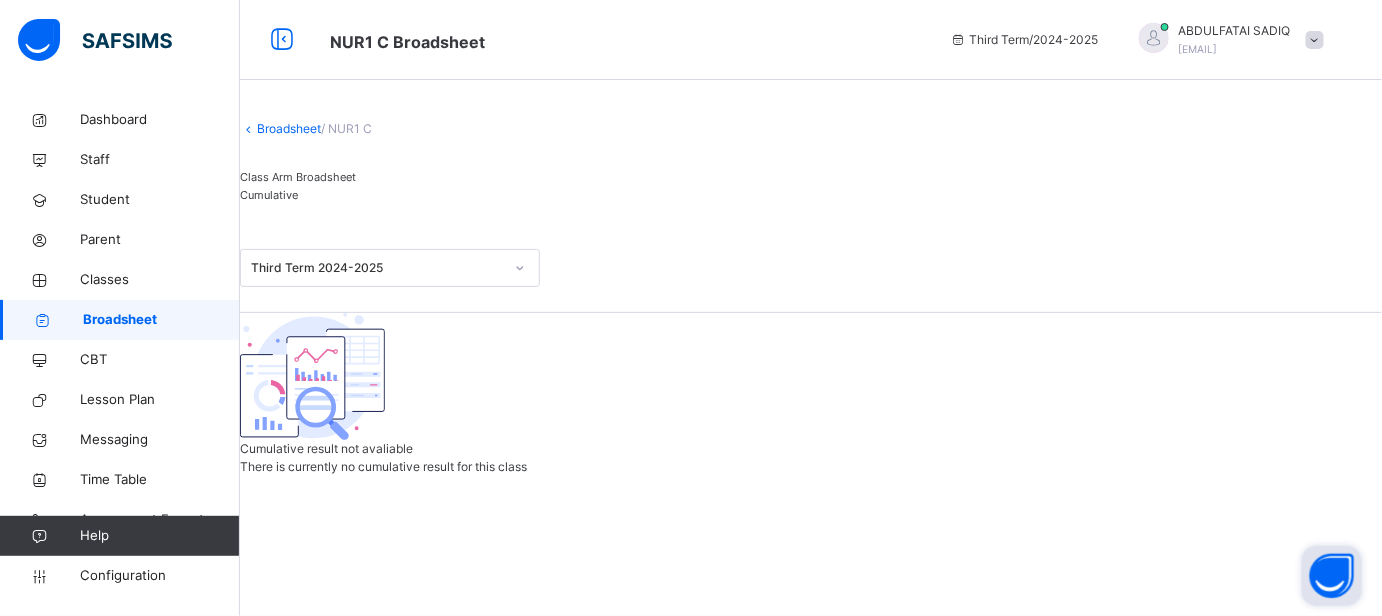 click on "Class Arm Broadsheet" at bounding box center (811, 177) 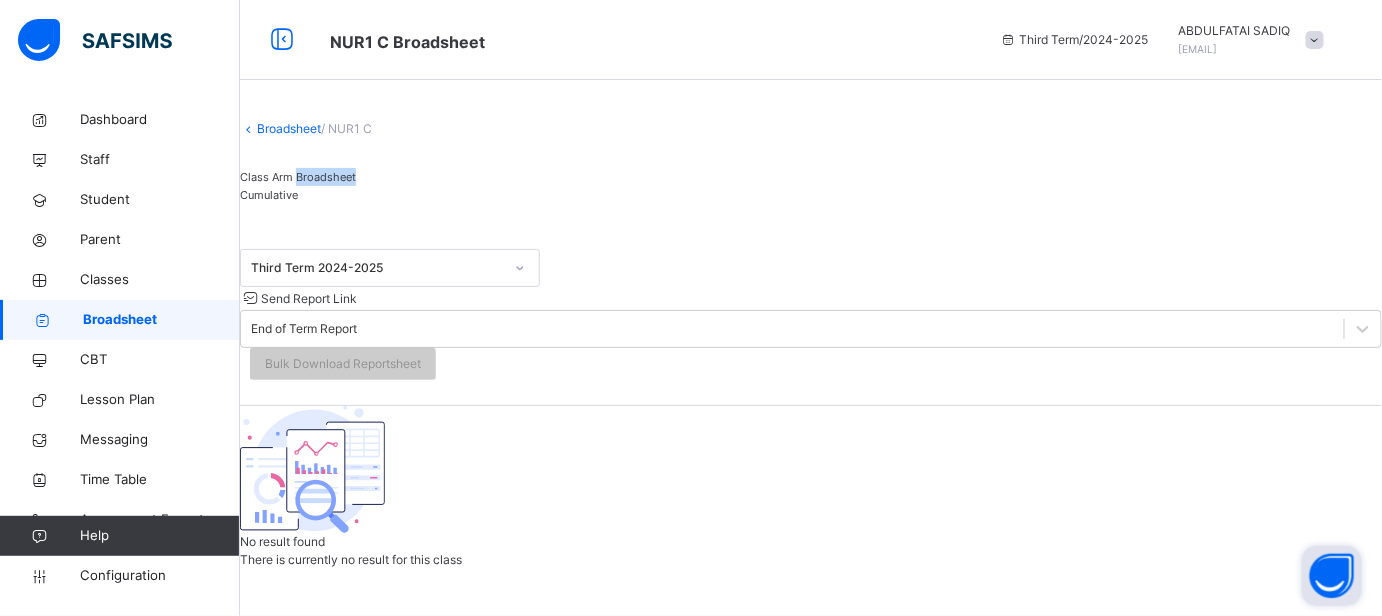 scroll, scrollTop: 0, scrollLeft: 0, axis: both 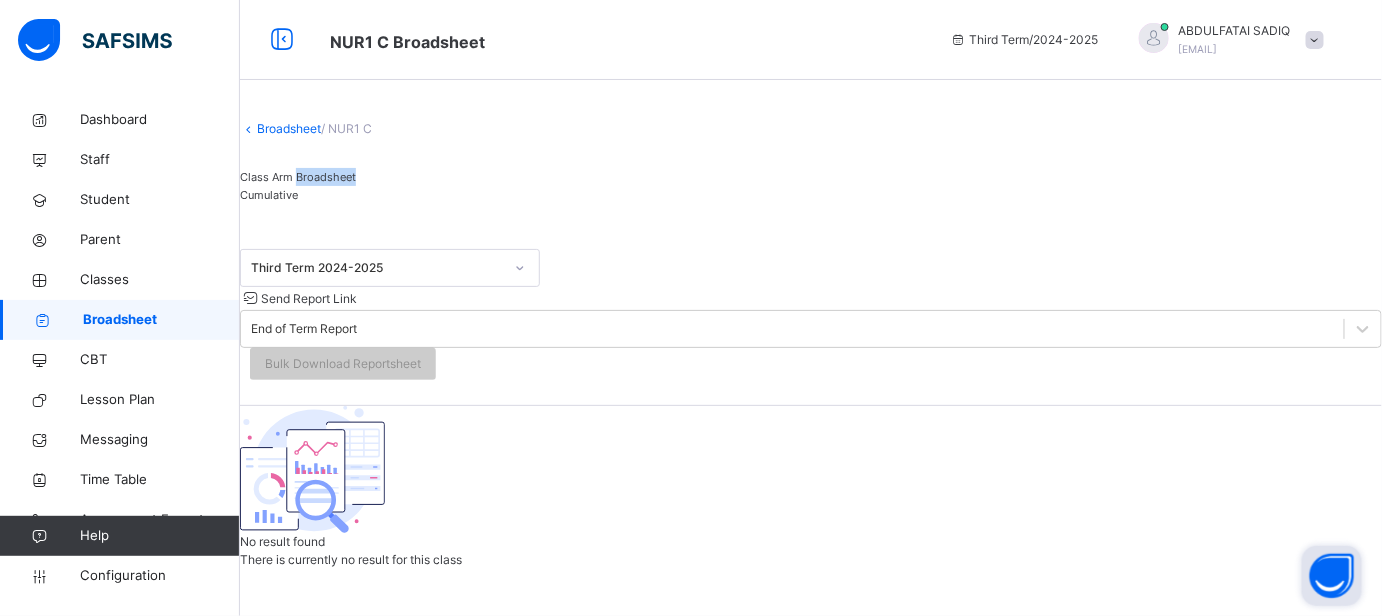 click on "Broadsheet" at bounding box center [289, 128] 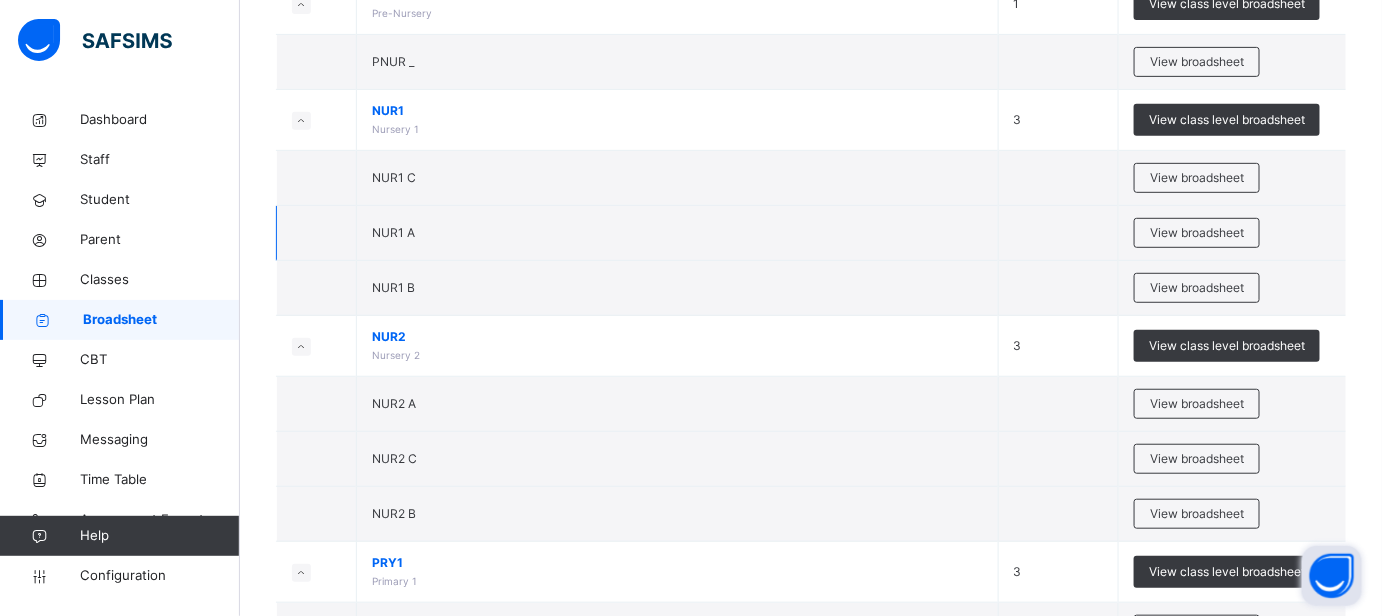 scroll, scrollTop: 272, scrollLeft: 0, axis: vertical 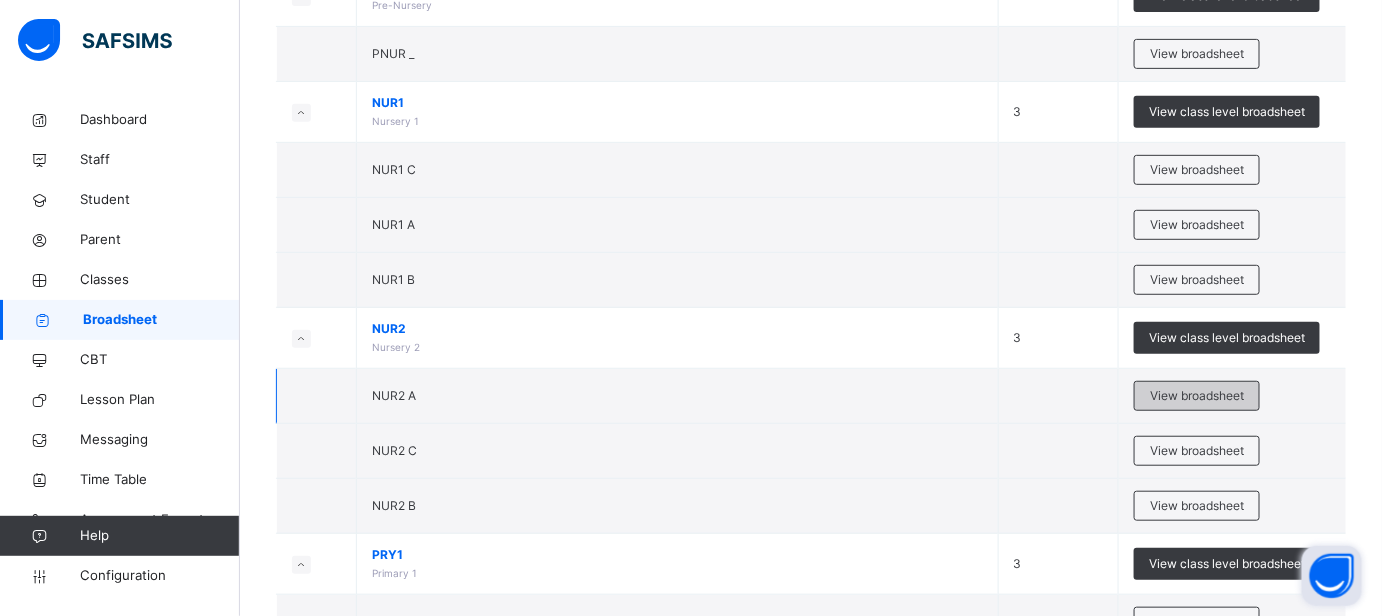 click on "View broadsheet" at bounding box center (1197, 396) 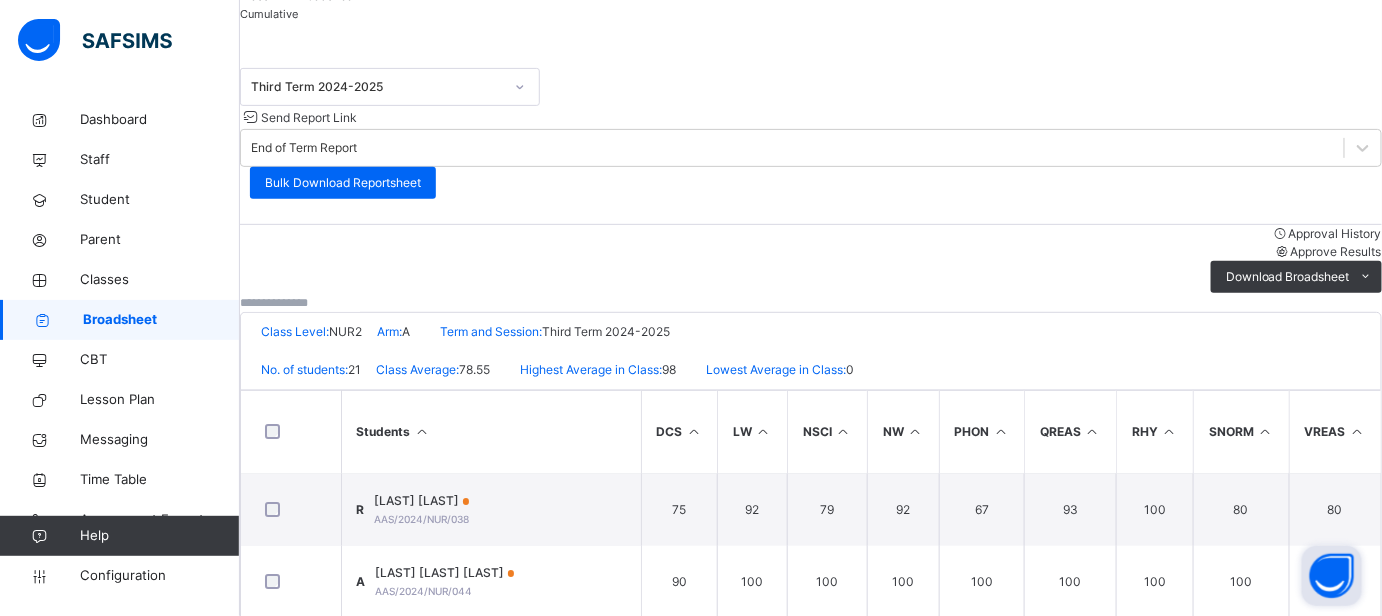 scroll, scrollTop: 363, scrollLeft: 0, axis: vertical 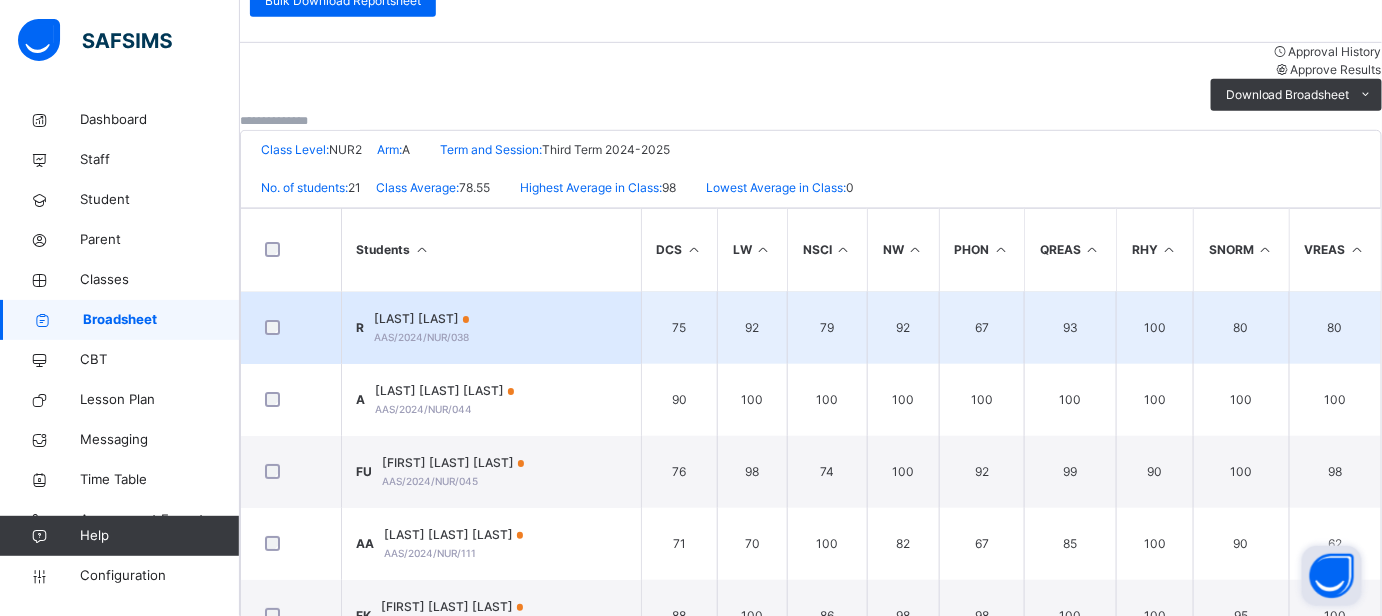 click on "[LAST] [LAST]" at bounding box center (422, 319) 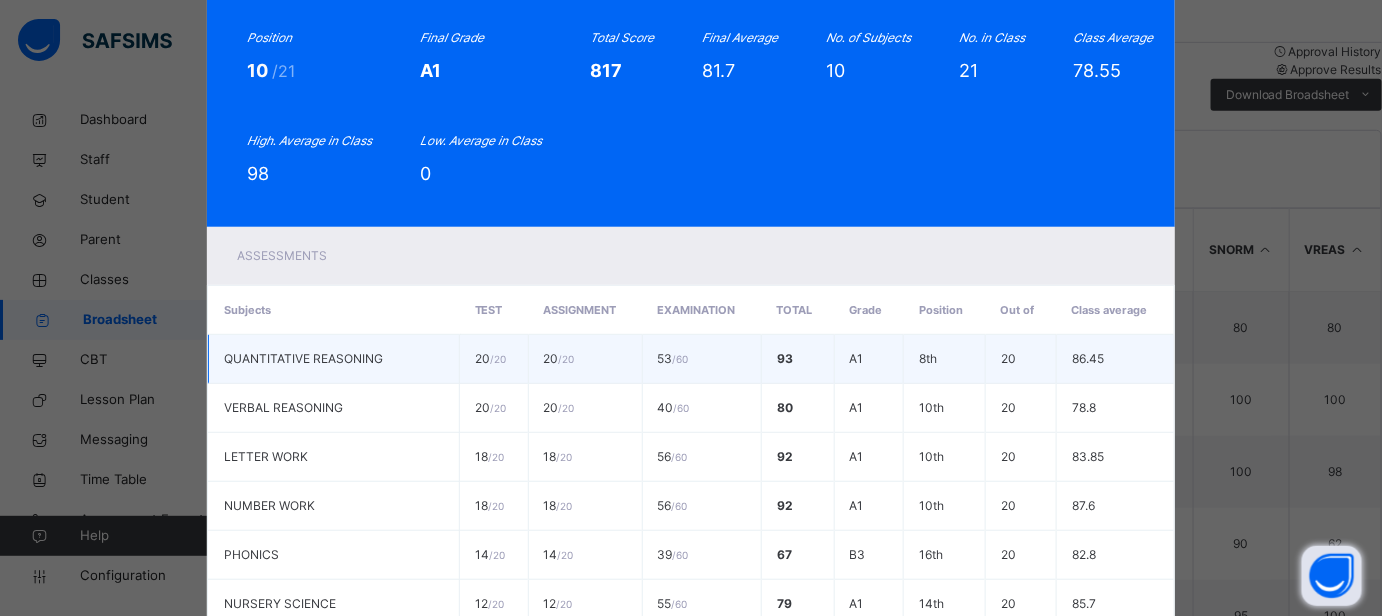 scroll, scrollTop: 0, scrollLeft: 0, axis: both 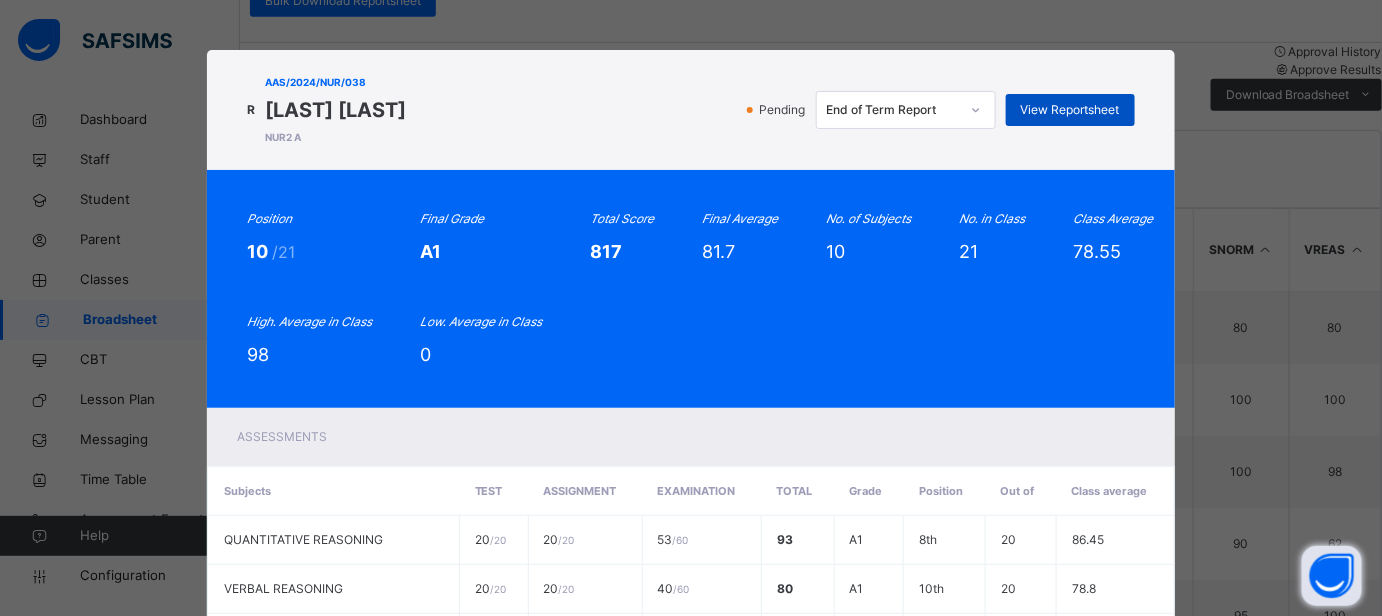 click on "View Reportsheet" at bounding box center [1070, 110] 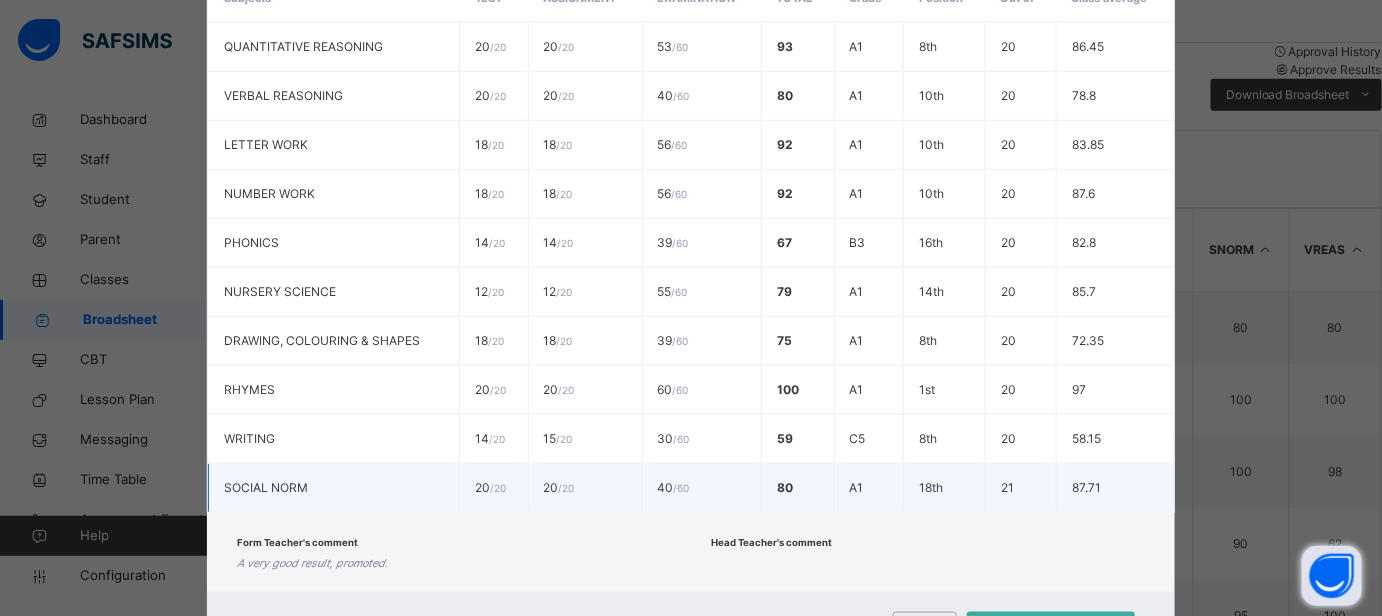scroll, scrollTop: 587, scrollLeft: 0, axis: vertical 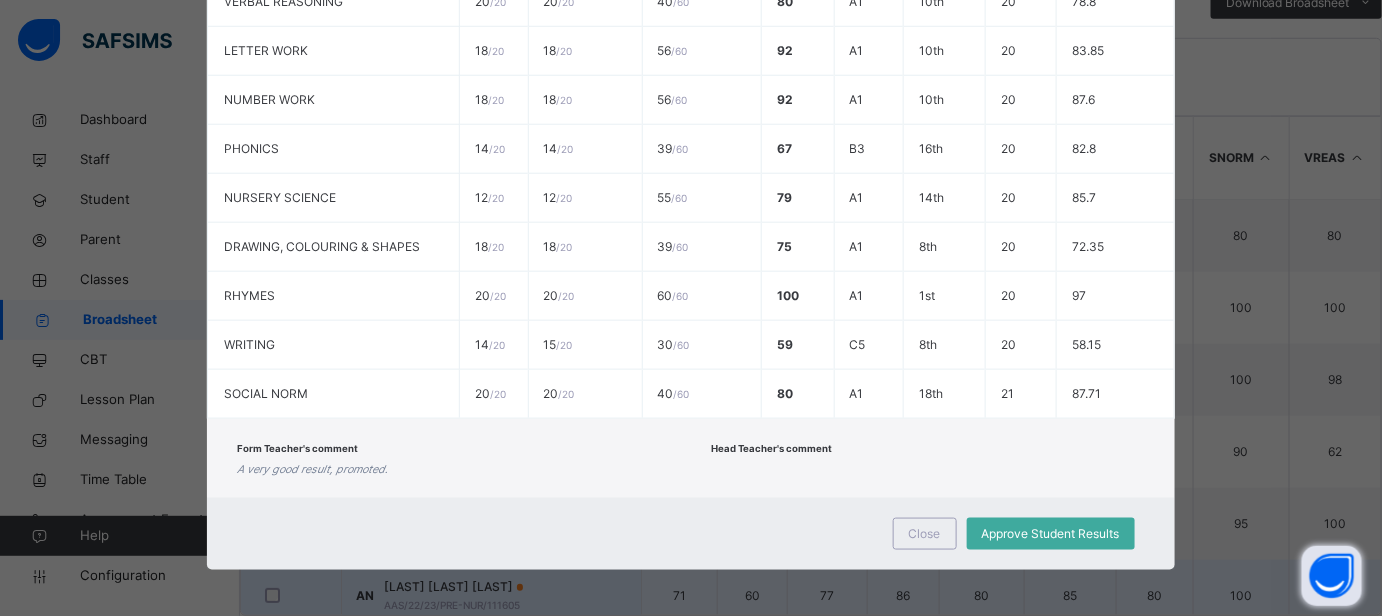 click on "Close" at bounding box center (925, 534) 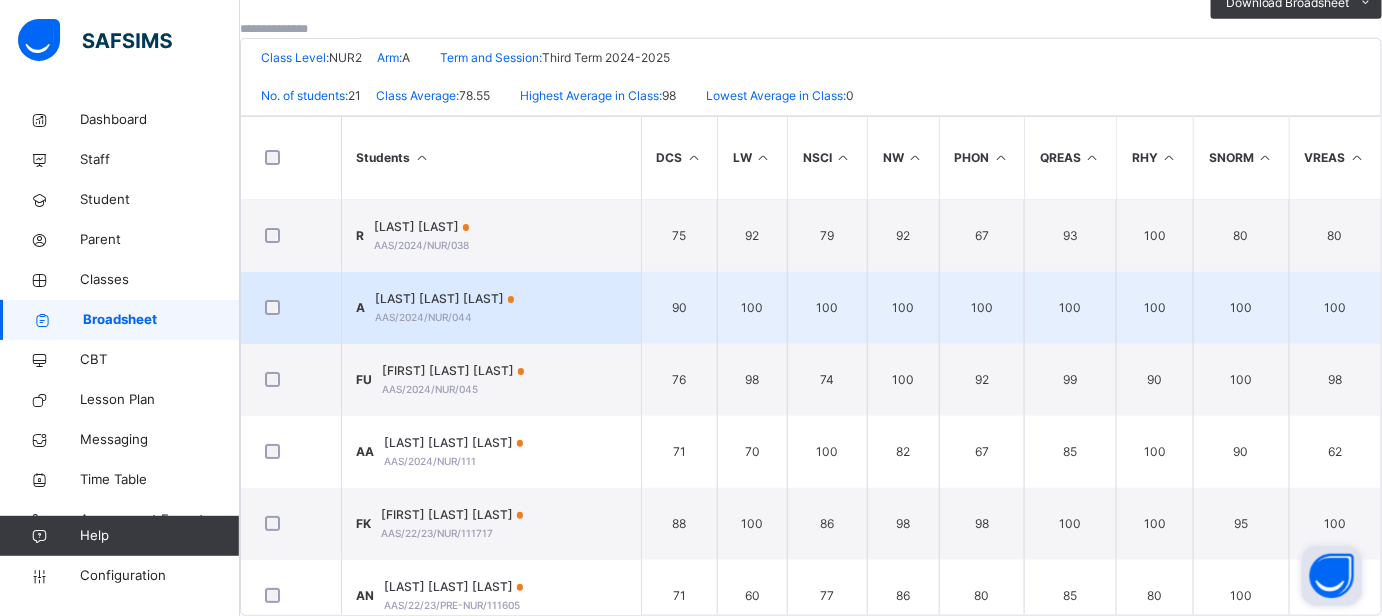 click on "[LAST] [LAST] [LAST]" at bounding box center [445, 299] 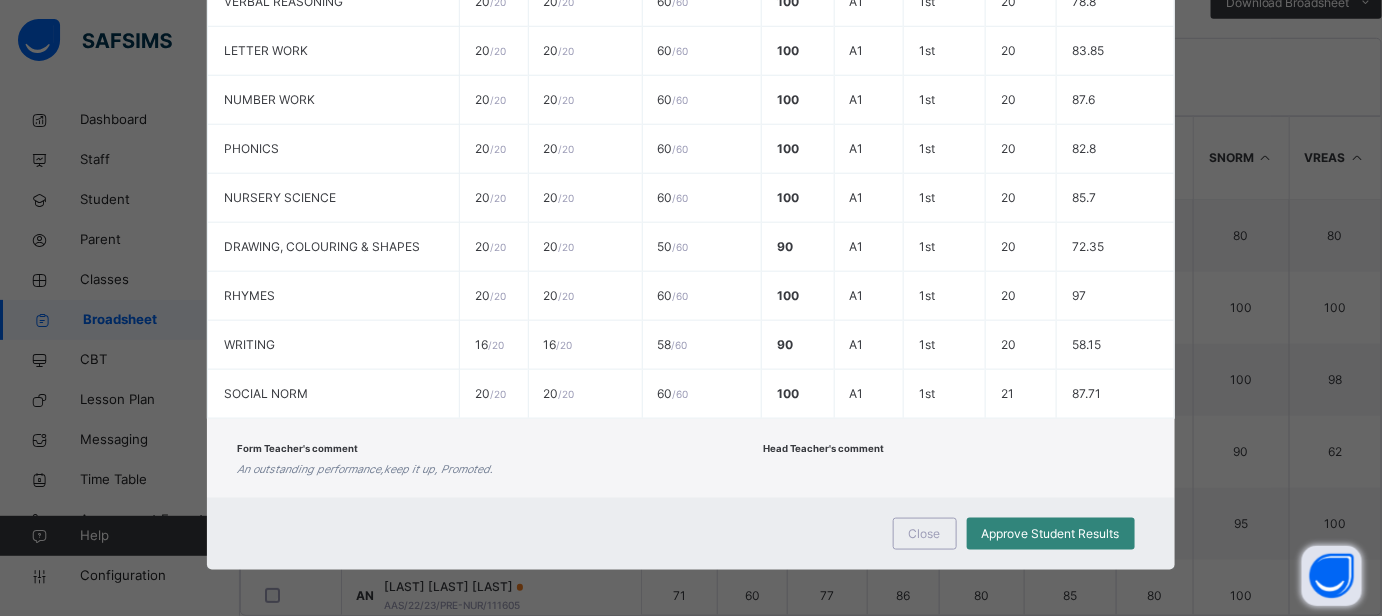 click on "Approve Student Results" at bounding box center [1051, 534] 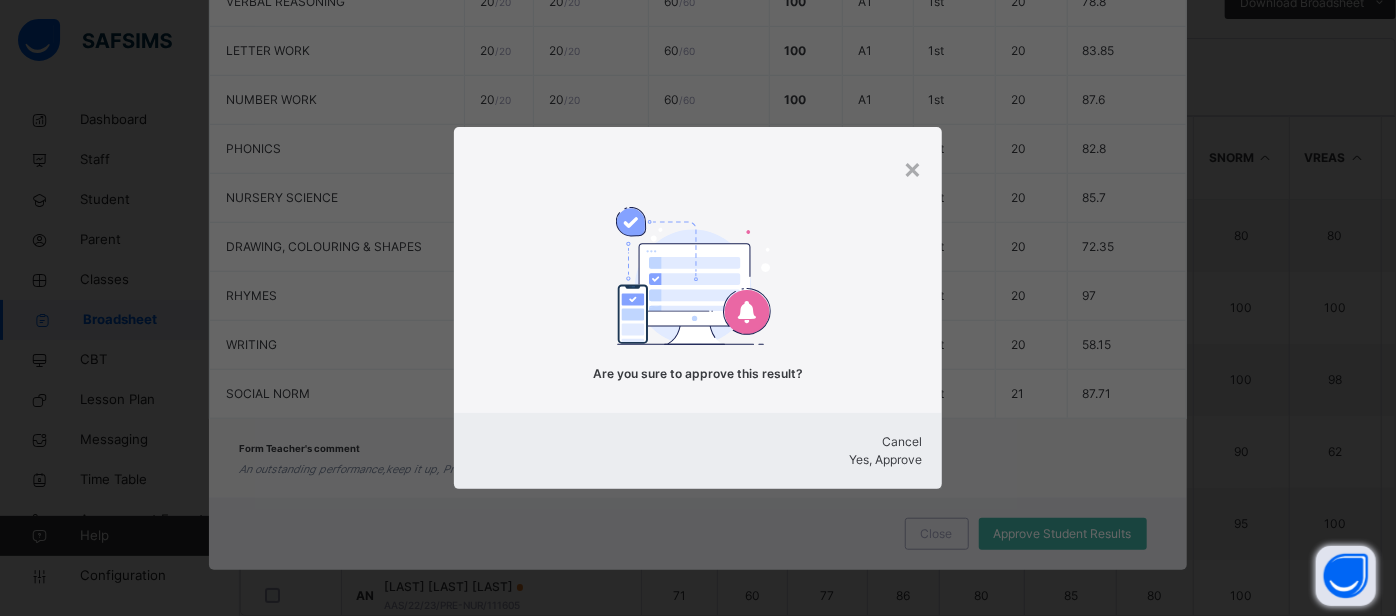 click on "Yes, Approve" at bounding box center [885, 459] 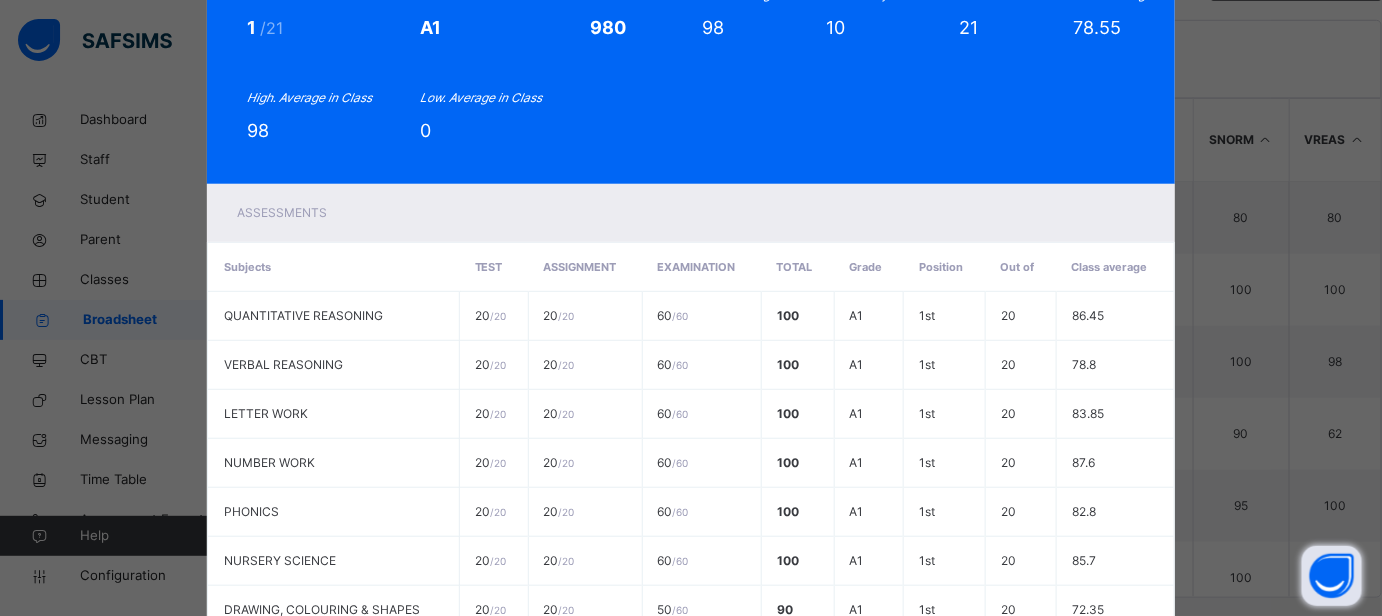 scroll, scrollTop: 0, scrollLeft: 0, axis: both 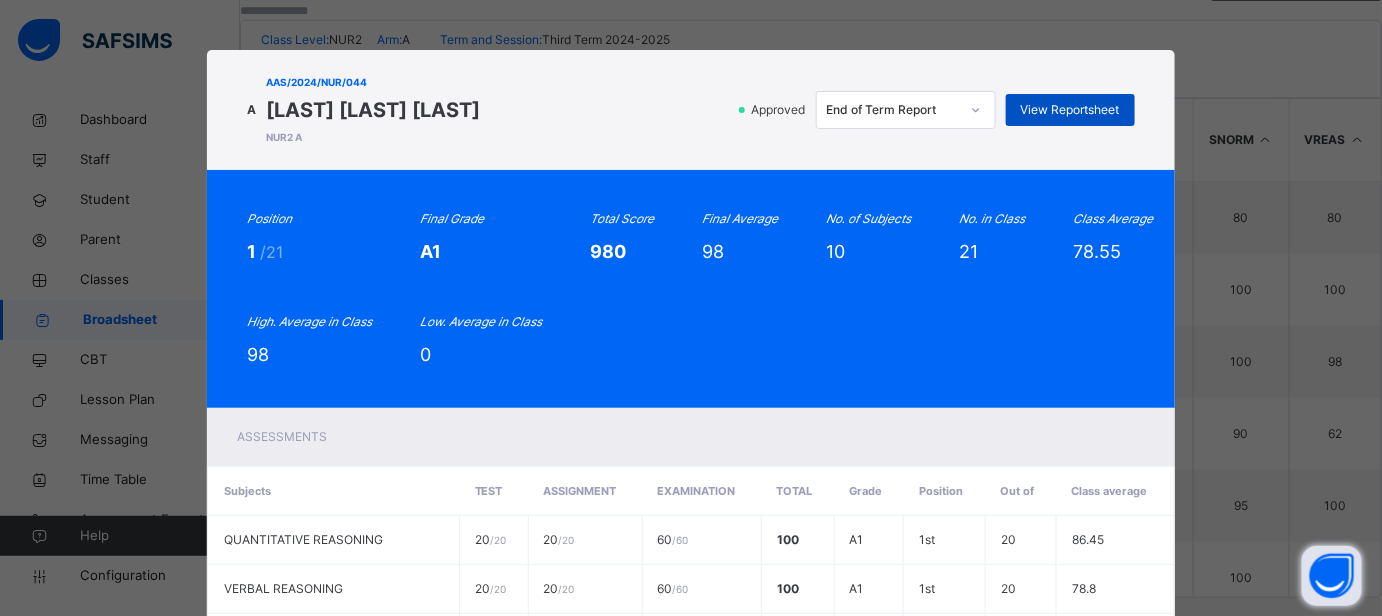 click on "View Reportsheet" at bounding box center (1070, 110) 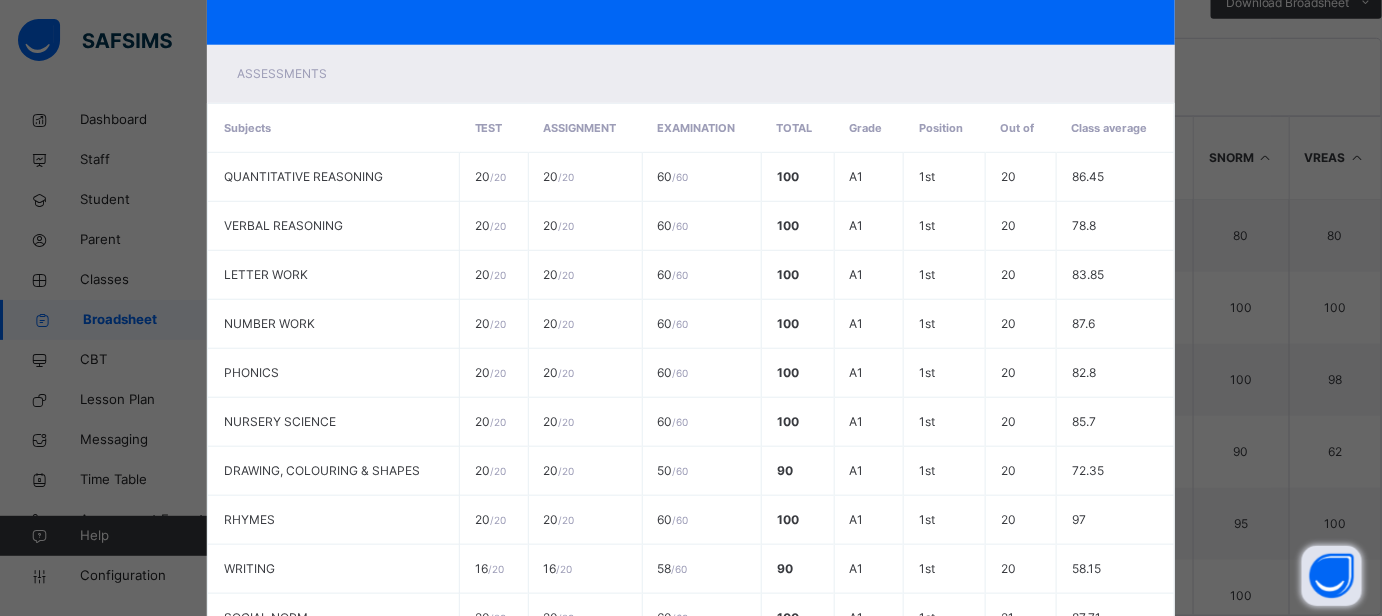 scroll, scrollTop: 587, scrollLeft: 0, axis: vertical 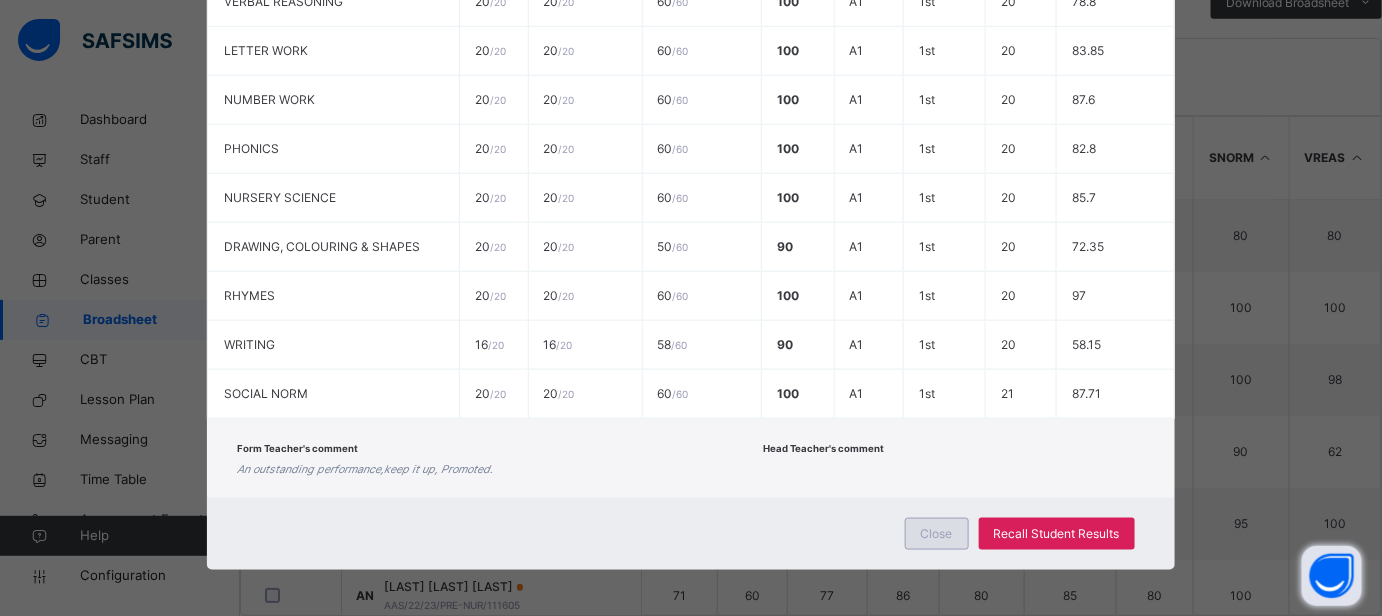 click on "Close" at bounding box center (937, 534) 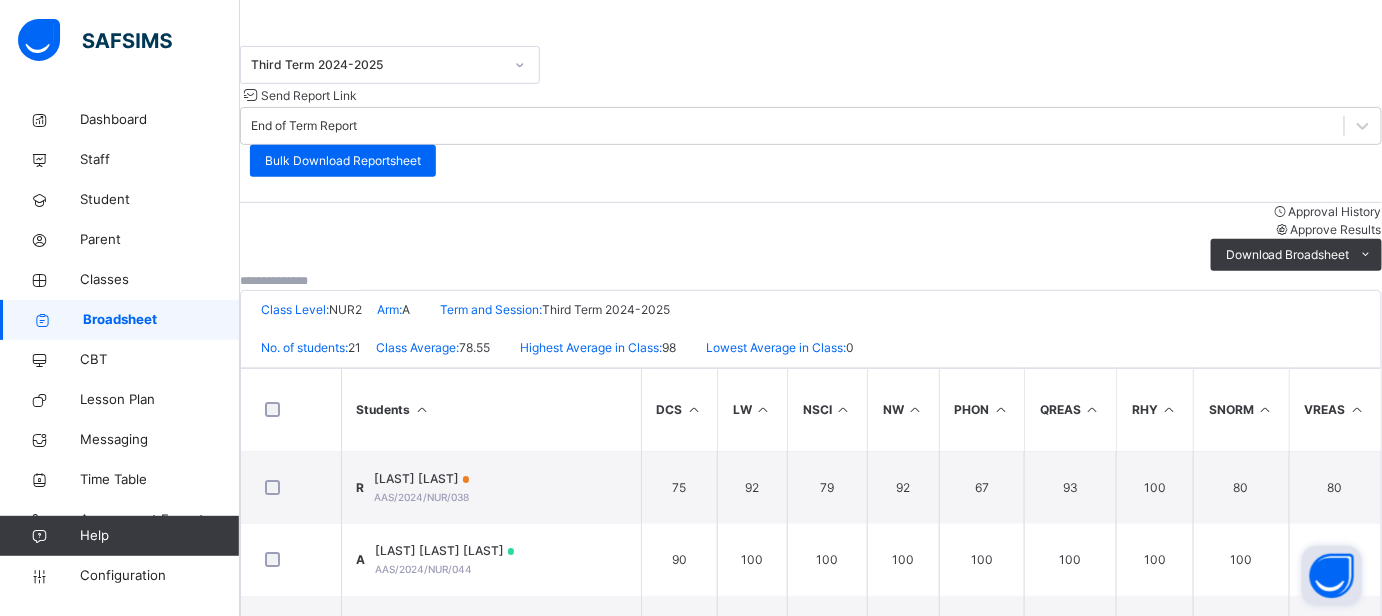 scroll, scrollTop: 0, scrollLeft: 0, axis: both 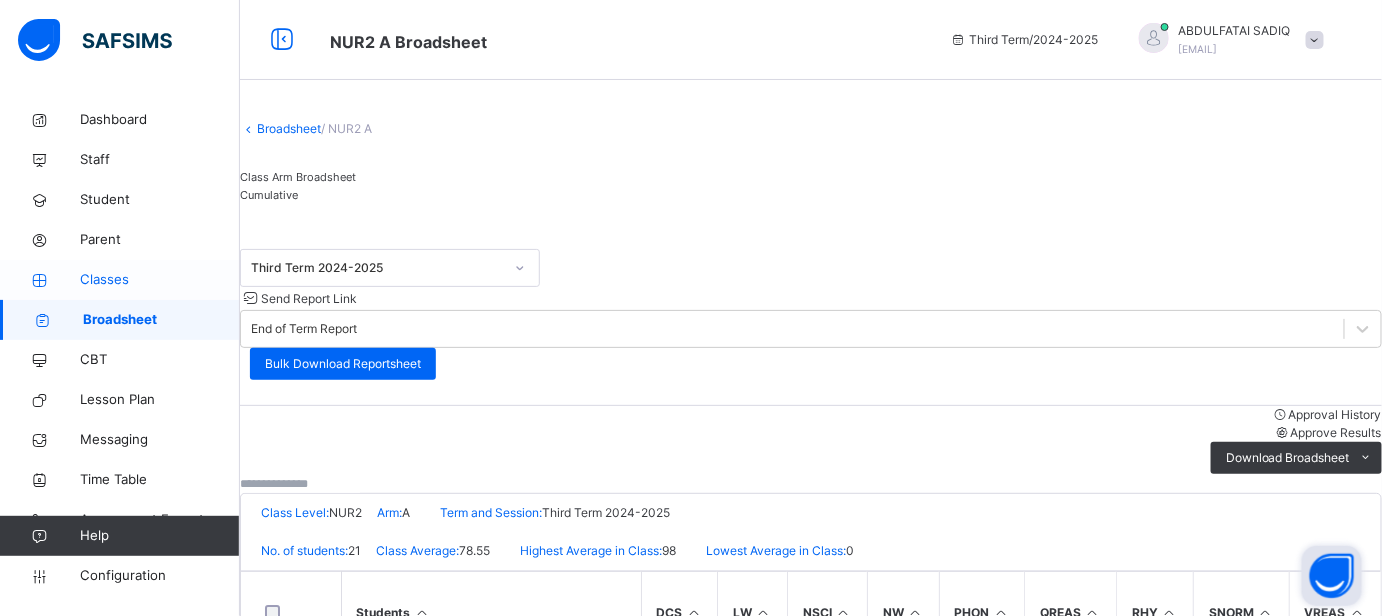 click on "Classes" at bounding box center [160, 280] 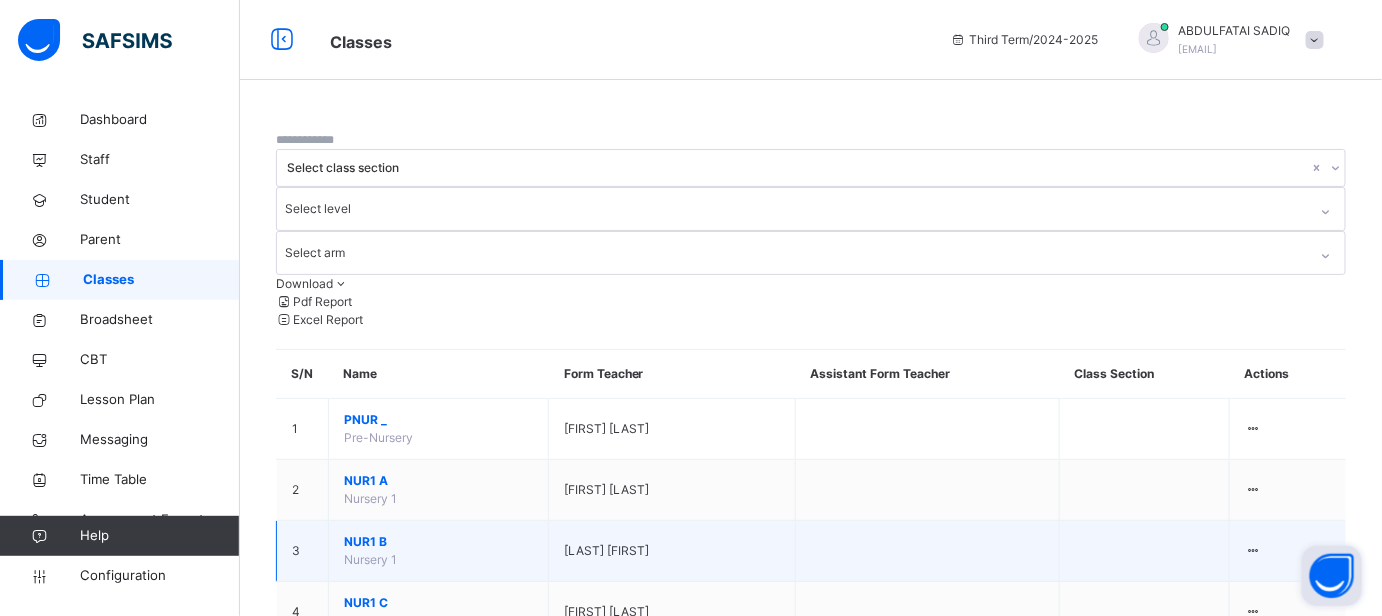 scroll, scrollTop: 181, scrollLeft: 0, axis: vertical 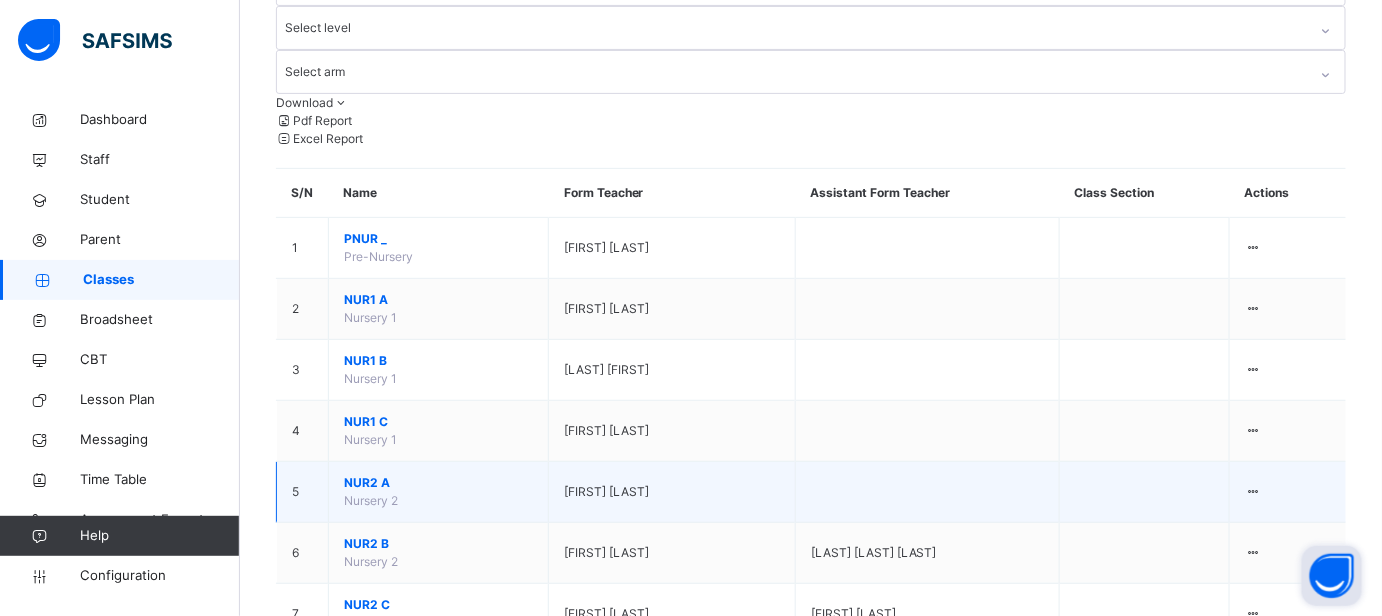 click on "NUR2   A" at bounding box center (438, 483) 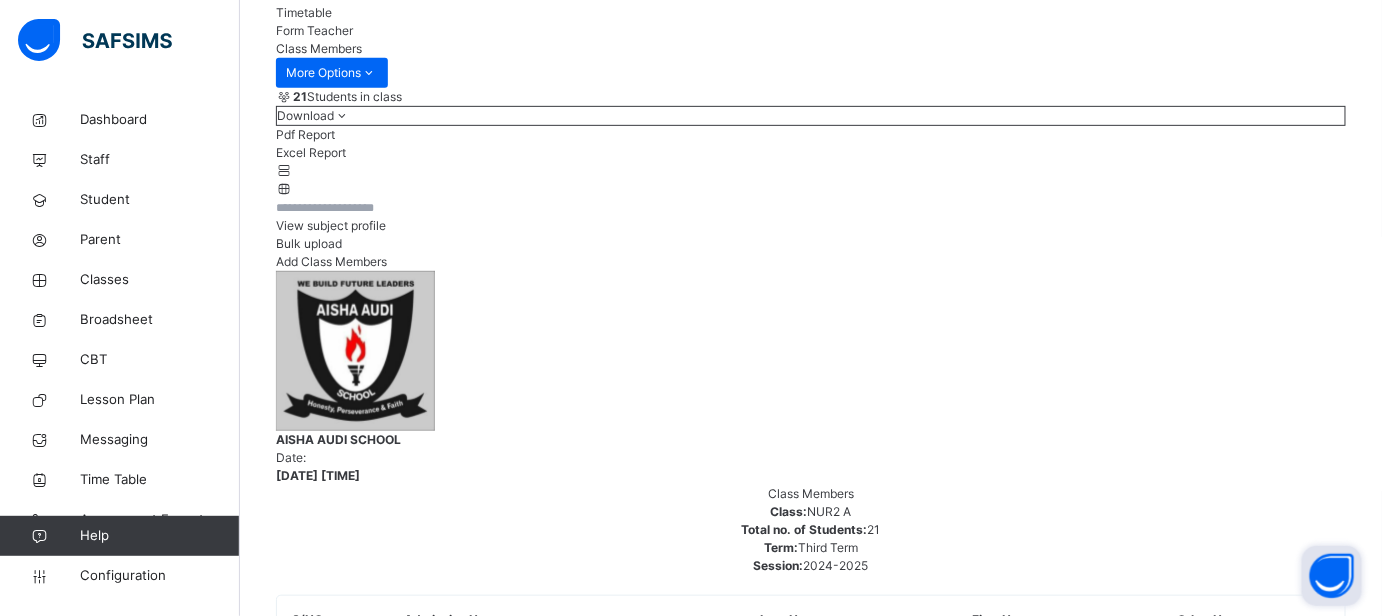 scroll, scrollTop: 90, scrollLeft: 0, axis: vertical 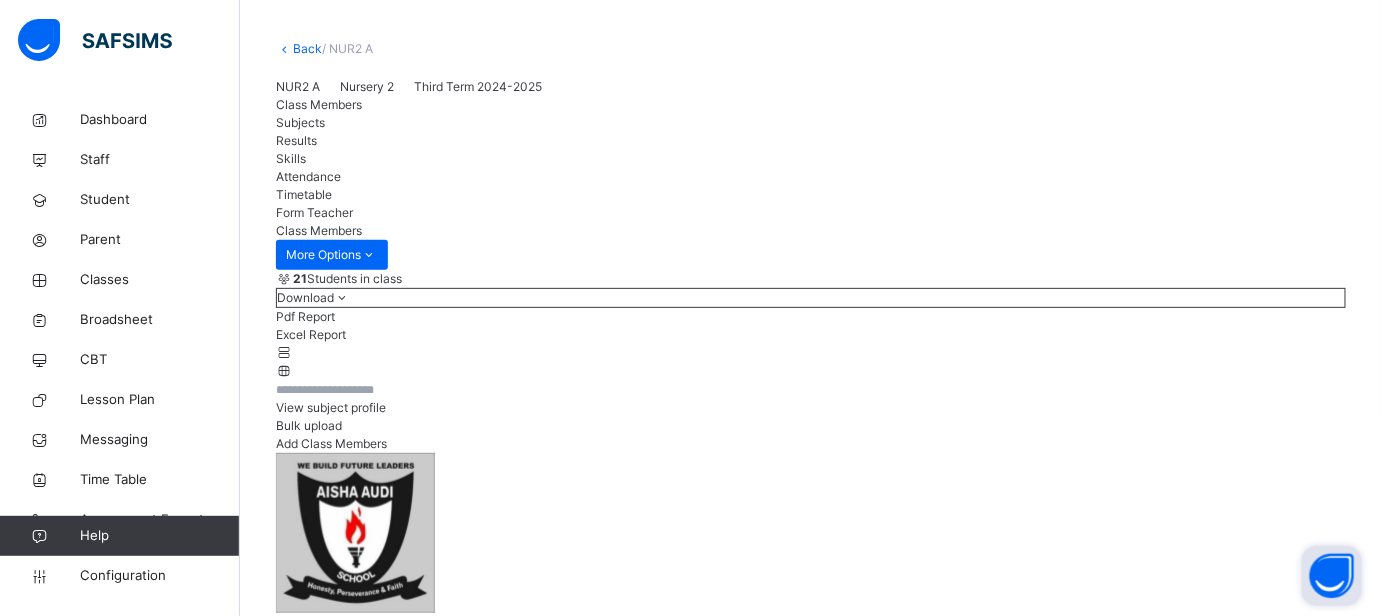 click on "Results" at bounding box center [296, 140] 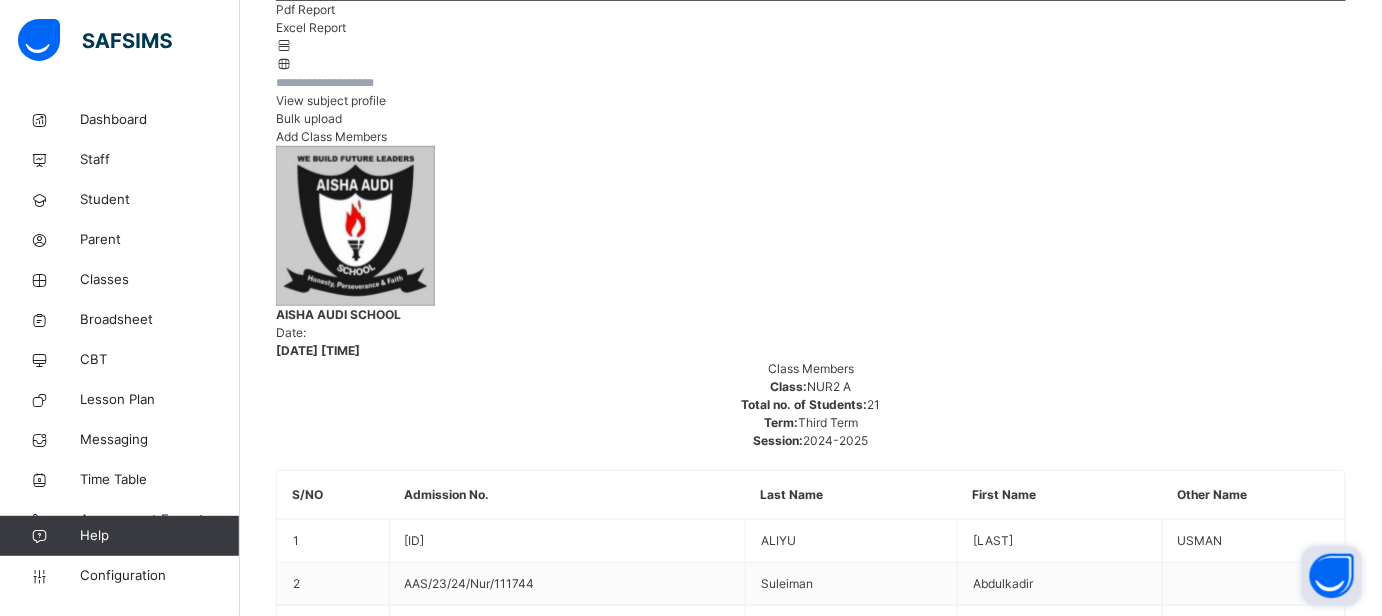 scroll, scrollTop: 454, scrollLeft: 0, axis: vertical 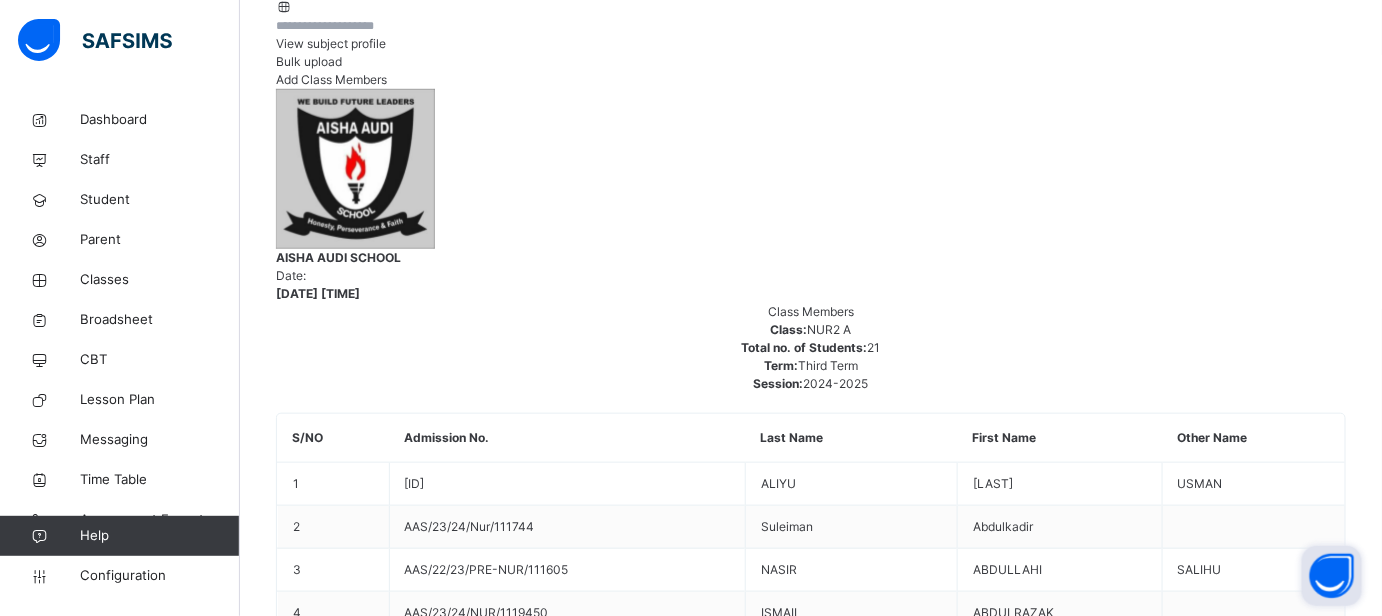 click on "[FIRST] [LAST] [FIRST] AAS/23/24/NUR/111949" at bounding box center (811, 3825) 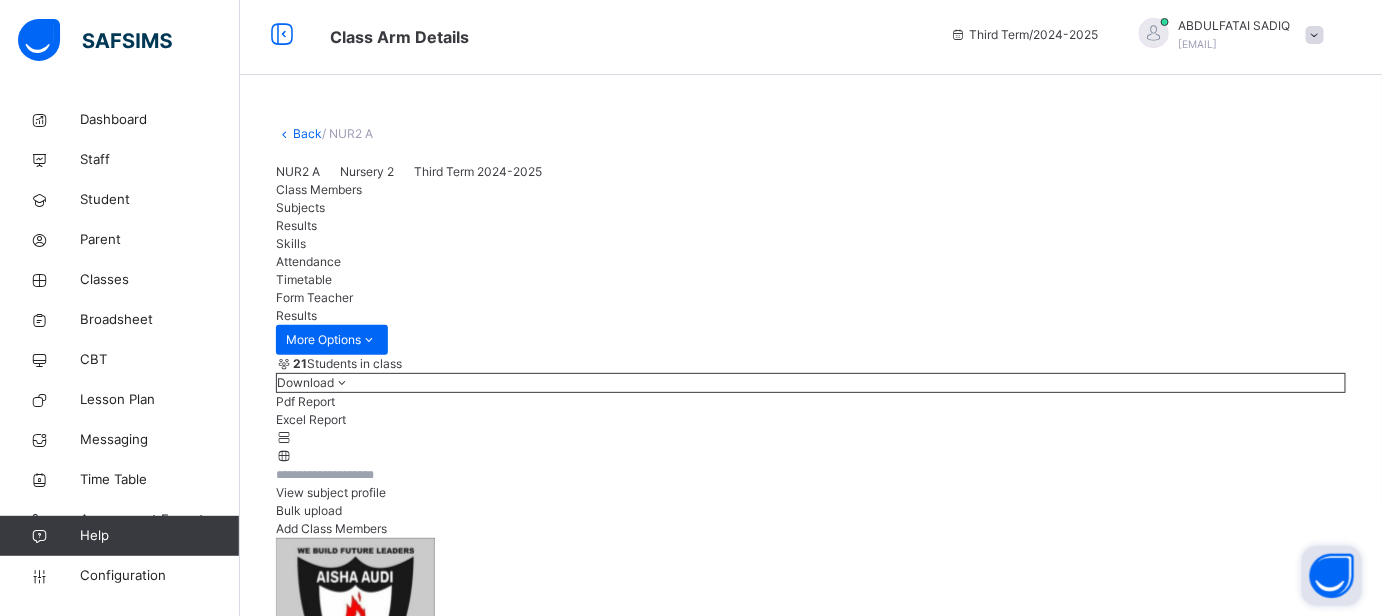 scroll, scrollTop: 0, scrollLeft: 0, axis: both 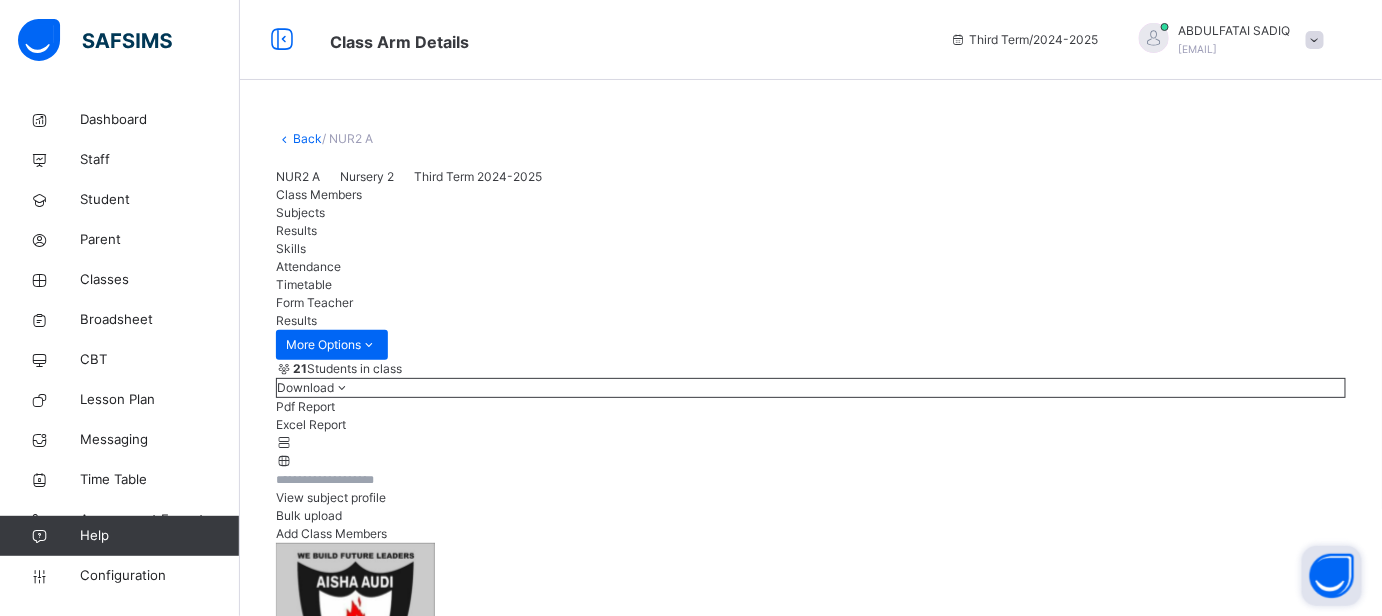click on "Back" at bounding box center [307, 138] 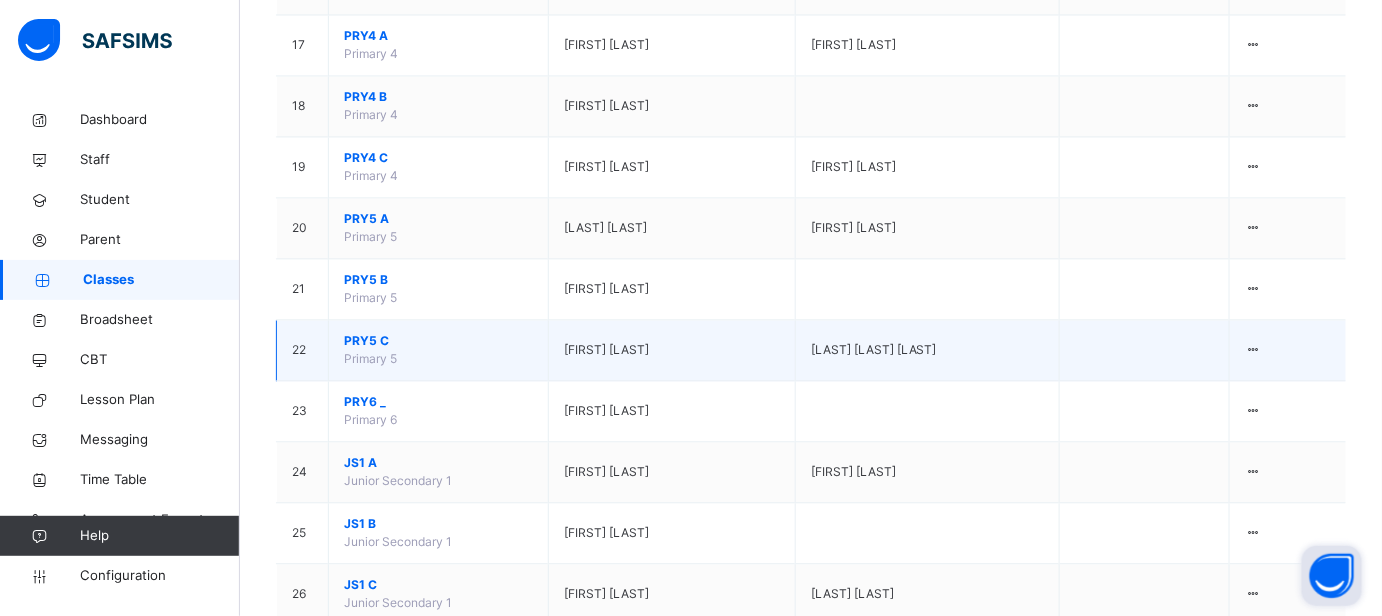 scroll, scrollTop: 1545, scrollLeft: 0, axis: vertical 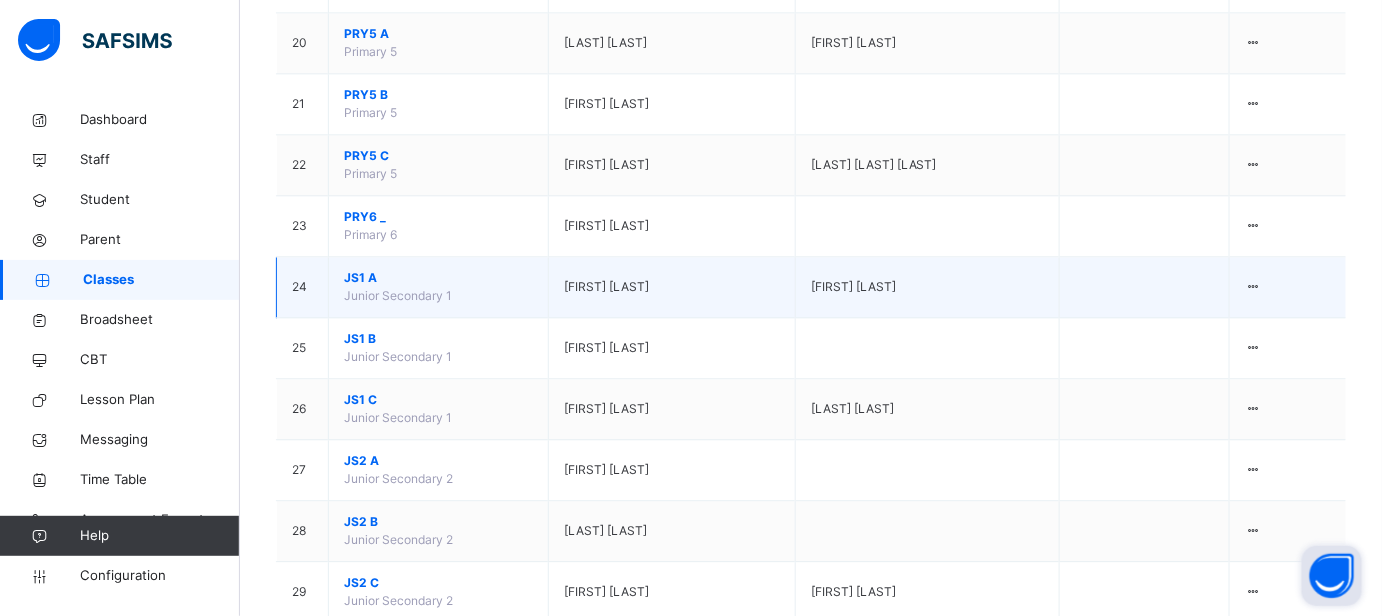 click on "JS1   A" at bounding box center [438, 278] 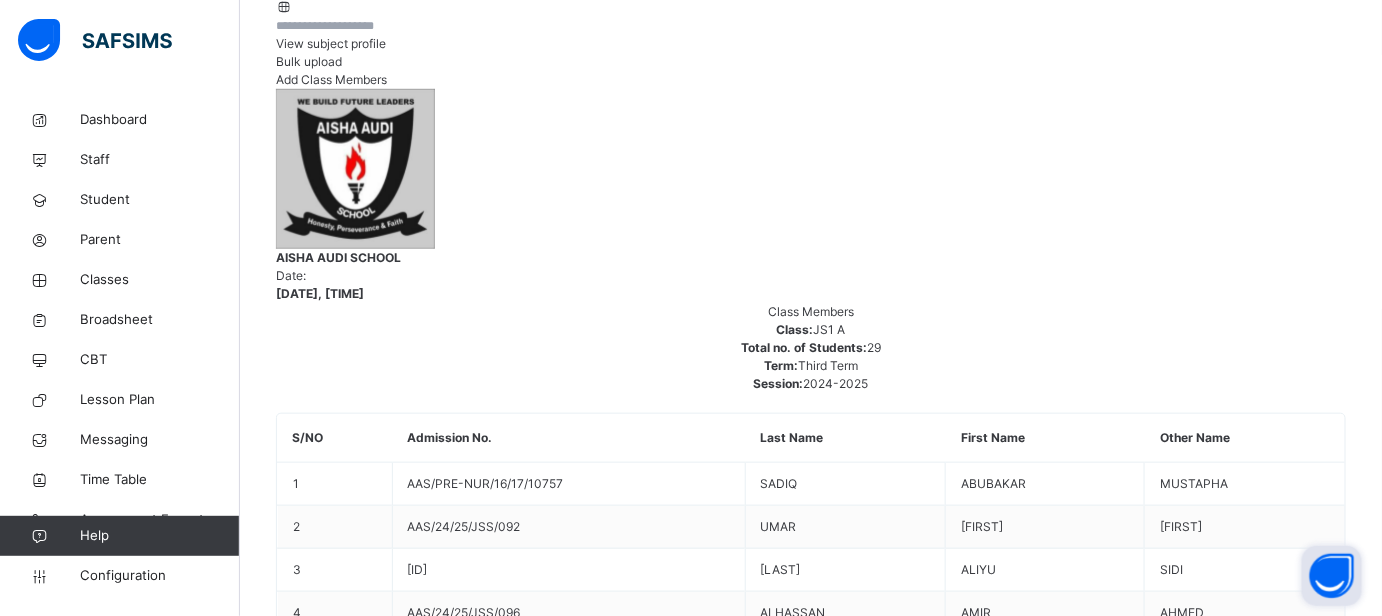 scroll, scrollTop: 181, scrollLeft: 0, axis: vertical 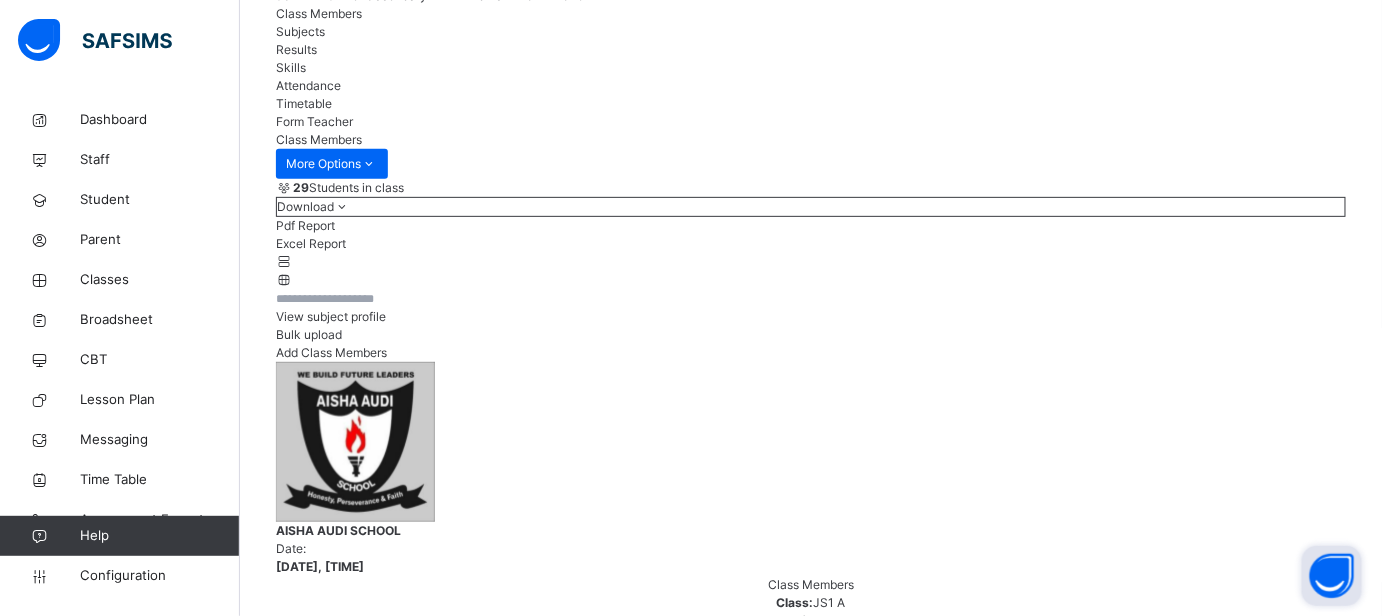 click on "Results" at bounding box center (296, 49) 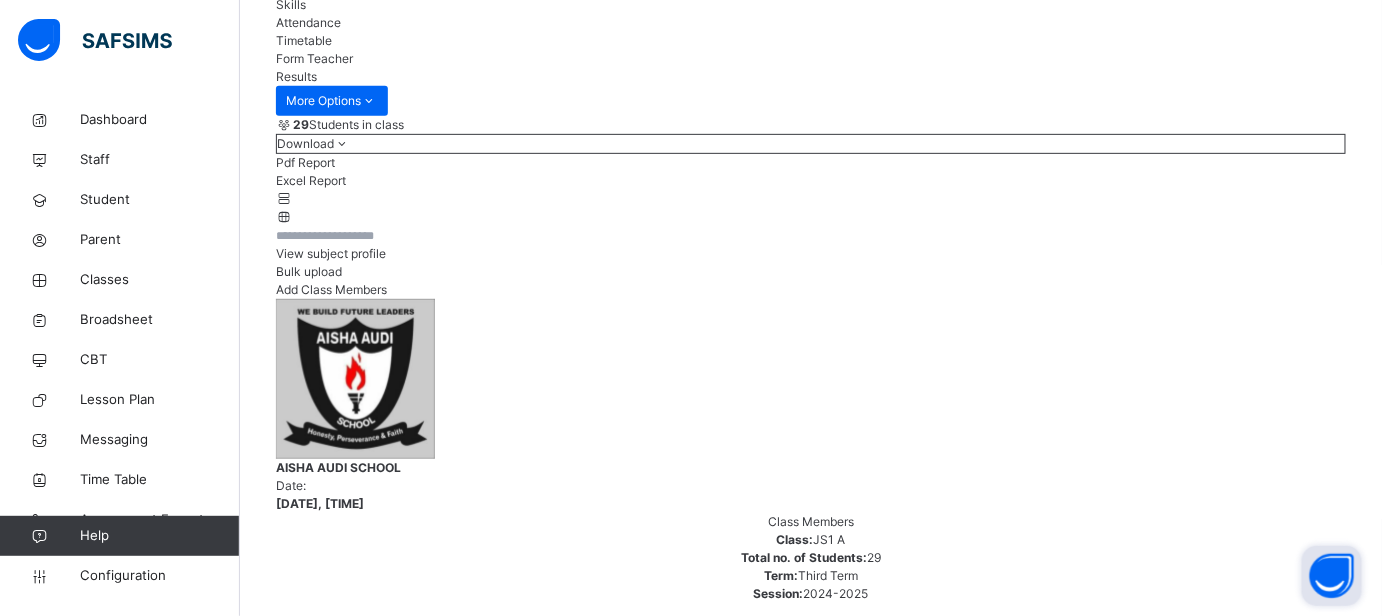 scroll, scrollTop: 272, scrollLeft: 0, axis: vertical 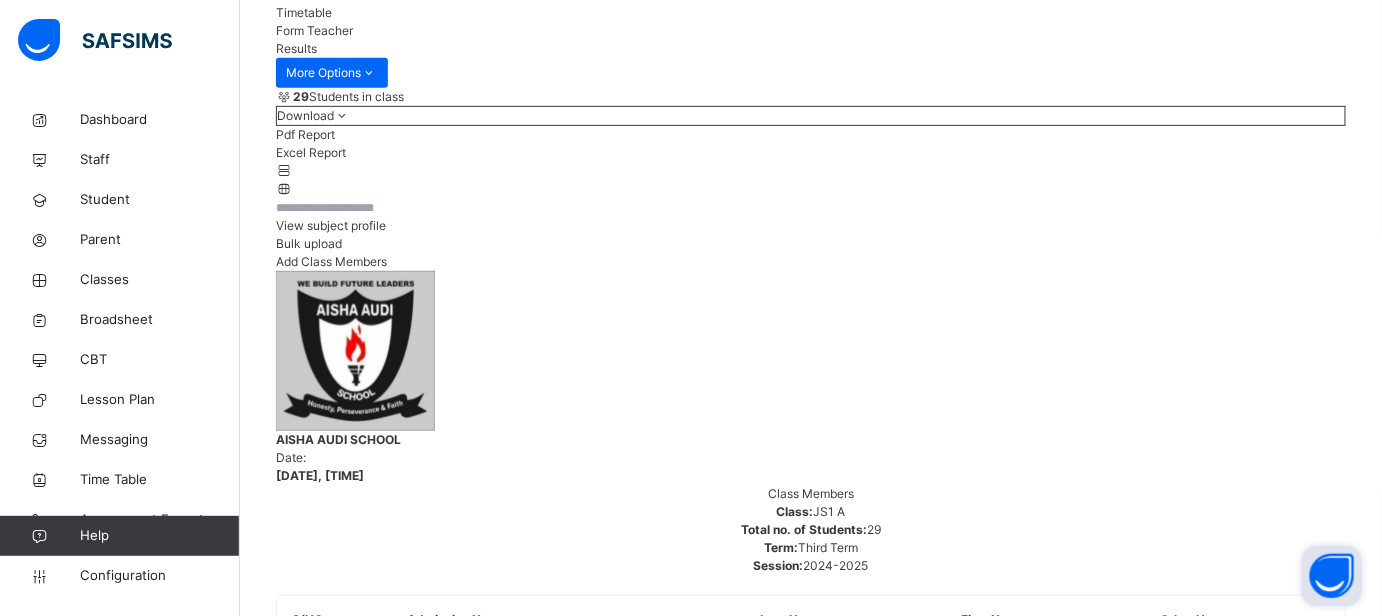 click on "[FIRST] [LAST] [LAST]" at bounding box center [811, 5406] 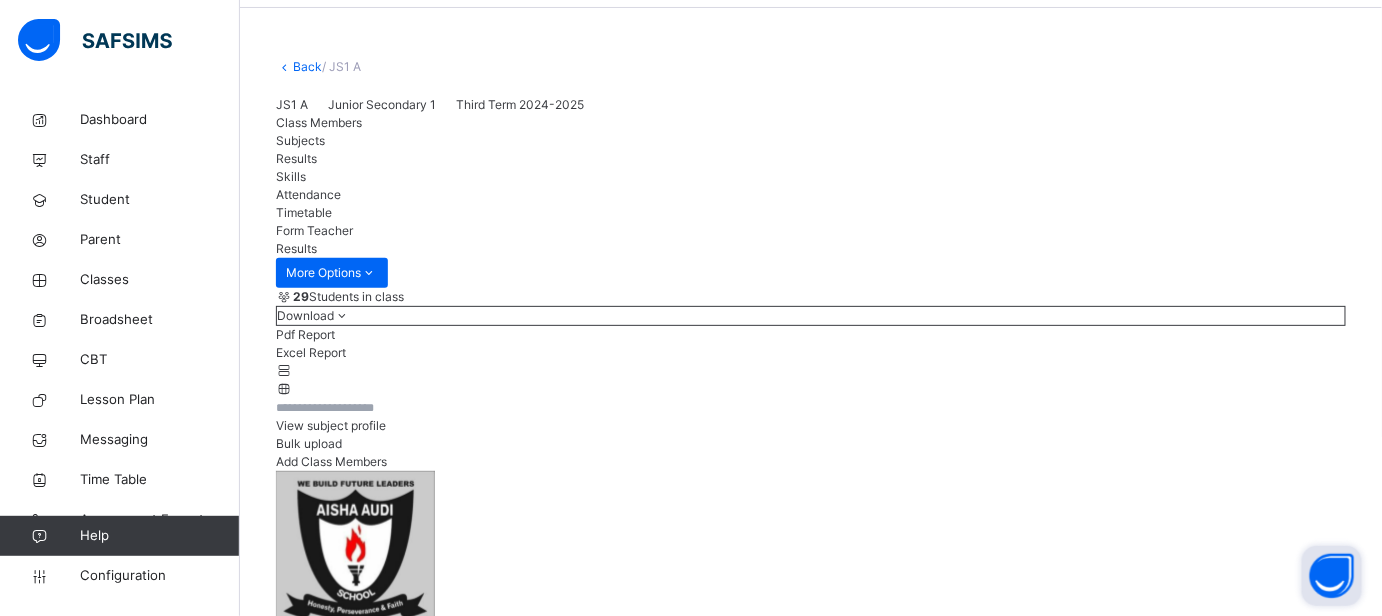 scroll, scrollTop: 0, scrollLeft: 0, axis: both 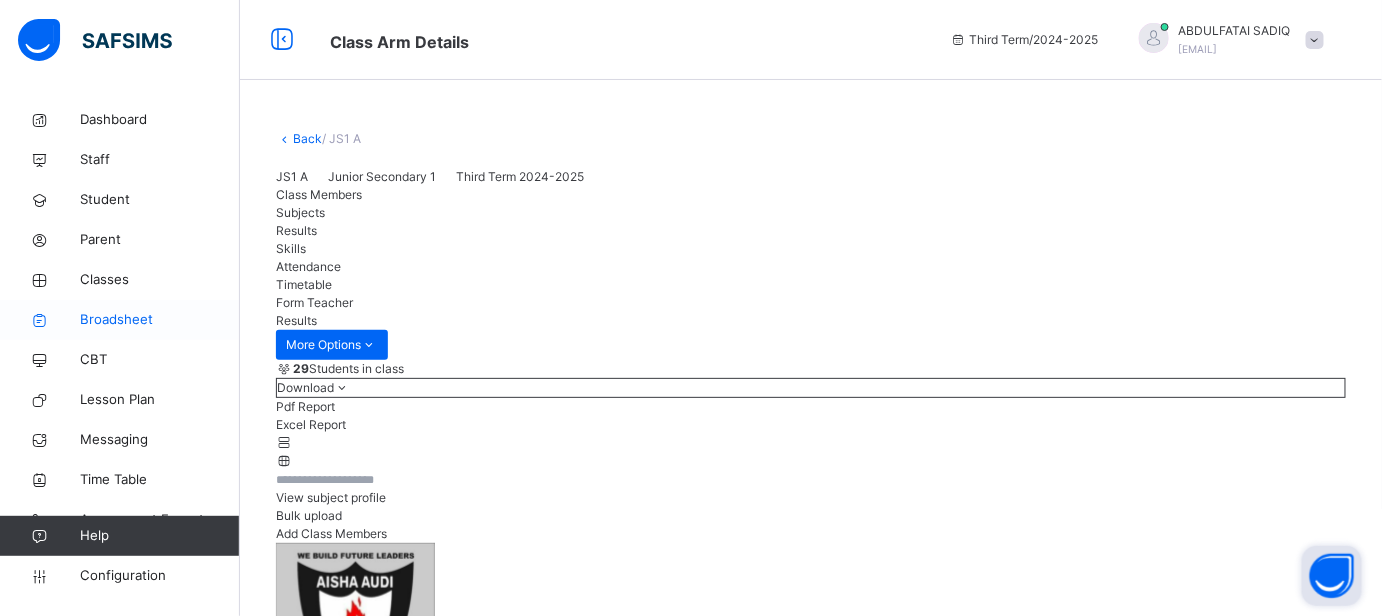 click on "Broadsheet" at bounding box center (160, 320) 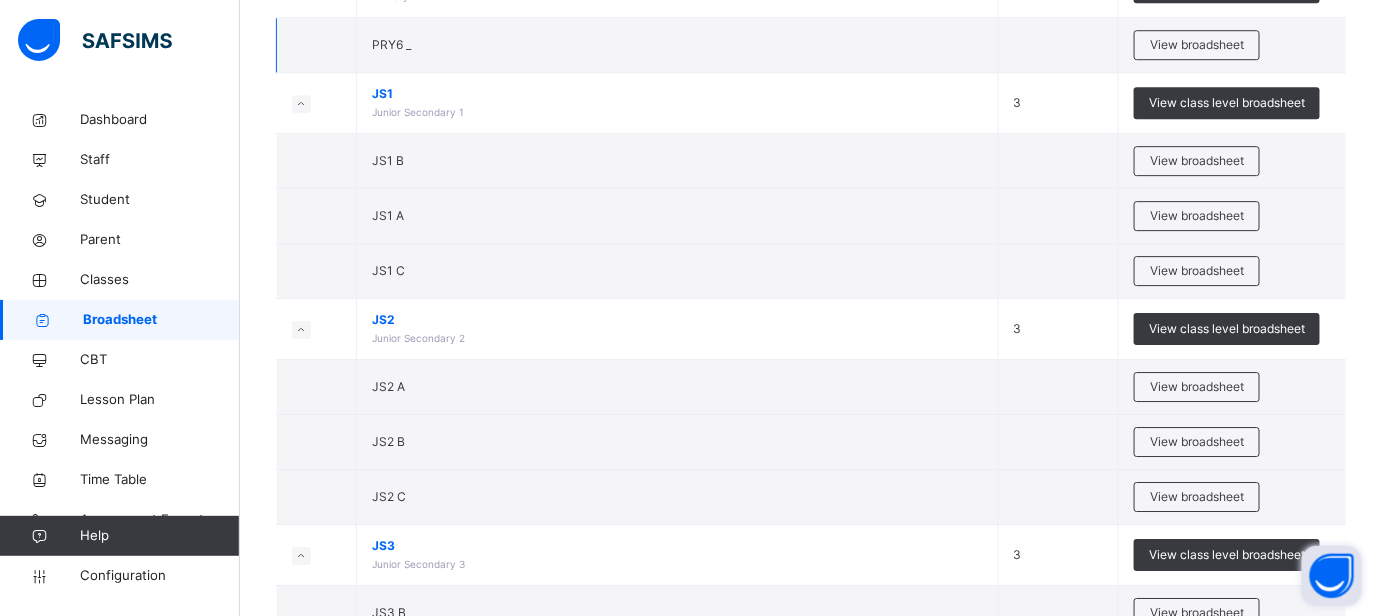 scroll, scrollTop: 2090, scrollLeft: 0, axis: vertical 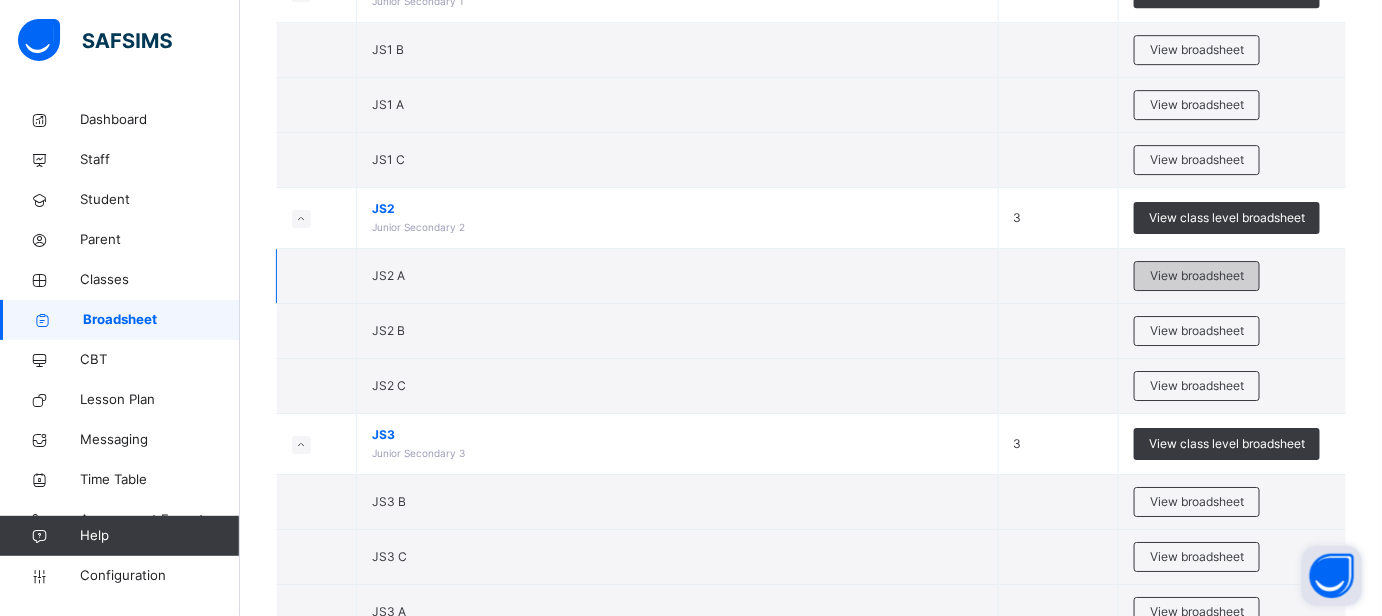 click on "View broadsheet" at bounding box center (1197, 276) 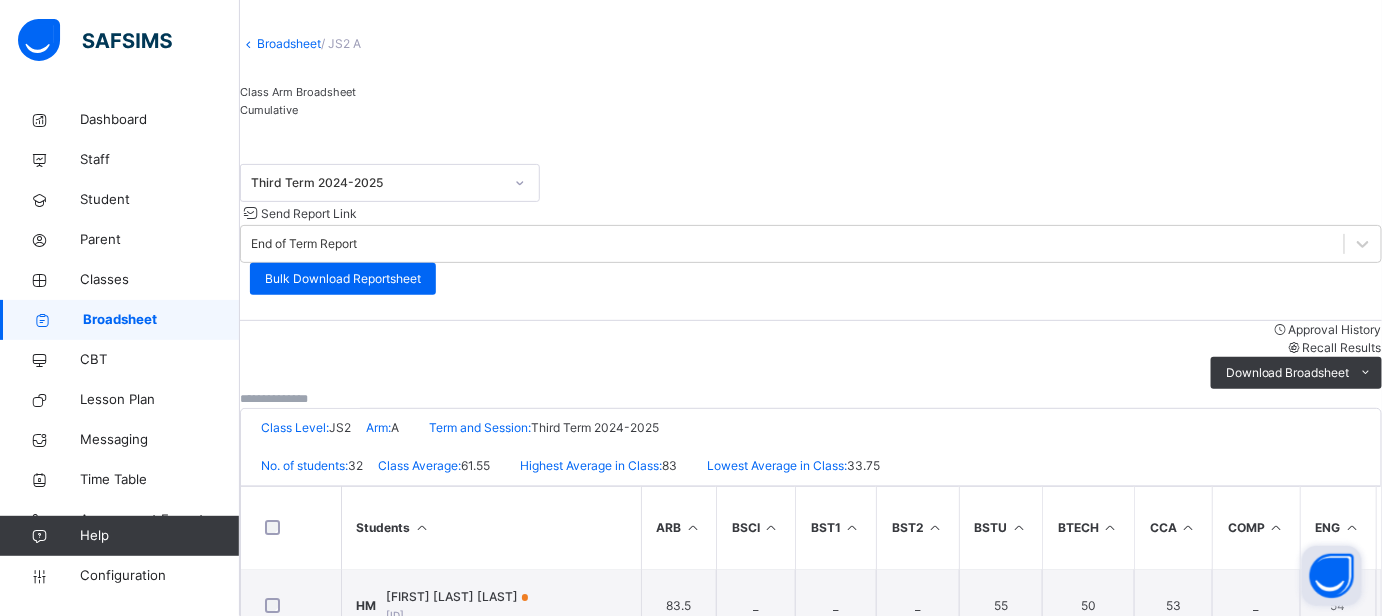 scroll, scrollTop: 363, scrollLeft: 0, axis: vertical 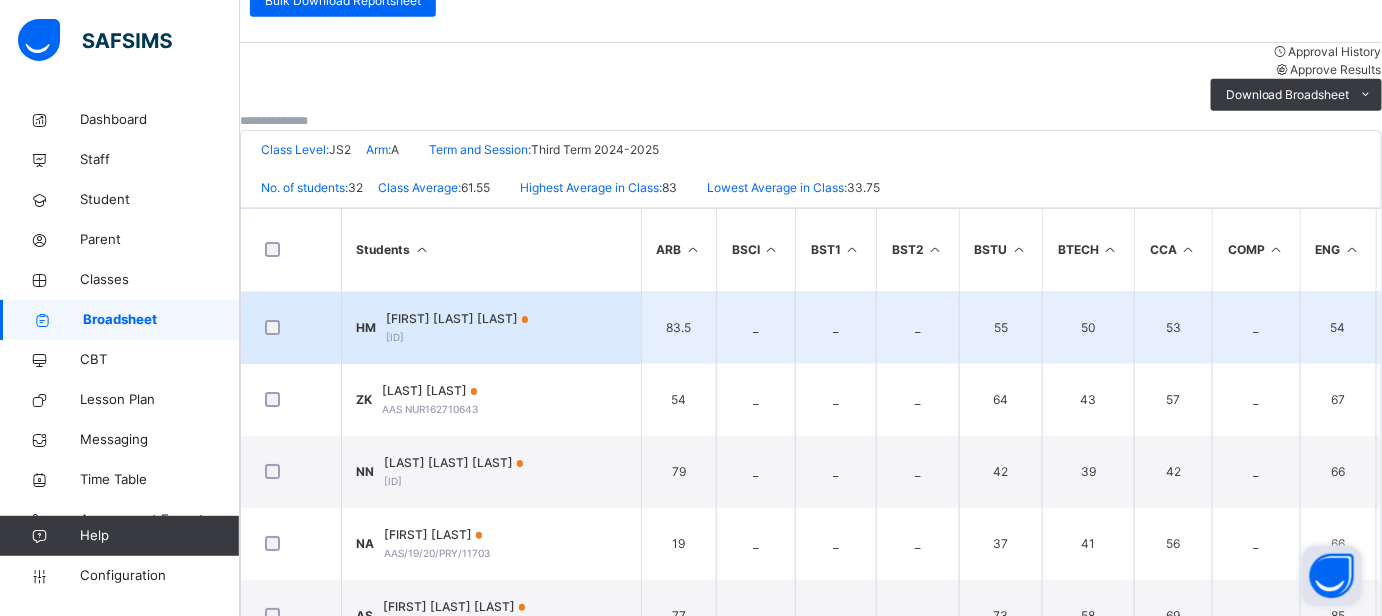 click on "[FIRST] [LAST] [LAST]" at bounding box center (458, 319) 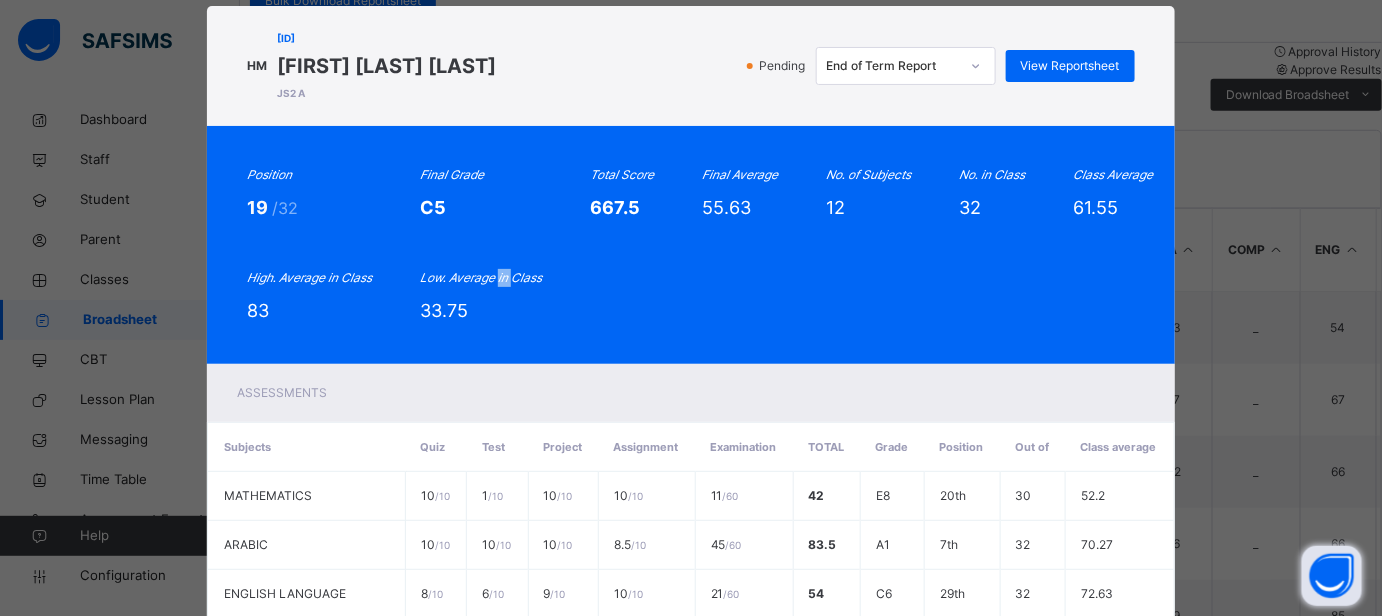 scroll, scrollTop: 0, scrollLeft: 0, axis: both 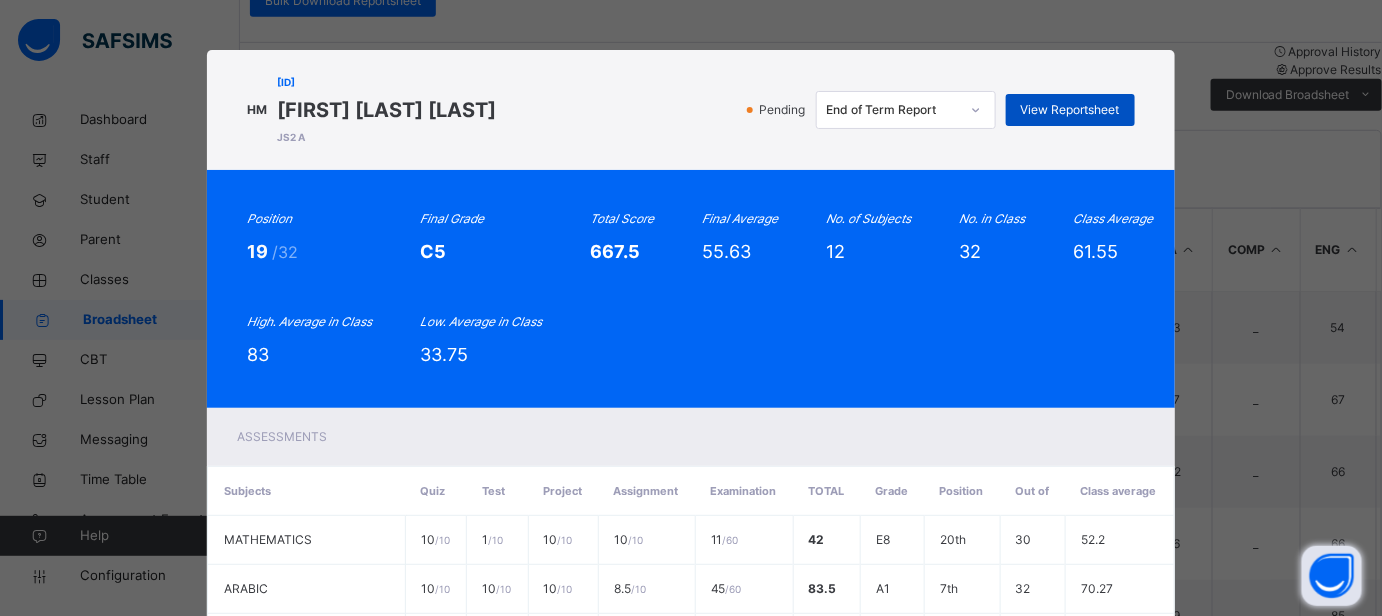 click on "View Reportsheet" at bounding box center [1070, 110] 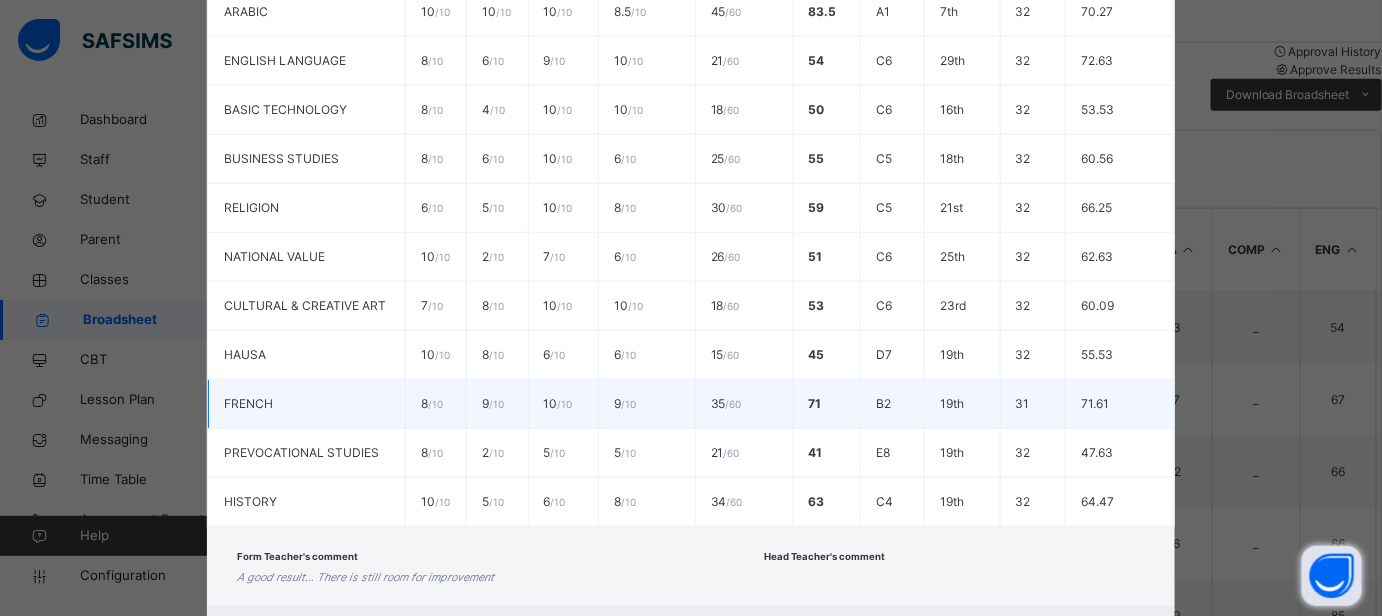 scroll, scrollTop: 685, scrollLeft: 0, axis: vertical 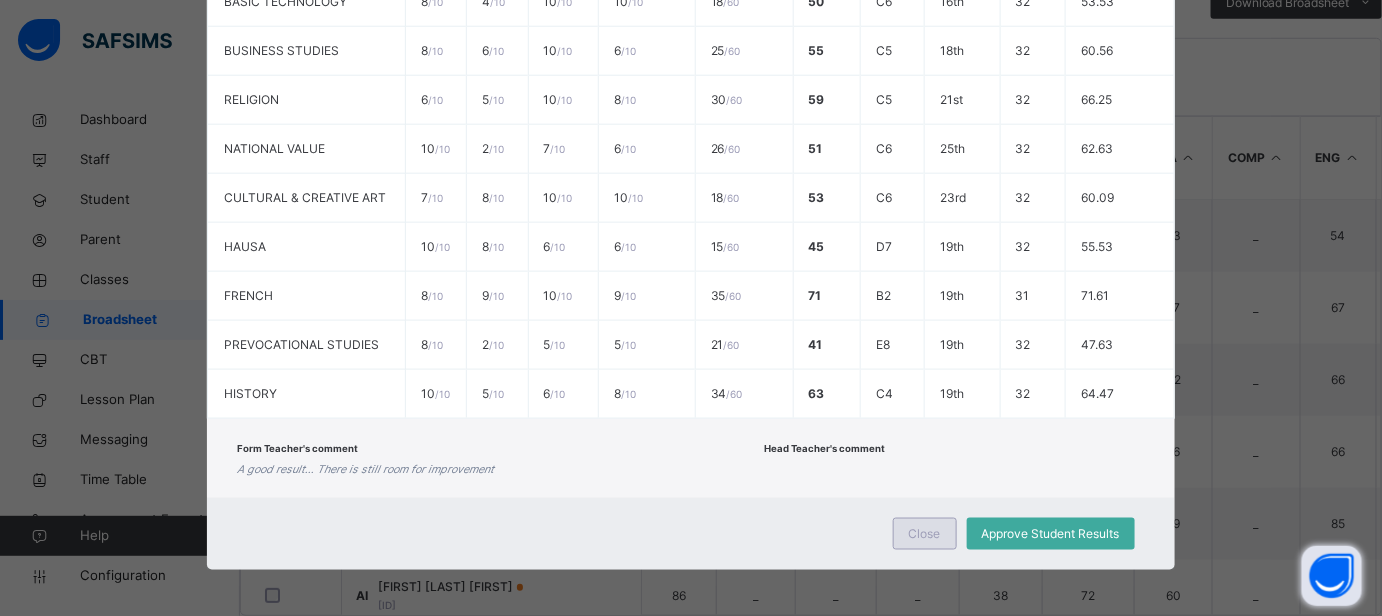 click on "Close" at bounding box center (925, 534) 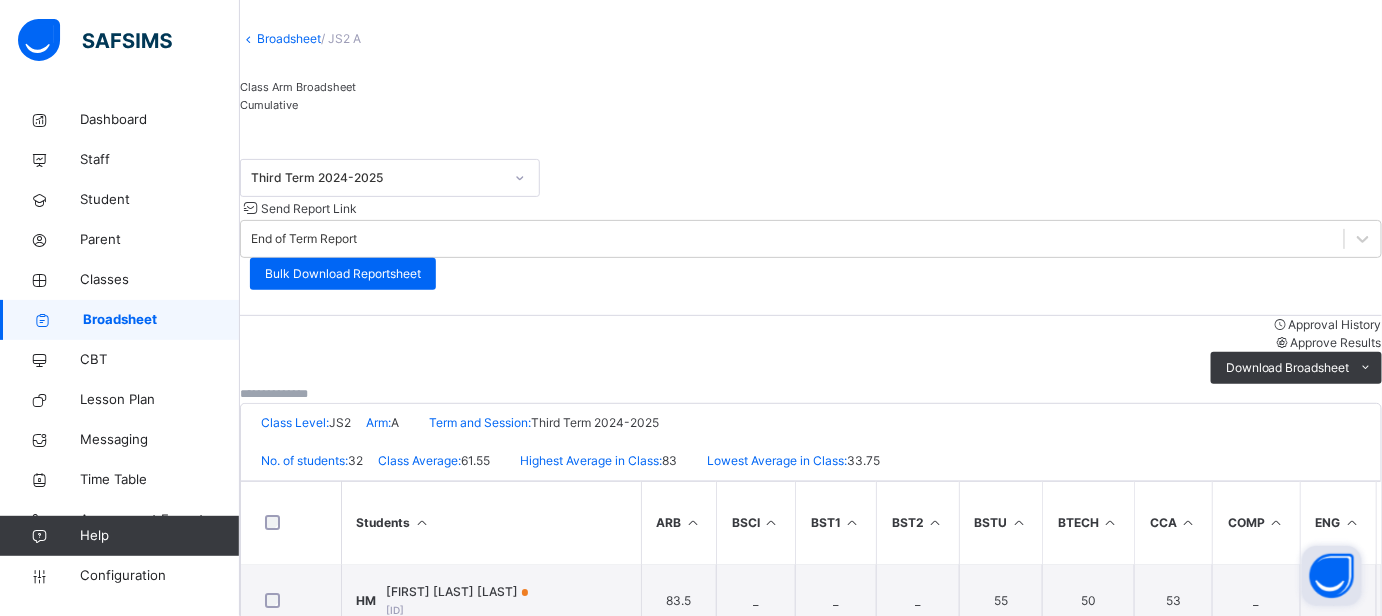 scroll, scrollTop: 0, scrollLeft: 0, axis: both 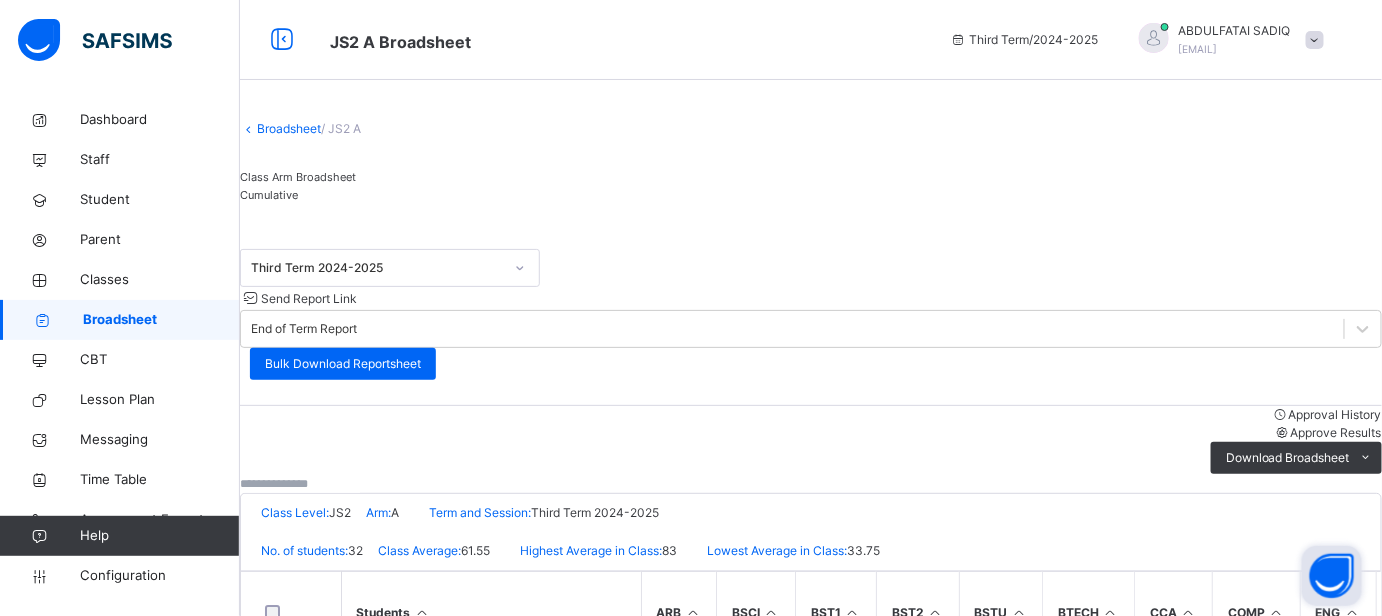 click on "Broadsheet" at bounding box center (289, 128) 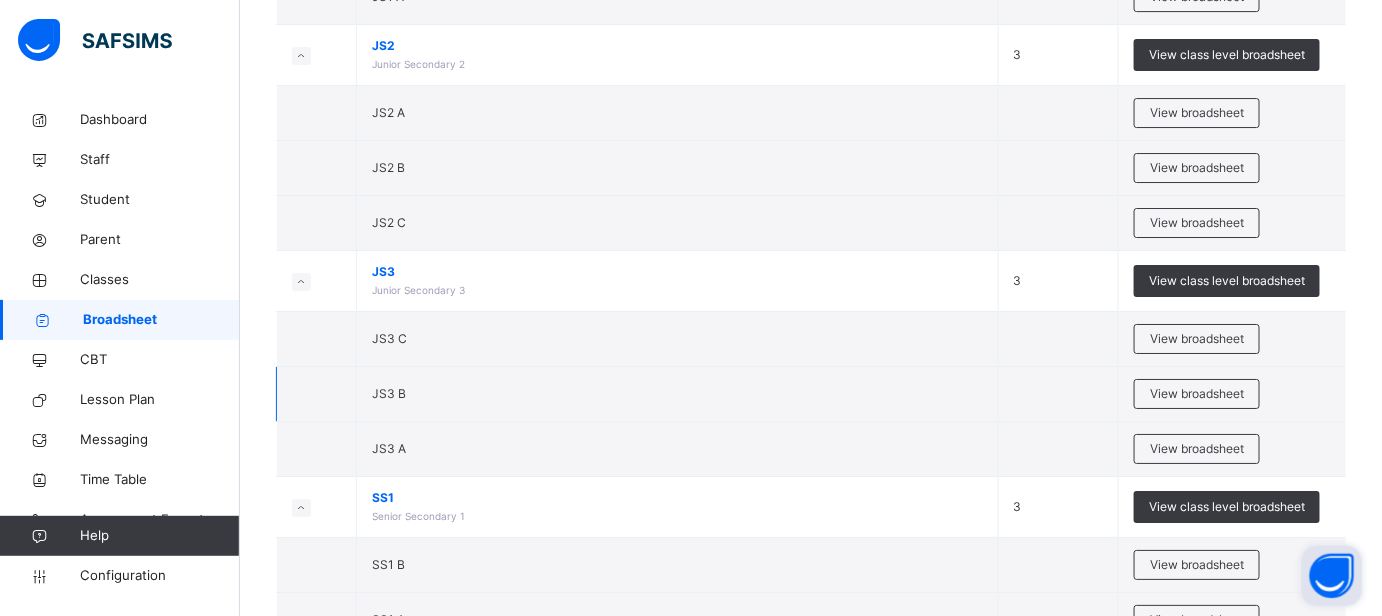 scroll, scrollTop: 2181, scrollLeft: 0, axis: vertical 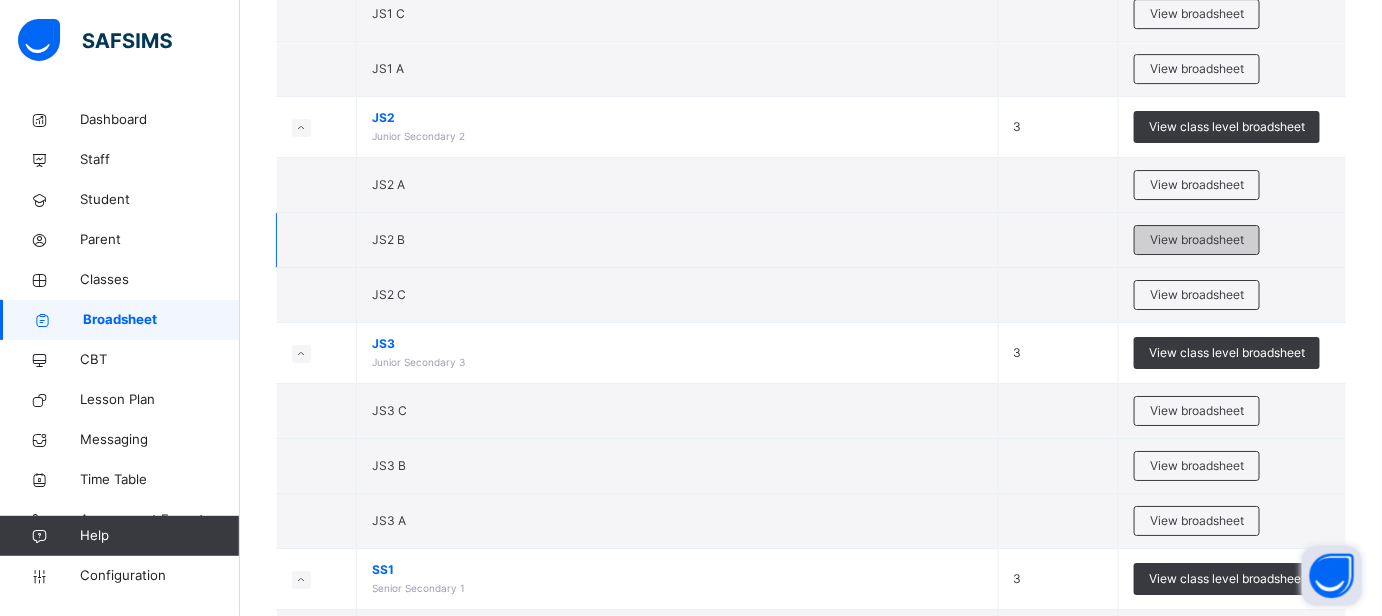 click on "View broadsheet" at bounding box center (1197, 240) 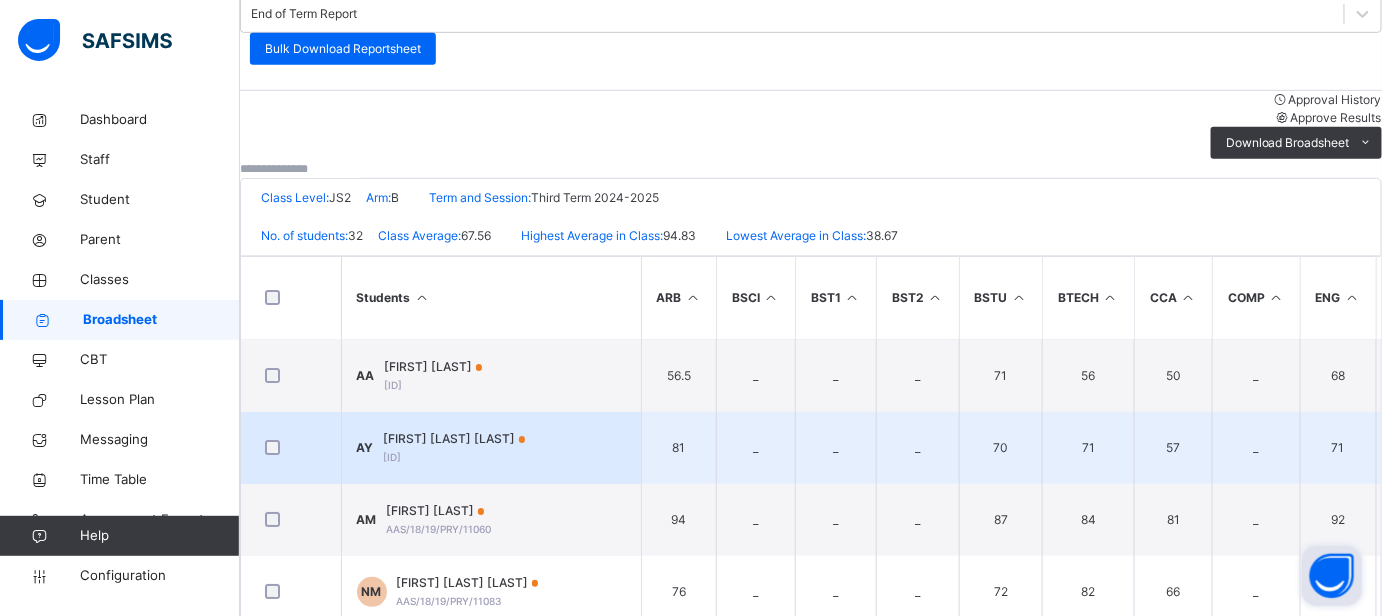 scroll, scrollTop: 454, scrollLeft: 0, axis: vertical 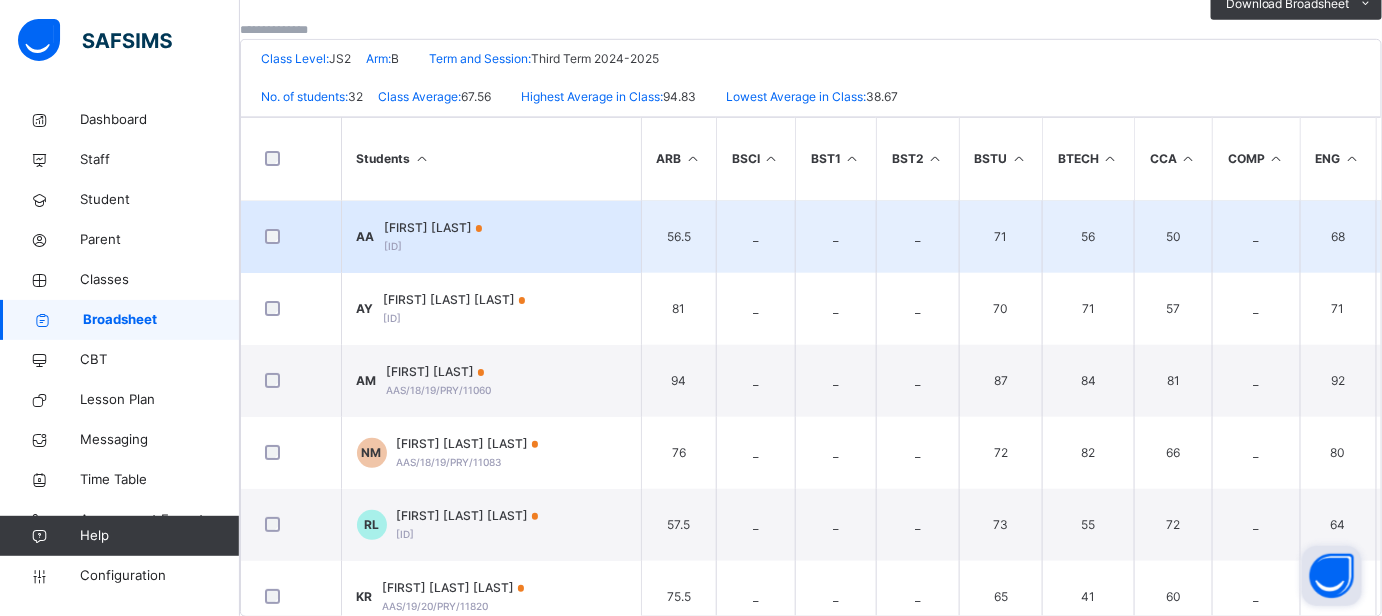 click at bounding box center [479, 228] 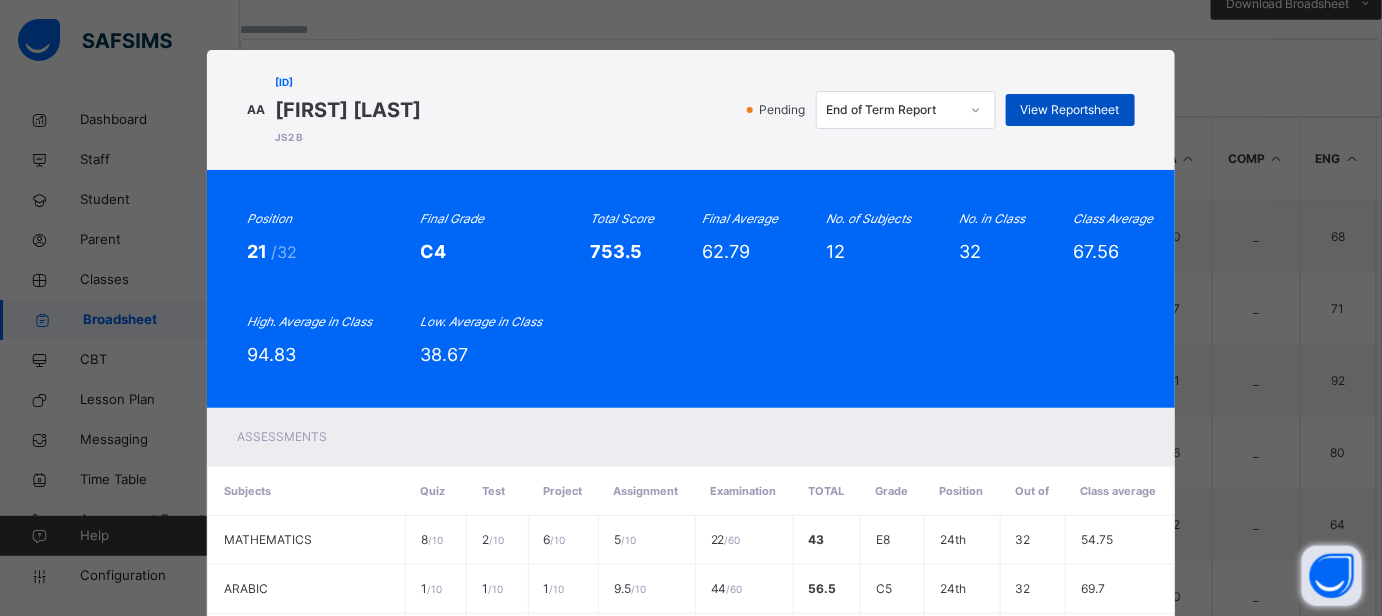 click on "View Reportsheet" at bounding box center [1070, 110] 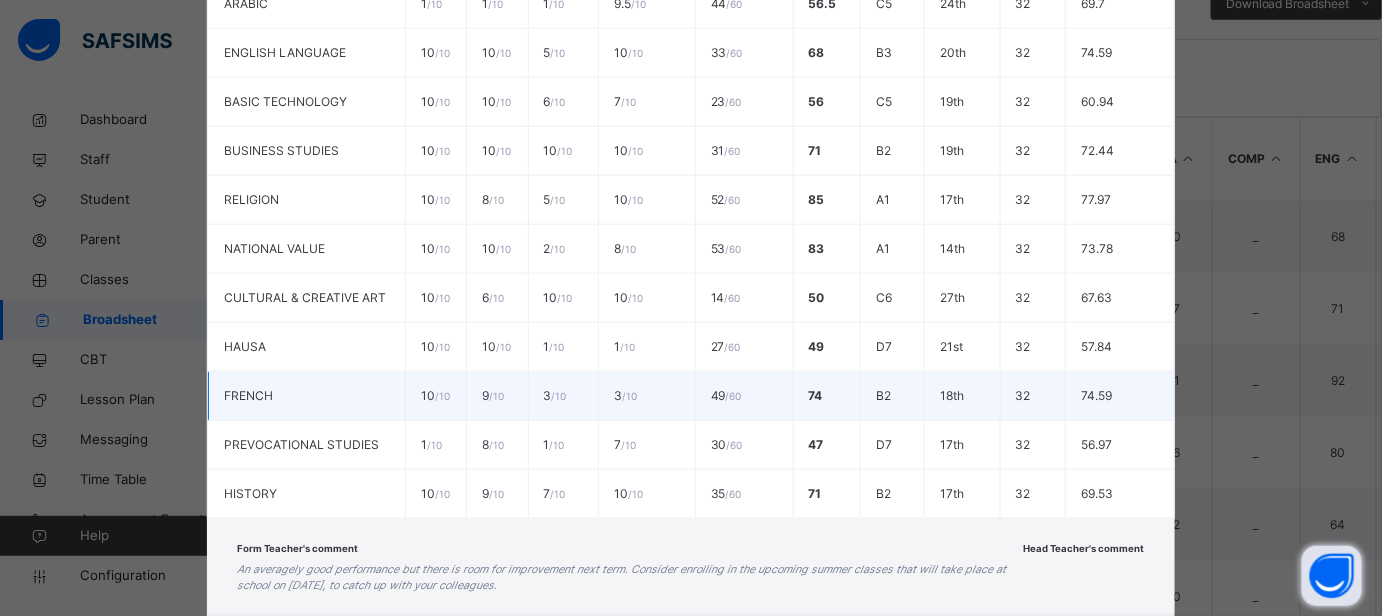 scroll, scrollTop: 701, scrollLeft: 0, axis: vertical 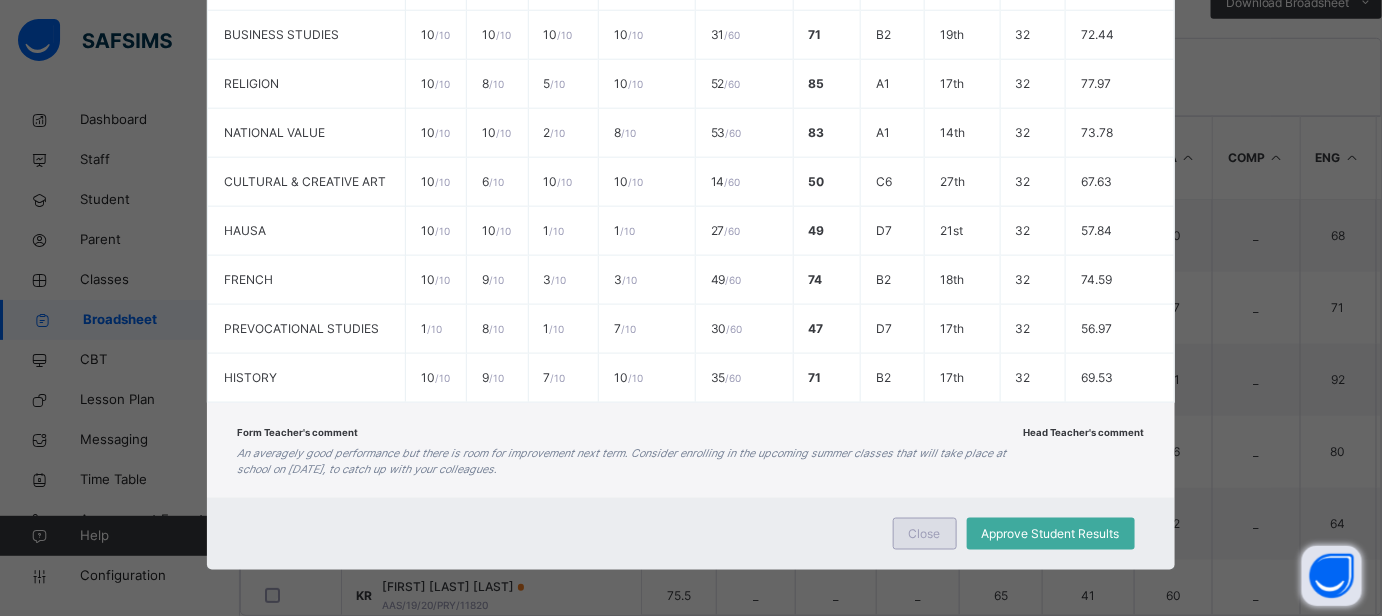 click on "Close" at bounding box center [925, 534] 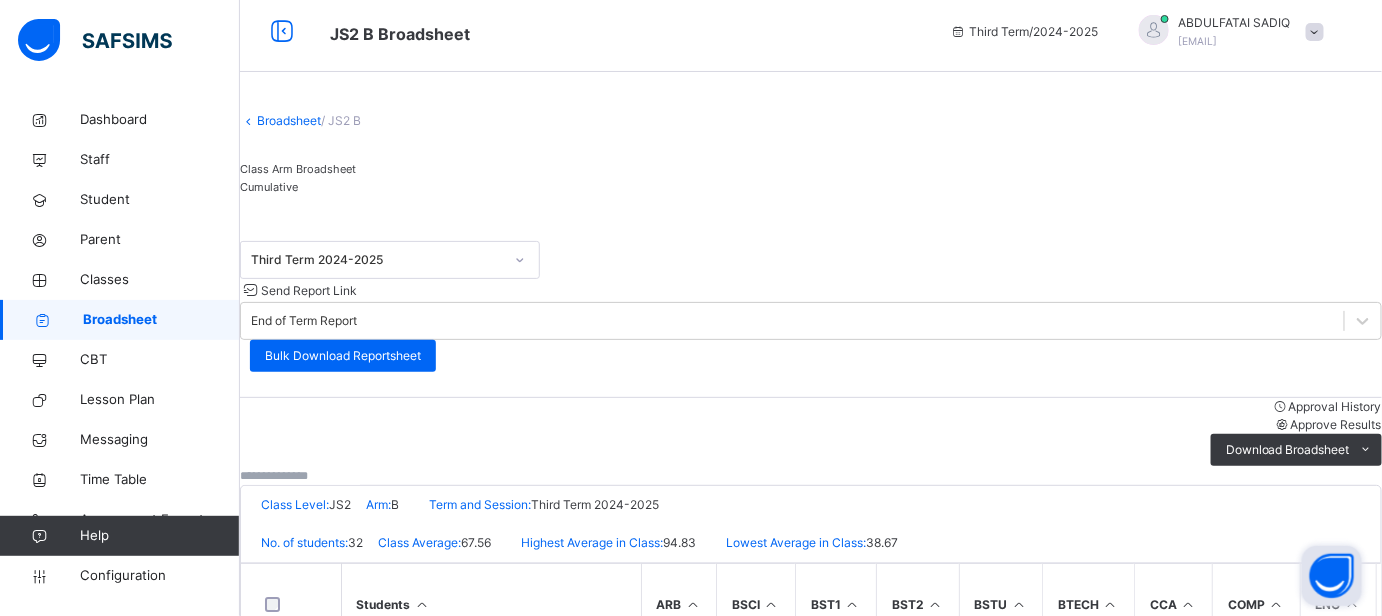 scroll, scrollTop: 0, scrollLeft: 0, axis: both 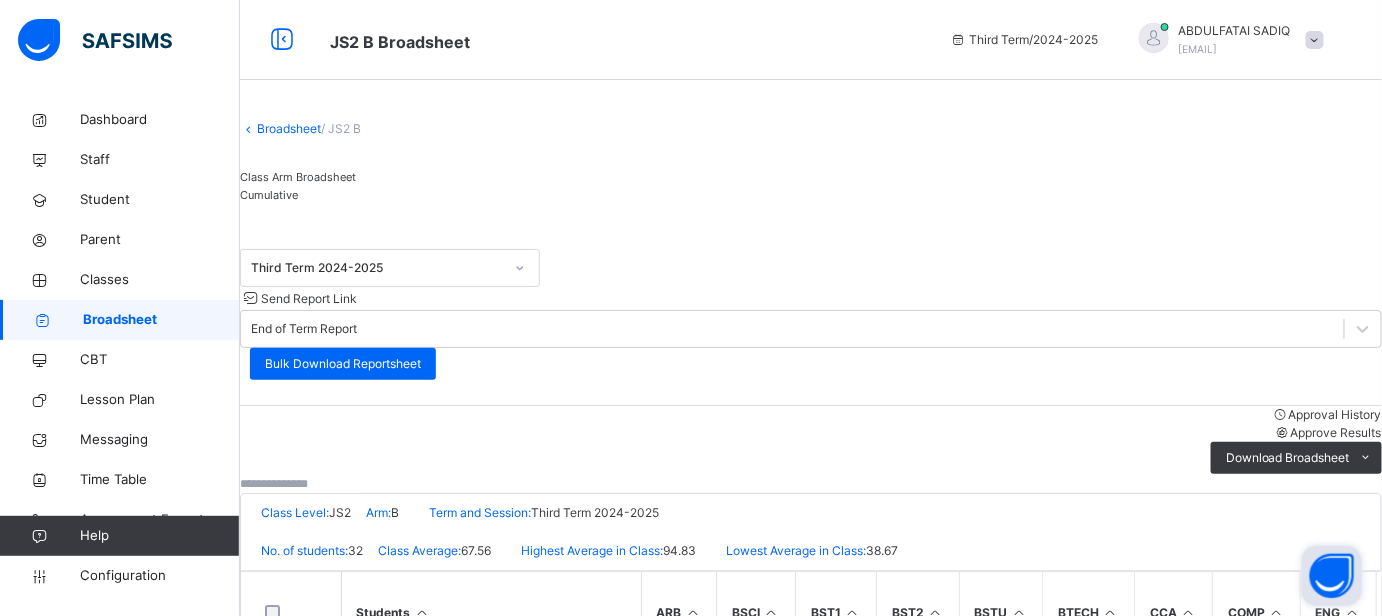 click on "Broadsheet" at bounding box center [289, 128] 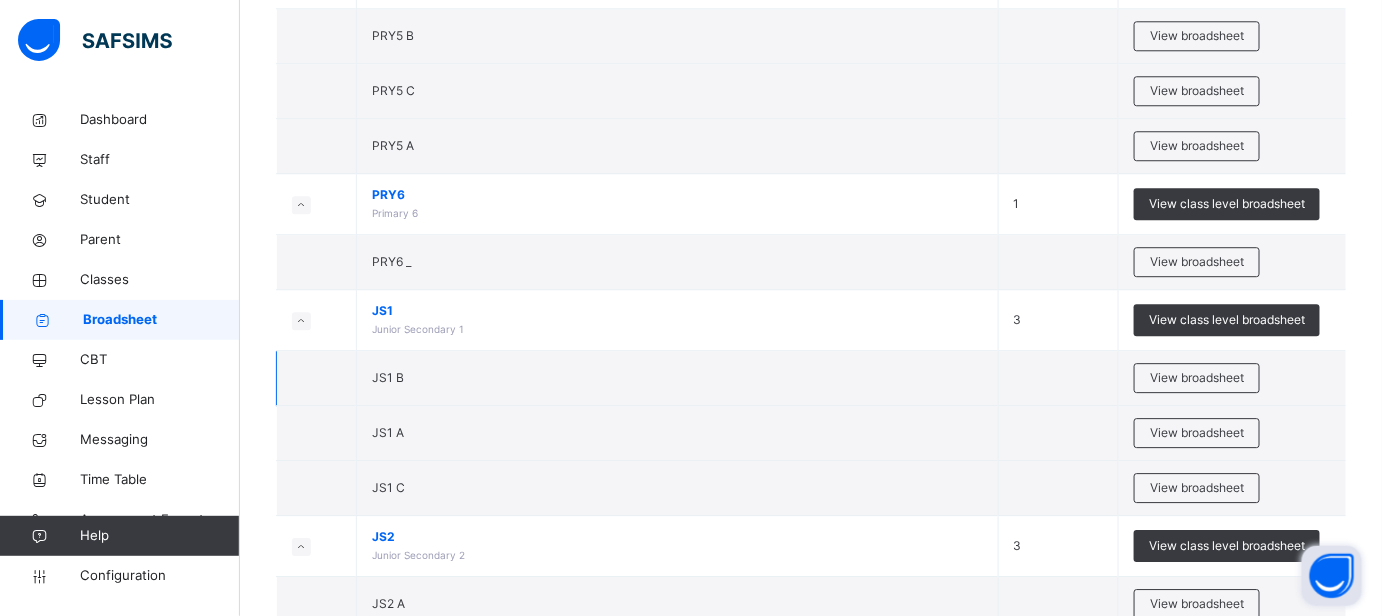 scroll, scrollTop: 1818, scrollLeft: 0, axis: vertical 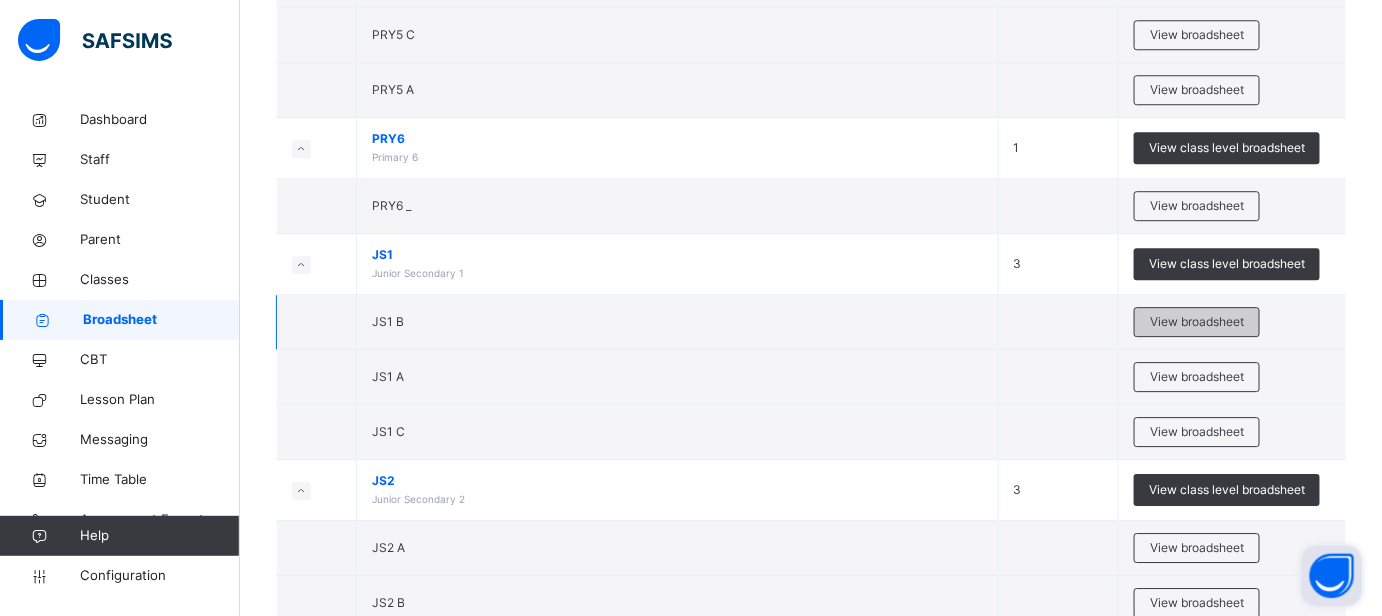 click on "View broadsheet" at bounding box center (1197, 322) 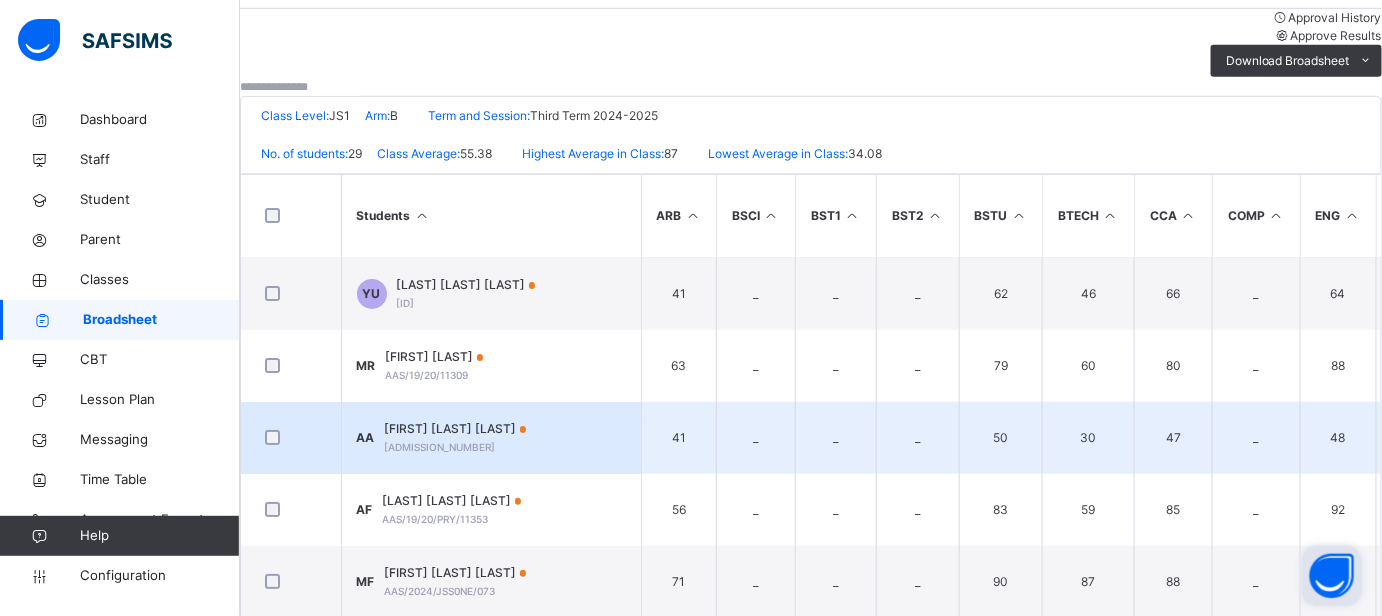 scroll, scrollTop: 454, scrollLeft: 0, axis: vertical 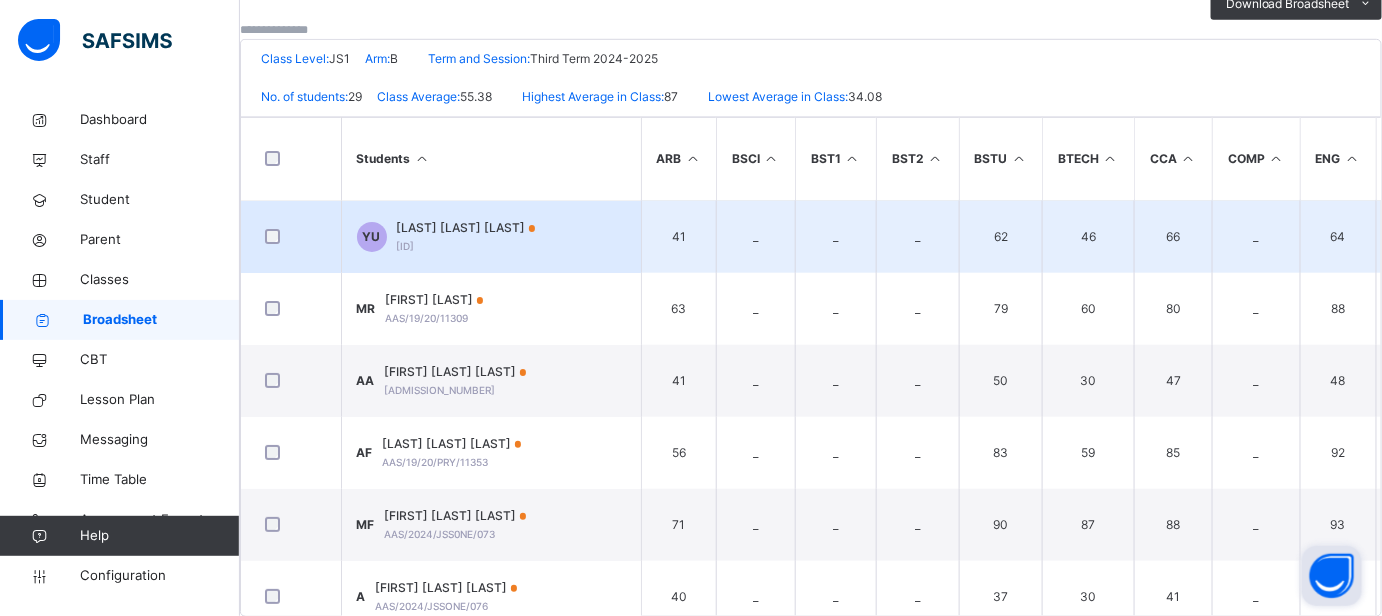 click on "[FIRST] [LAST] [LAST] [LAST]   [ID]" at bounding box center (491, 236) 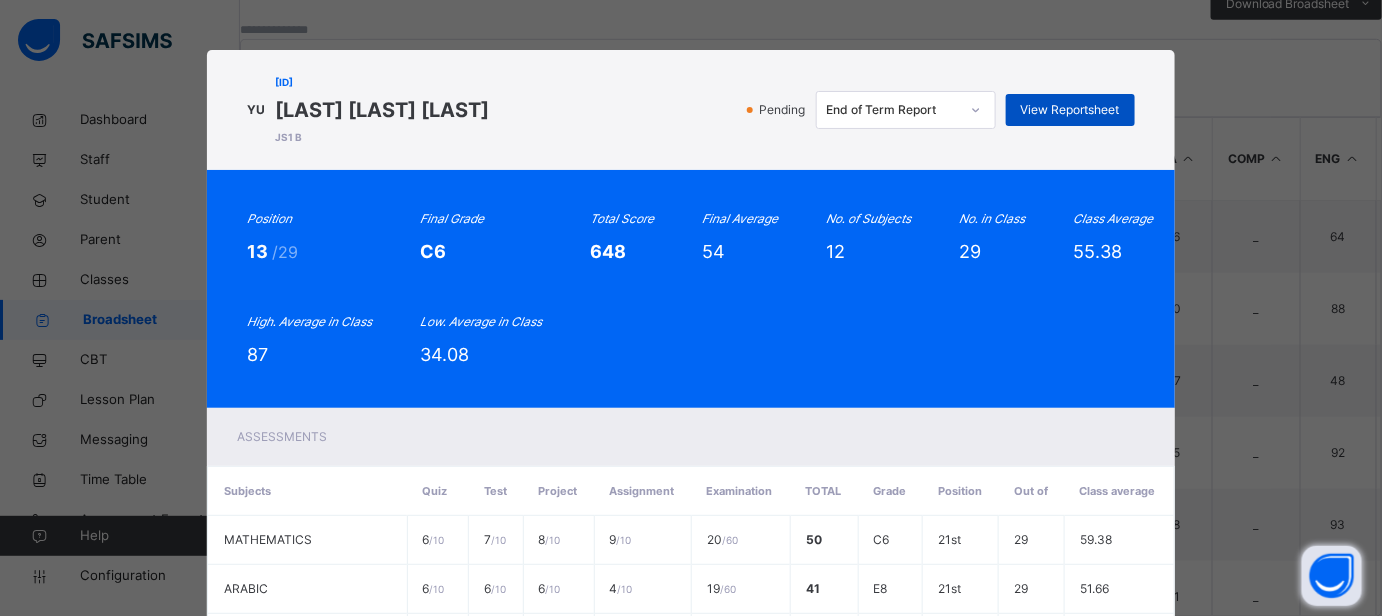 click on "View Reportsheet" at bounding box center (1070, 110) 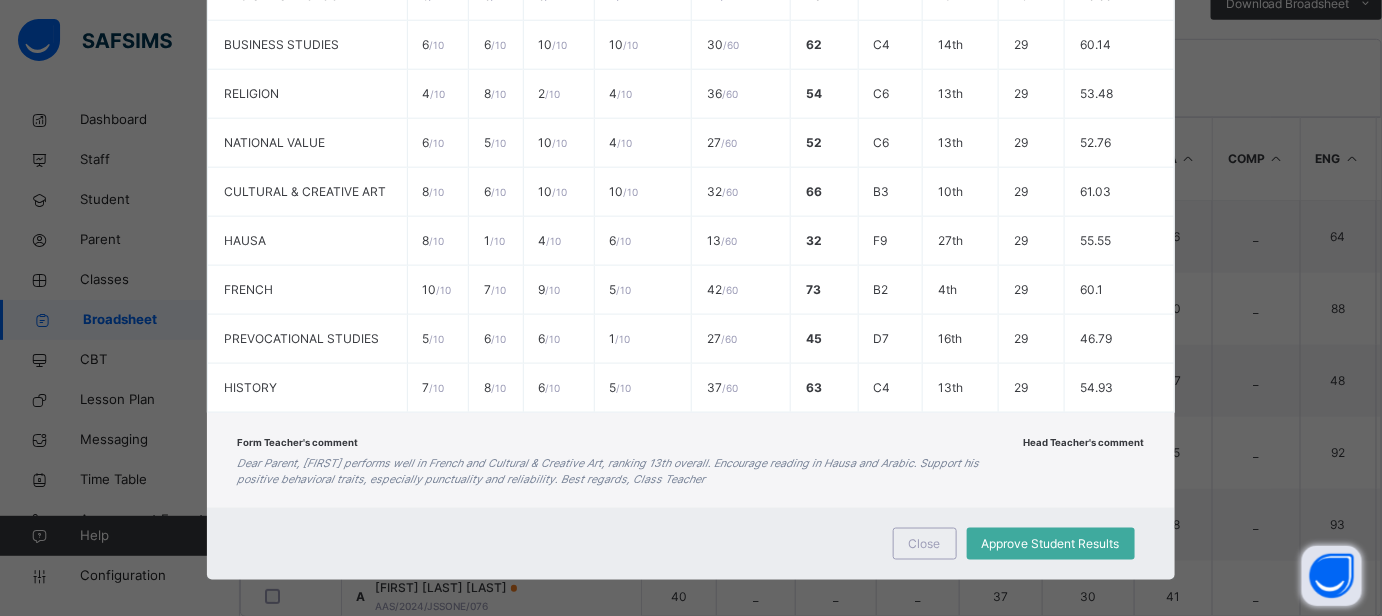 scroll, scrollTop: 701, scrollLeft: 0, axis: vertical 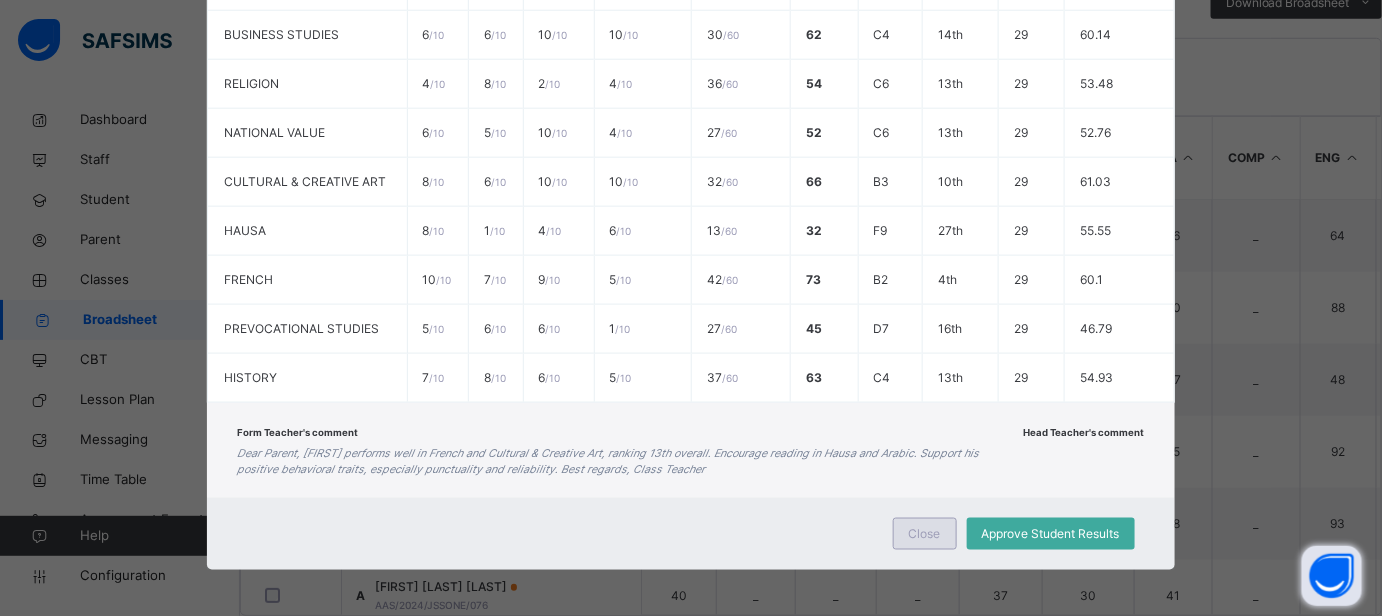 click on "Close" at bounding box center [925, 534] 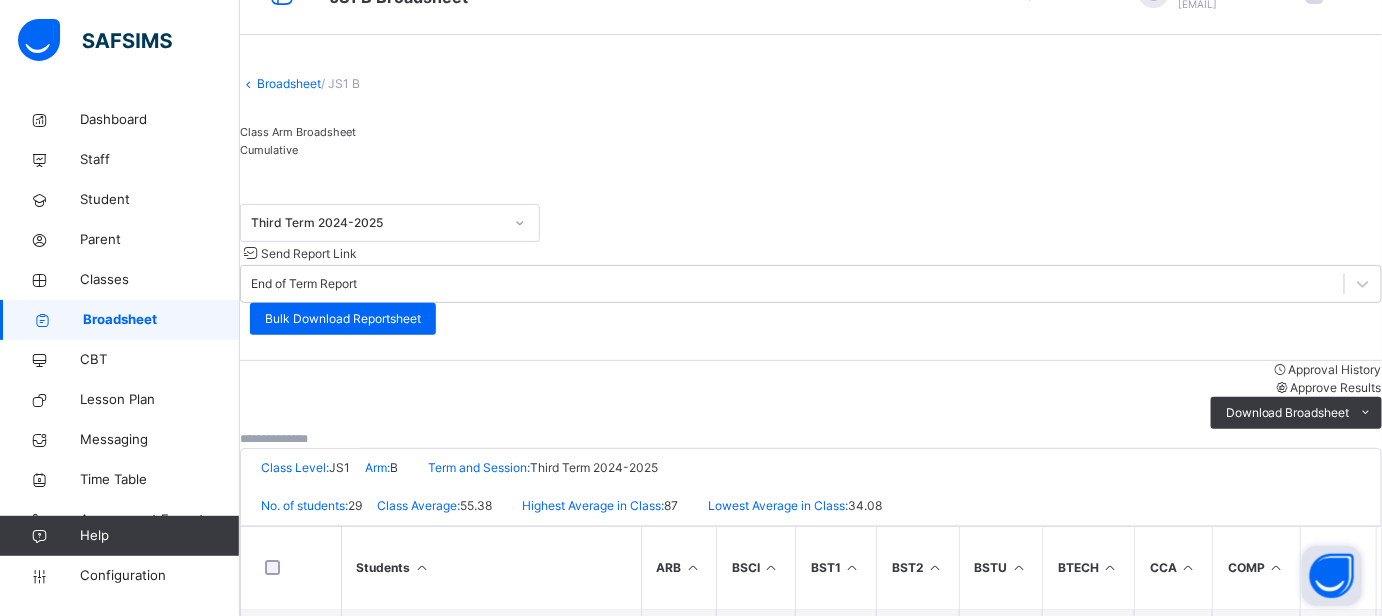 scroll, scrollTop: 0, scrollLeft: 0, axis: both 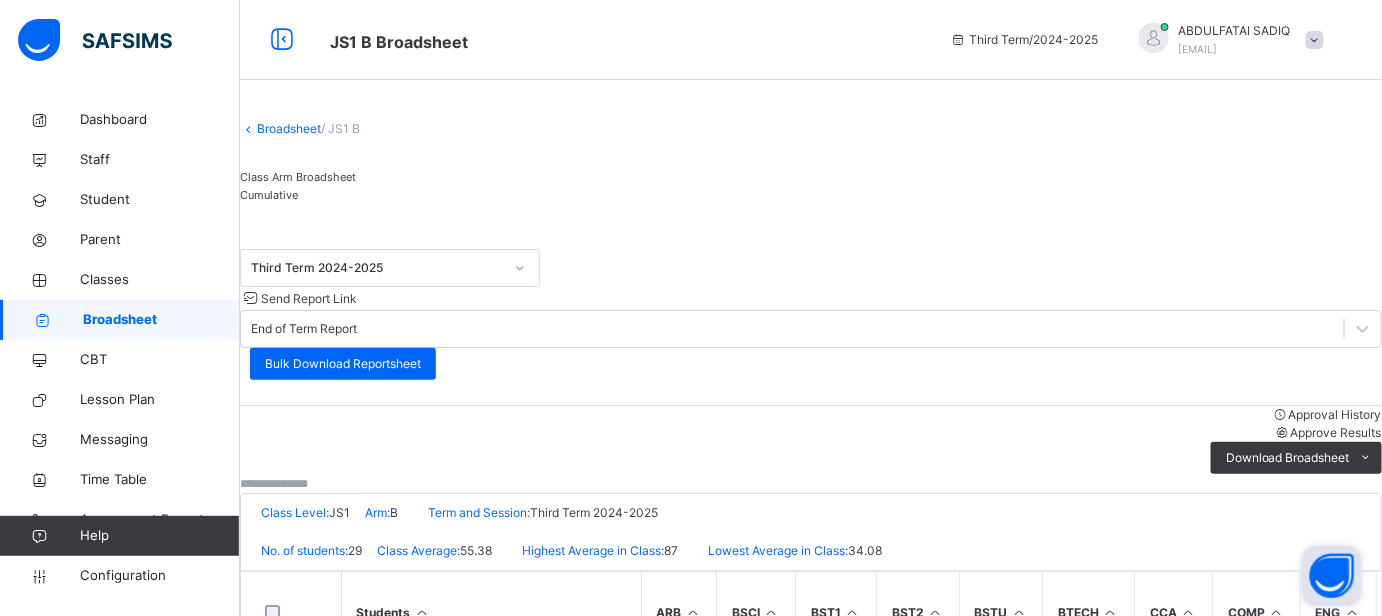 click on "Broadsheet" at bounding box center [289, 128] 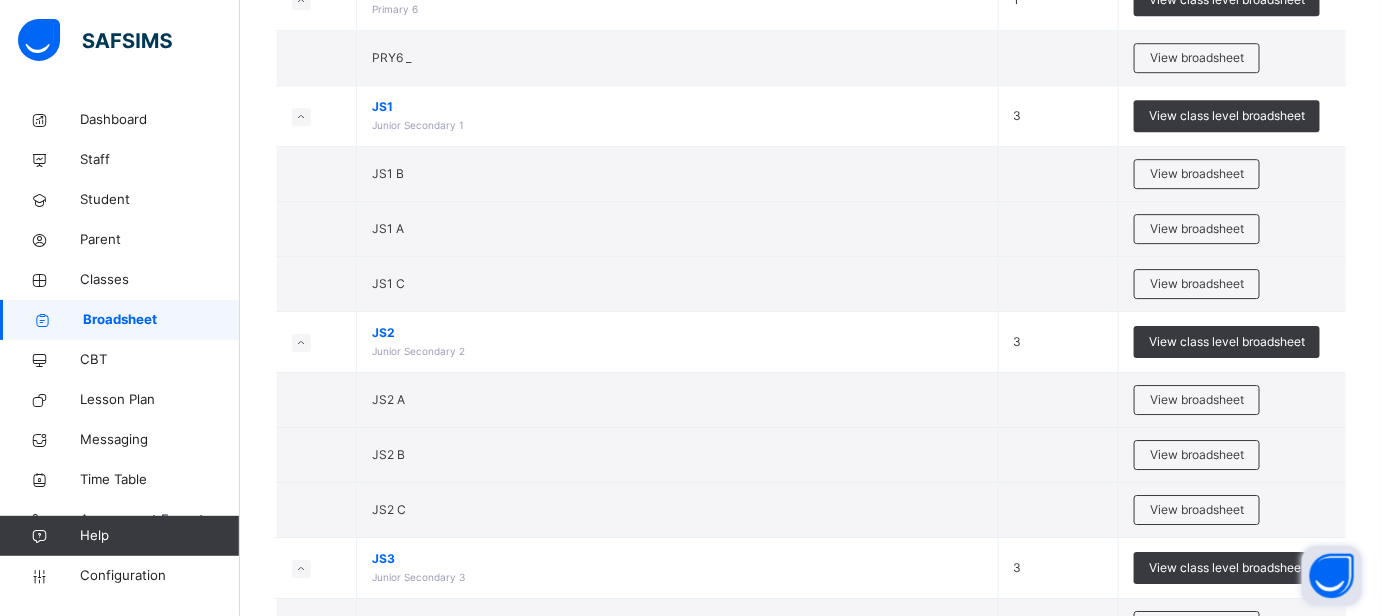scroll, scrollTop: 2181, scrollLeft: 0, axis: vertical 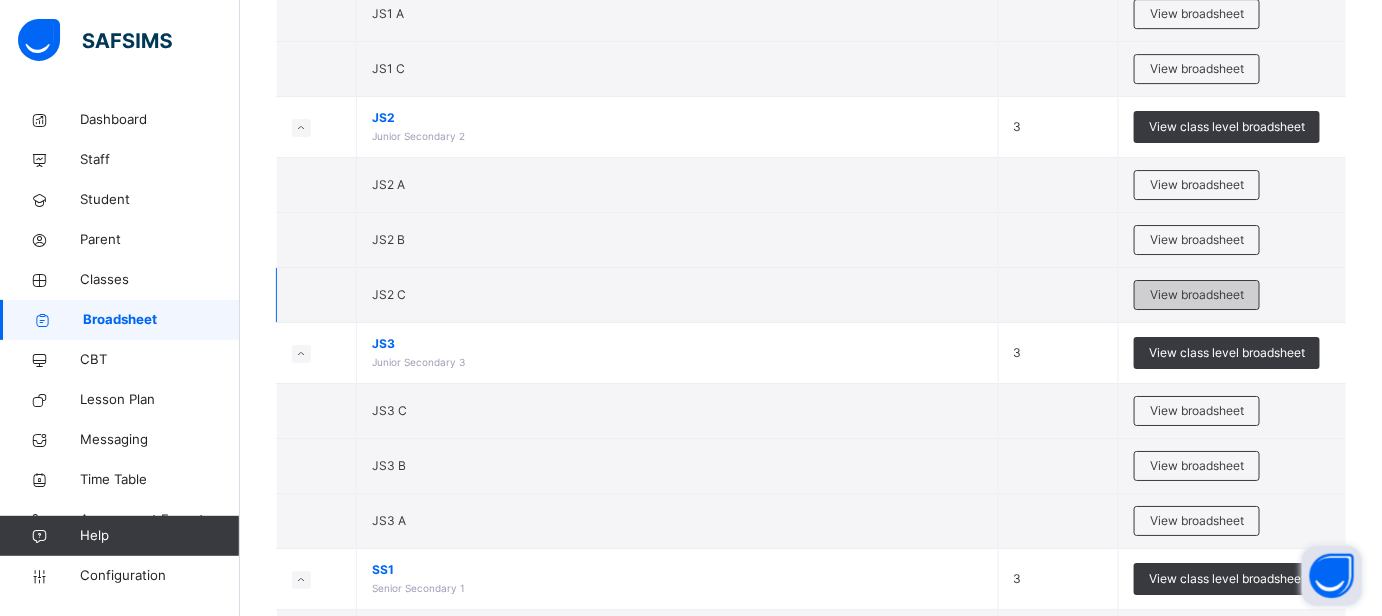 click on "View broadsheet" at bounding box center [1197, 295] 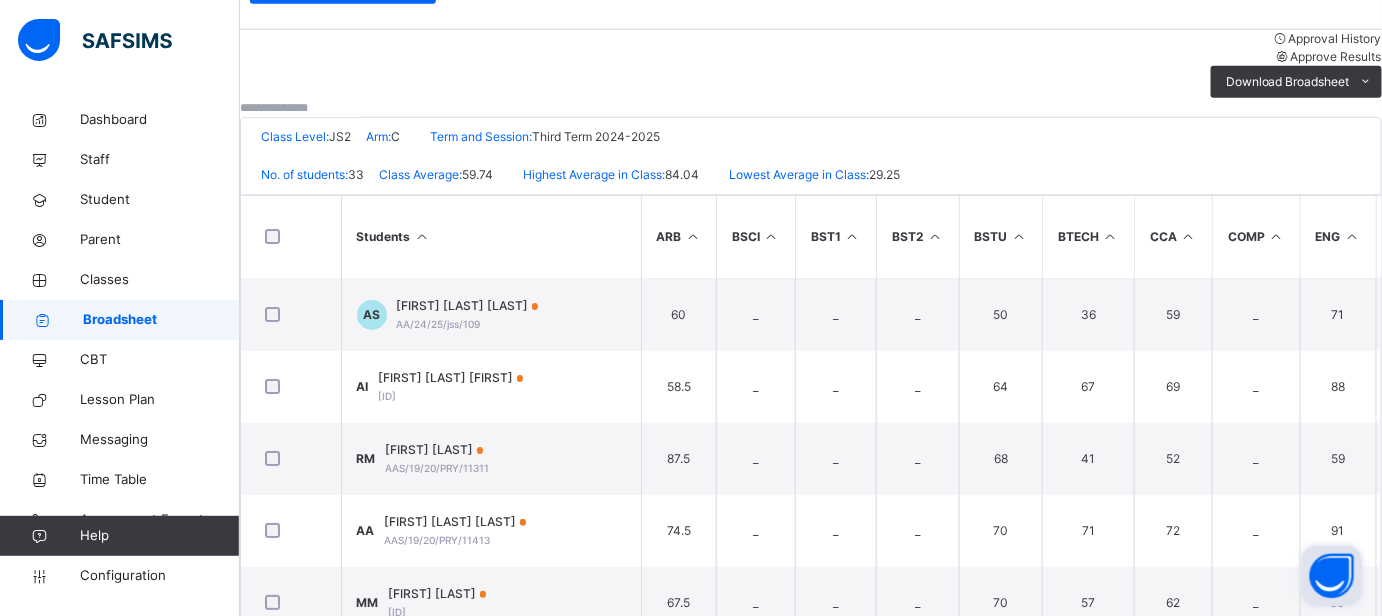 scroll, scrollTop: 181, scrollLeft: 0, axis: vertical 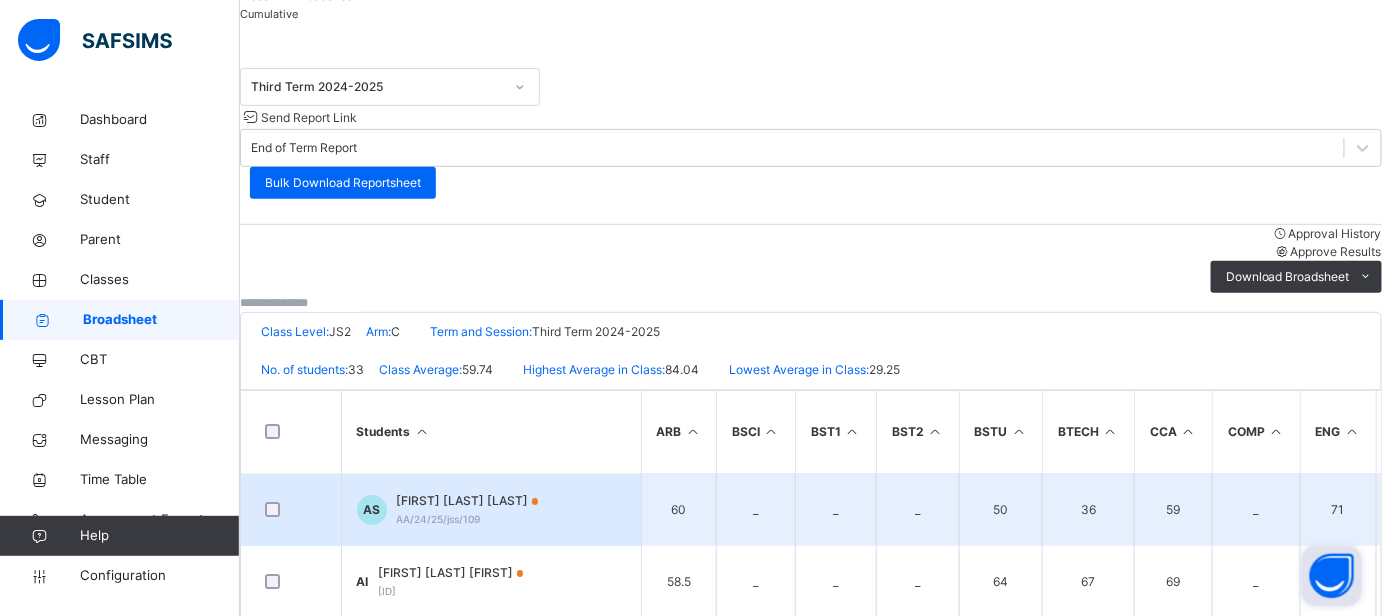 click on "[FIRST] [LAST] [LAST]" at bounding box center [468, 501] 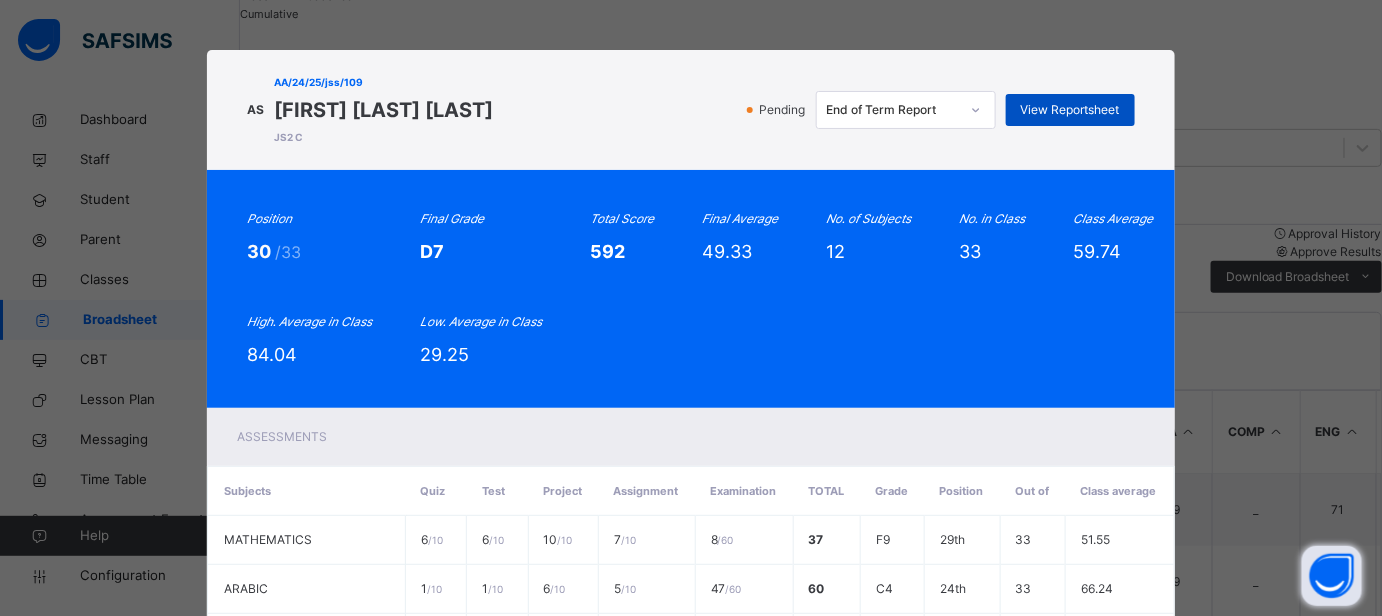 click on "View Reportsheet" at bounding box center (1070, 110) 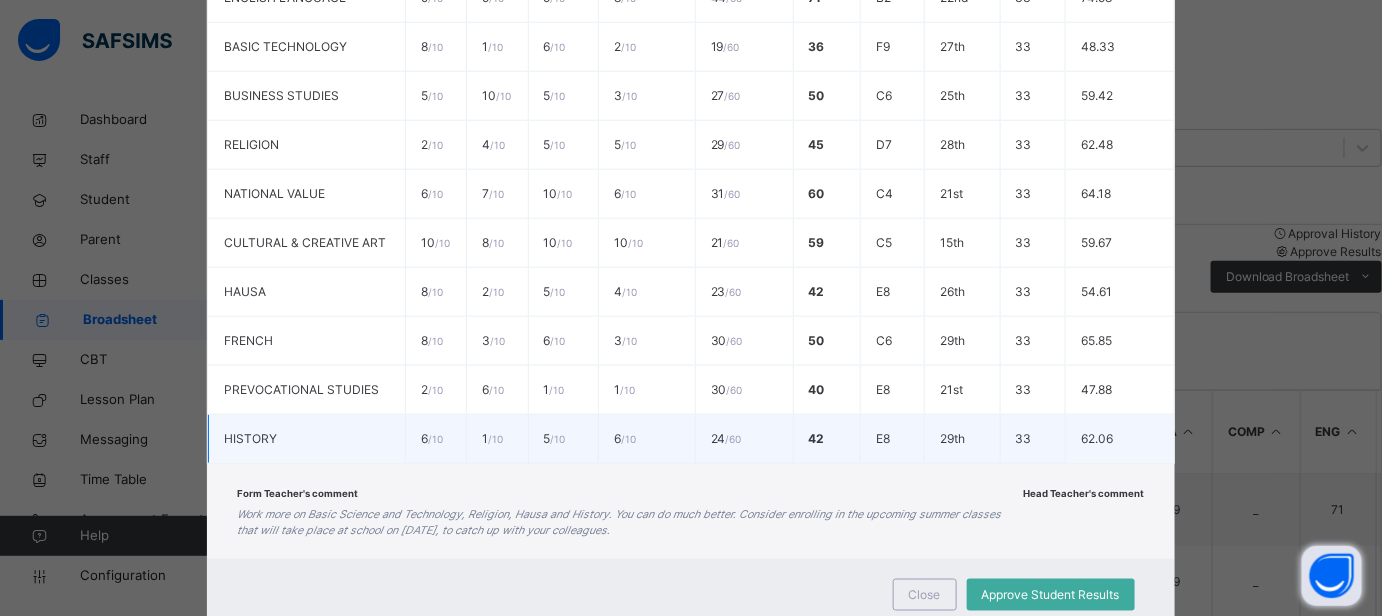 scroll, scrollTop: 701, scrollLeft: 0, axis: vertical 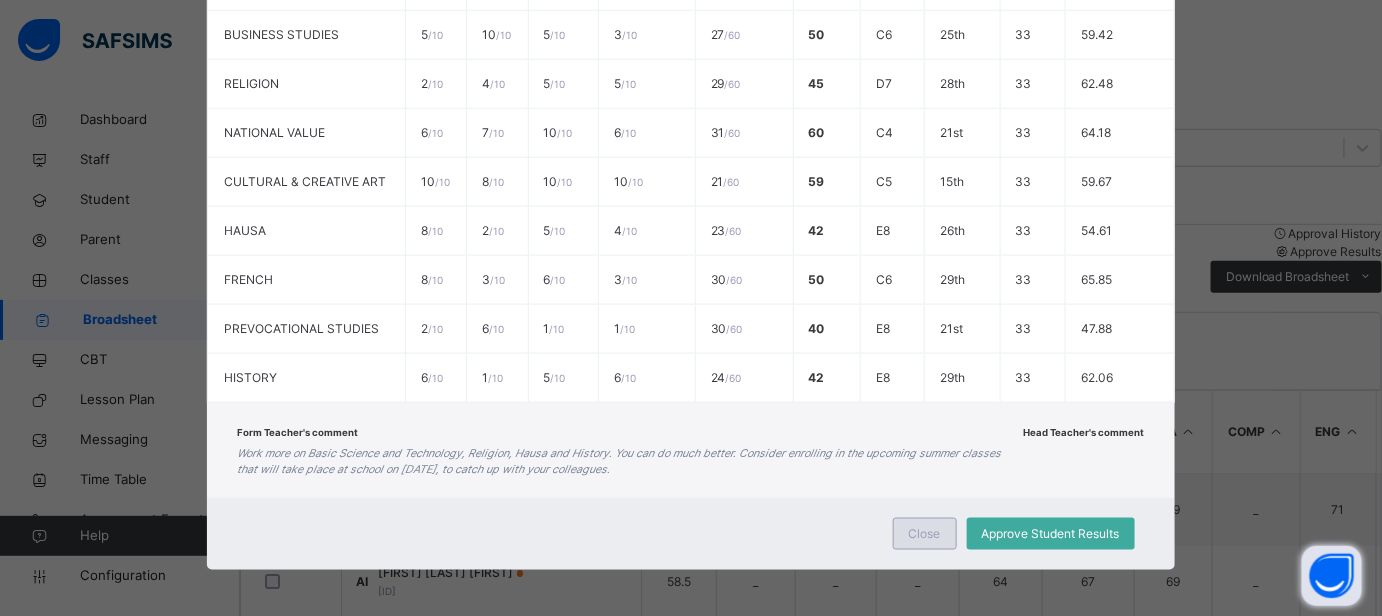 click on "Close" at bounding box center [925, 534] 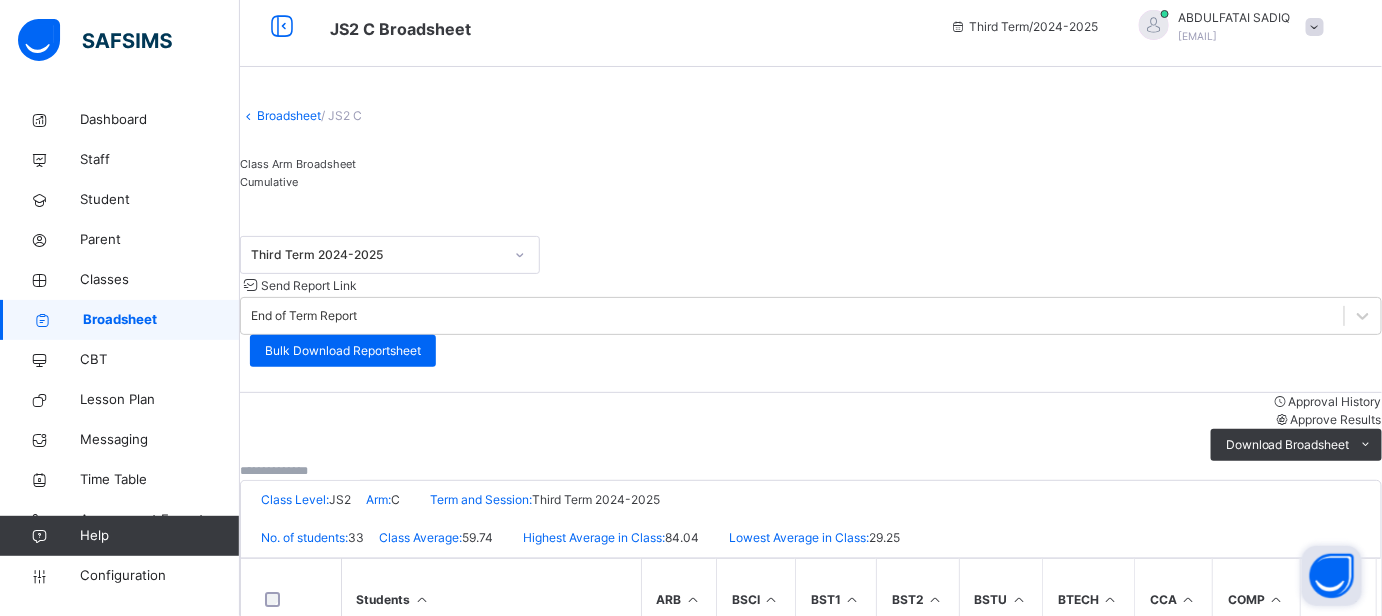 scroll, scrollTop: 0, scrollLeft: 0, axis: both 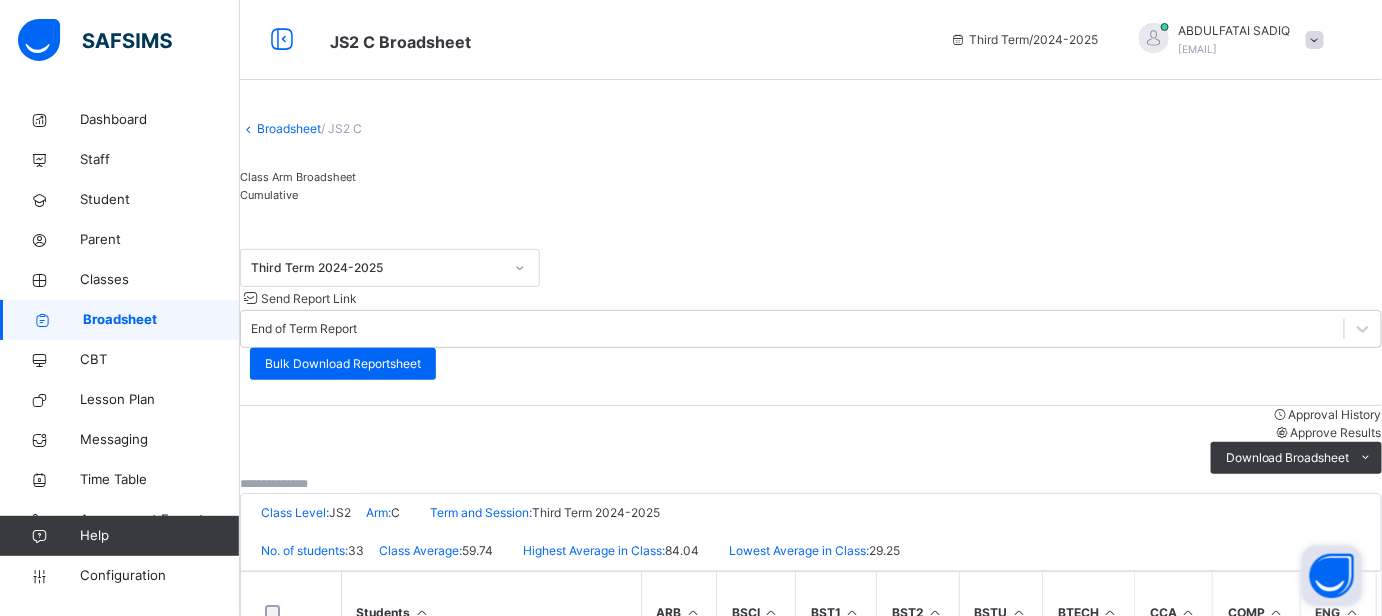 click on "Broadsheet" at bounding box center [289, 128] 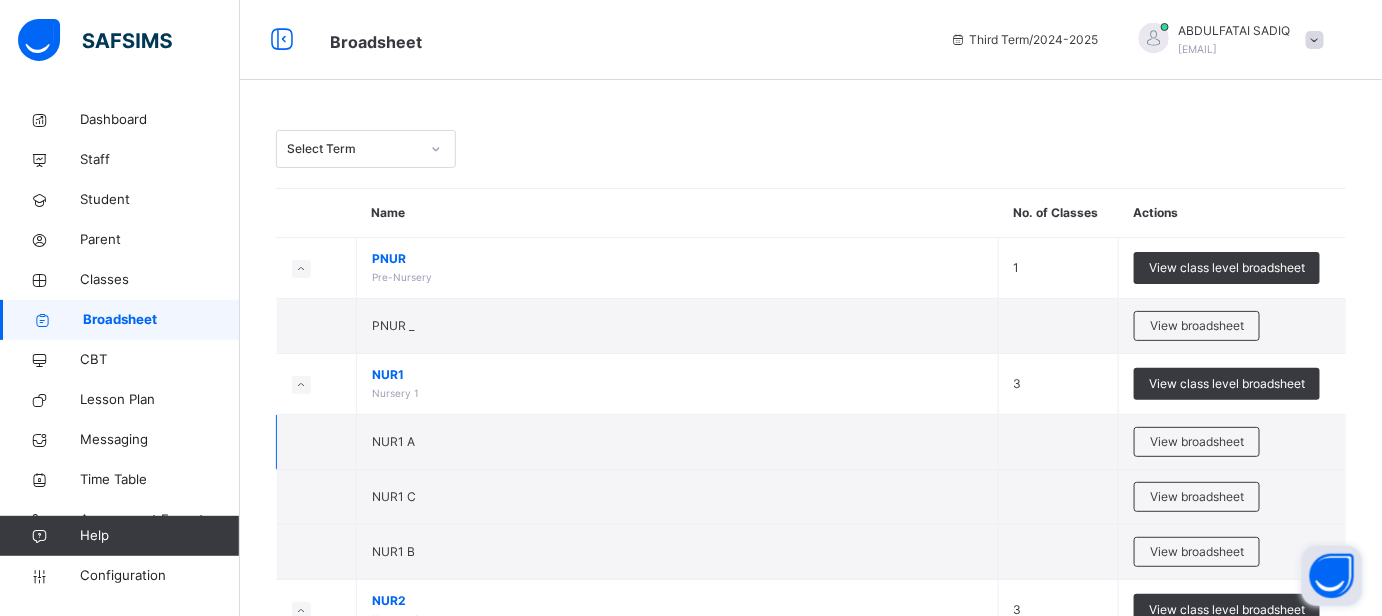 scroll, scrollTop: 90, scrollLeft: 0, axis: vertical 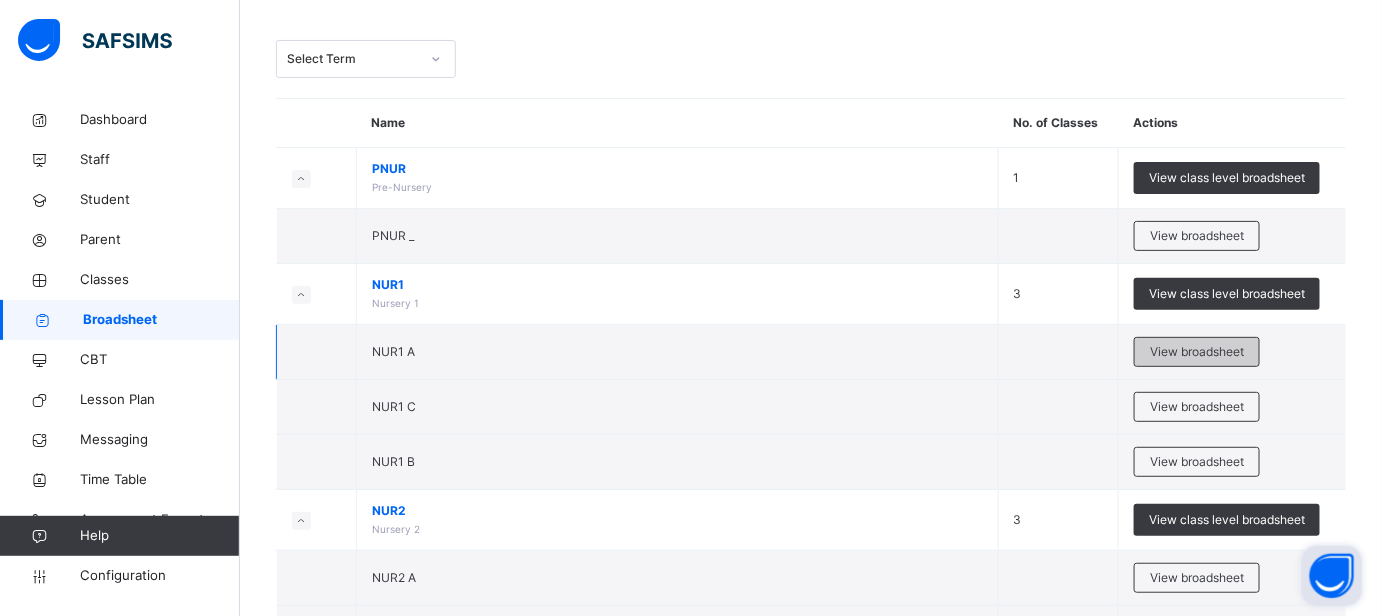 click on "View broadsheet" at bounding box center [1197, 352] 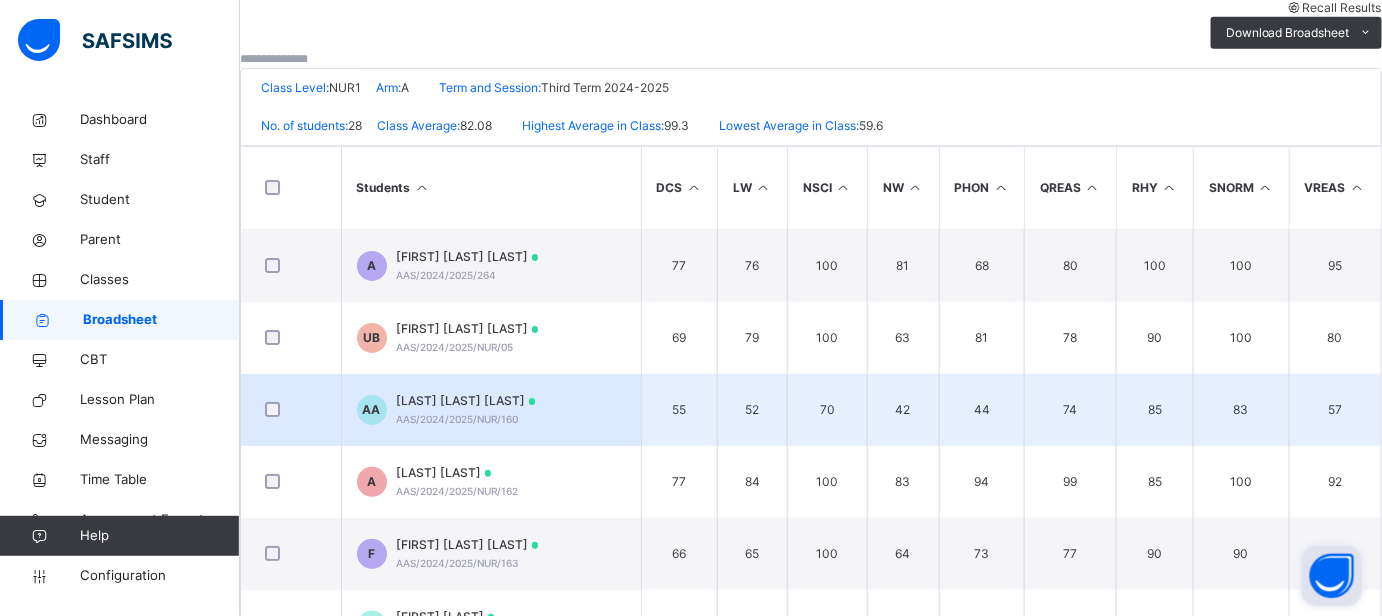 scroll, scrollTop: 454, scrollLeft: 0, axis: vertical 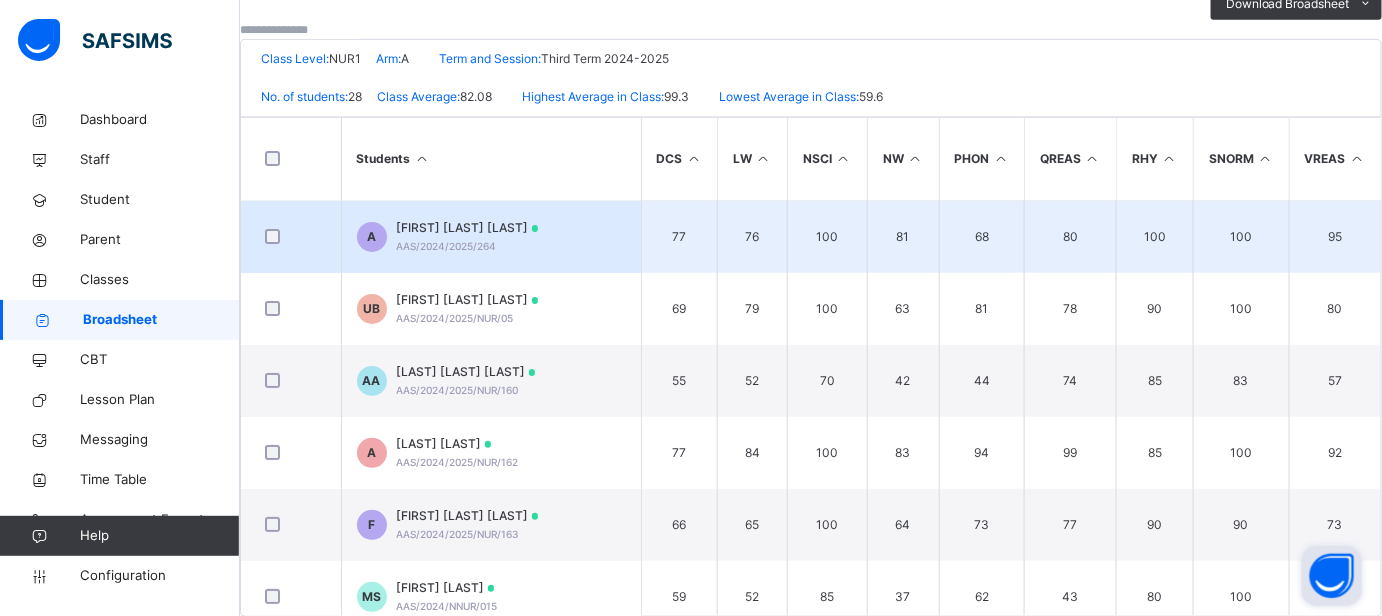 click on "[FIRST]  [LAST] [LAST]" at bounding box center (468, 228) 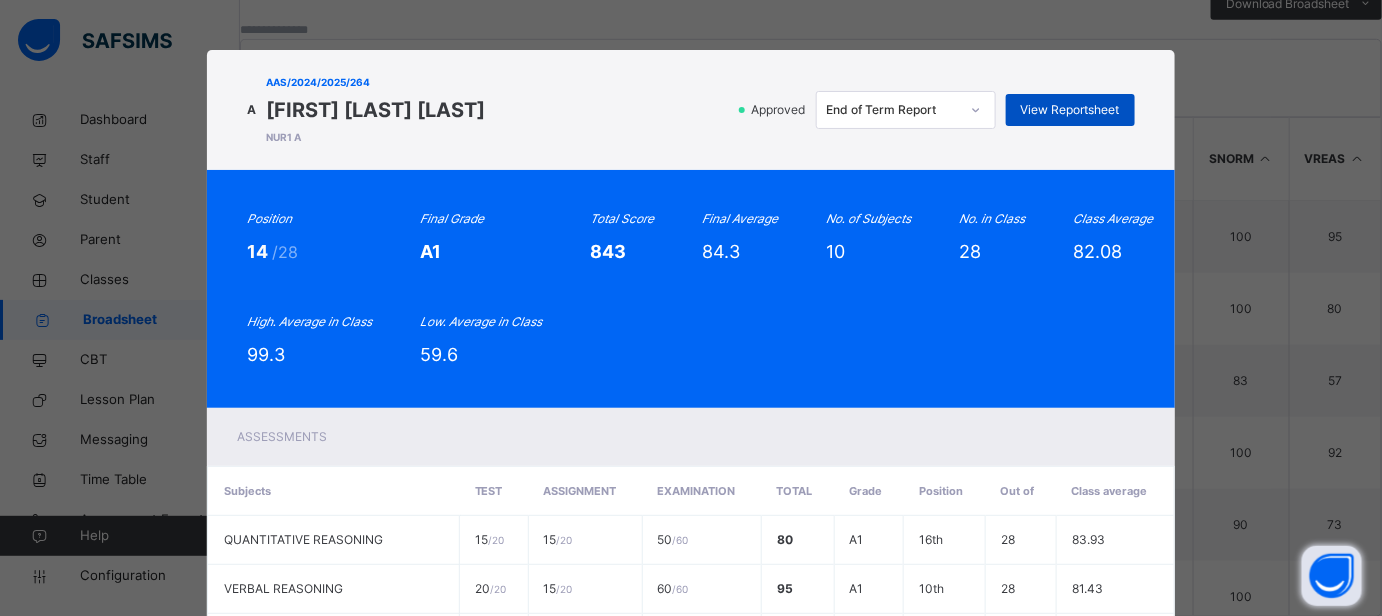 click on "View Reportsheet" at bounding box center [1070, 110] 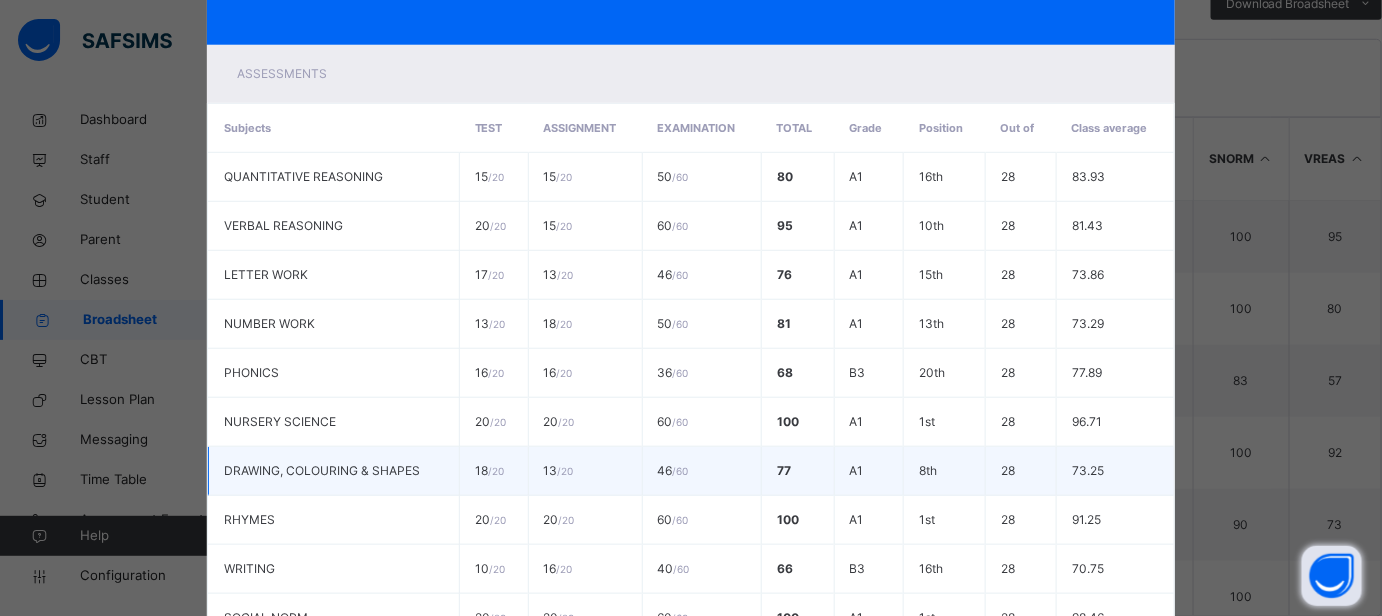 scroll, scrollTop: 587, scrollLeft: 0, axis: vertical 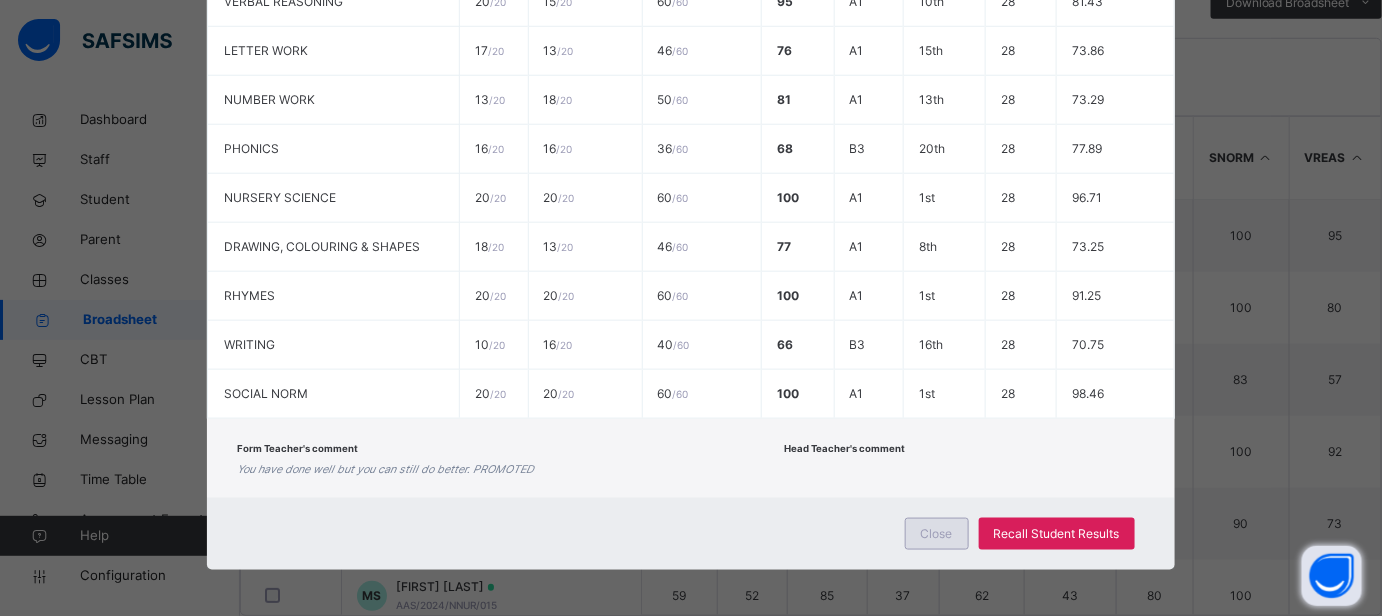 click on "Close" at bounding box center (937, 534) 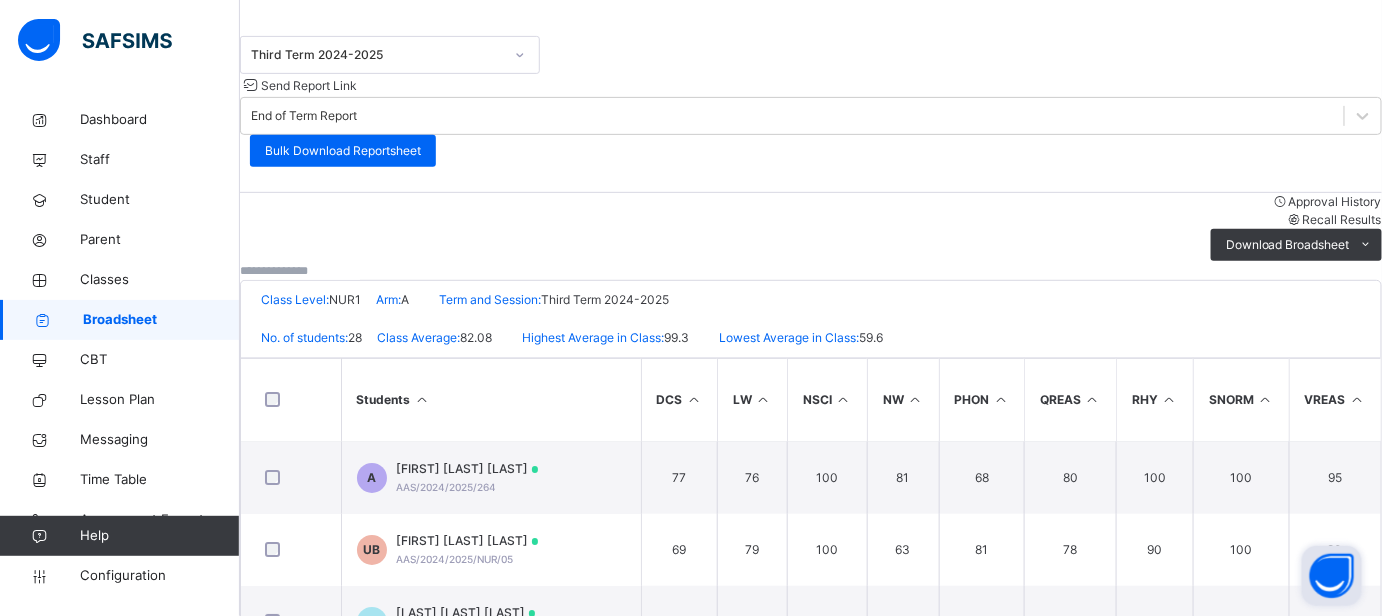 scroll, scrollTop: 203, scrollLeft: 0, axis: vertical 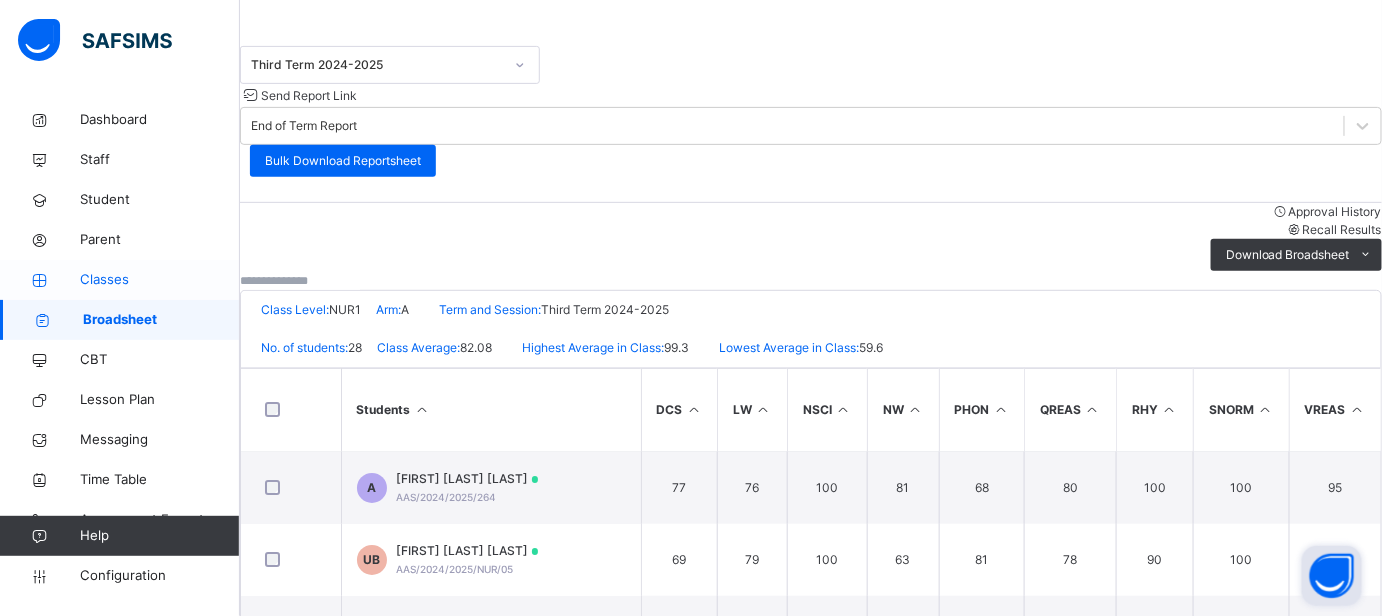 click on "Classes" at bounding box center (160, 280) 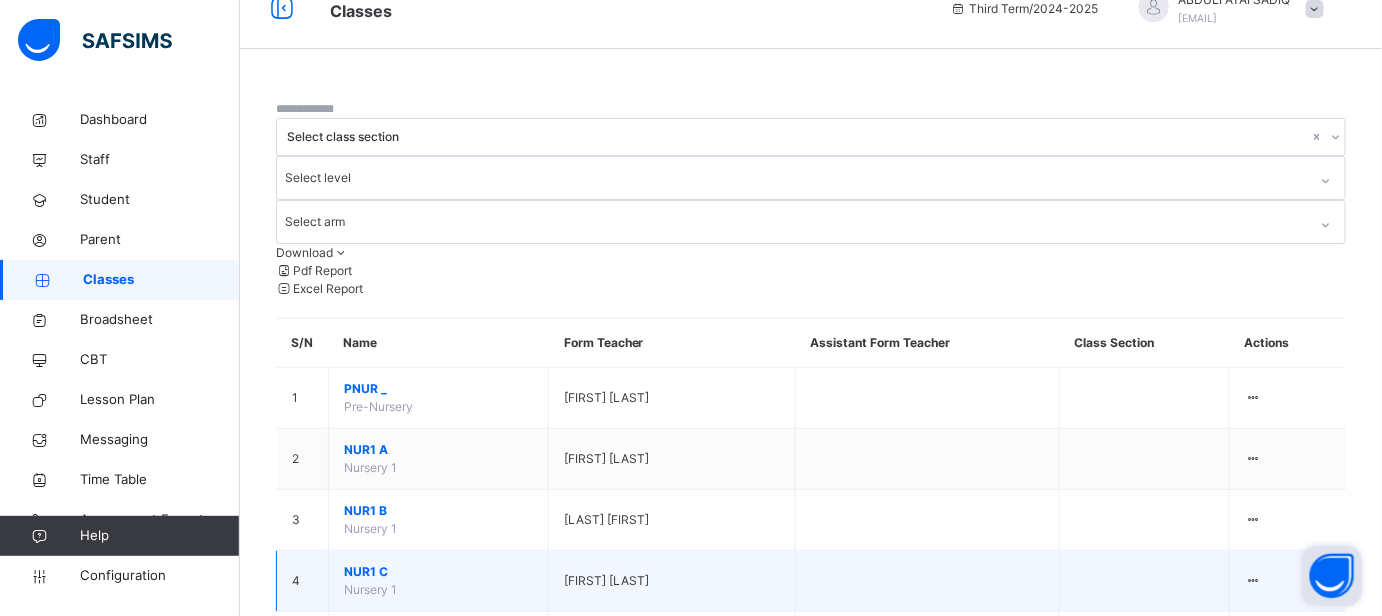 scroll, scrollTop: 0, scrollLeft: 0, axis: both 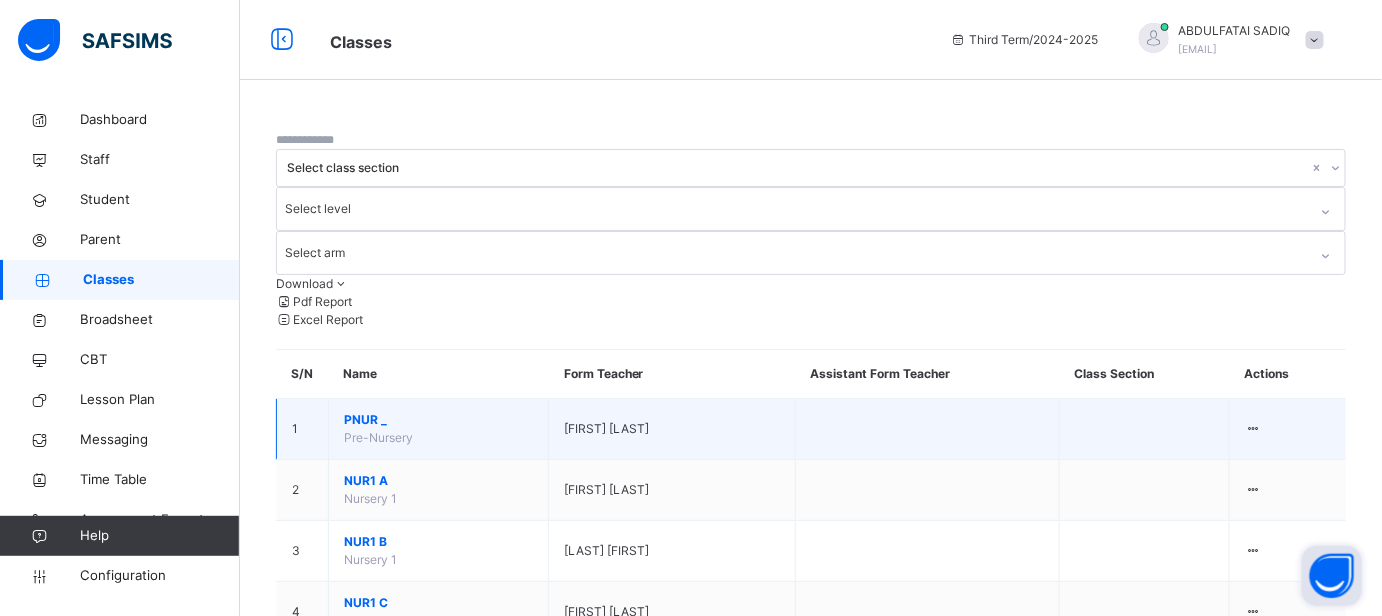 click on "PNUR   _" at bounding box center [438, 420] 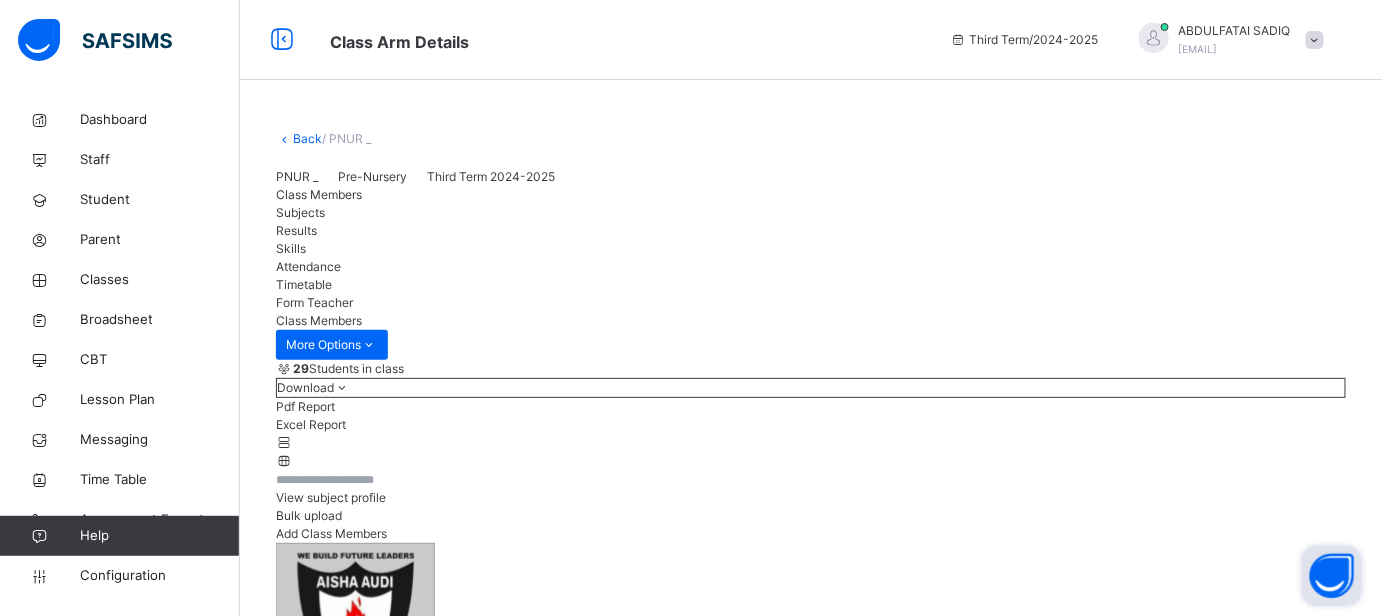 scroll, scrollTop: 181, scrollLeft: 0, axis: vertical 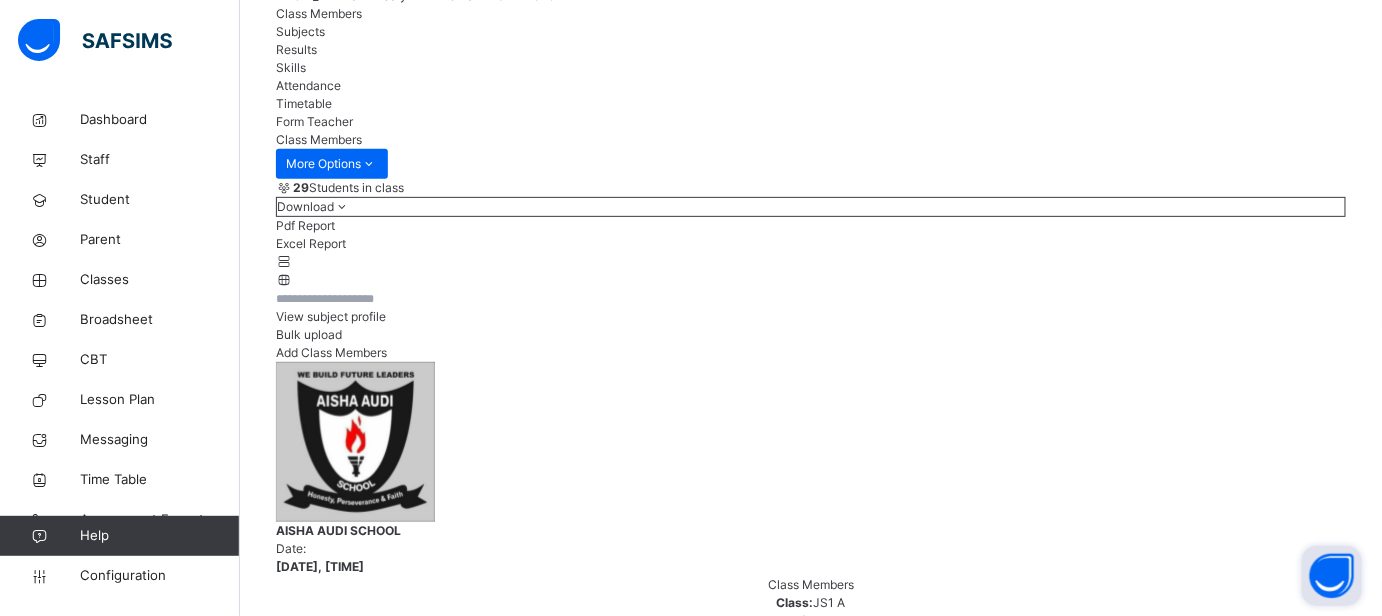 click on "Results" at bounding box center (296, 49) 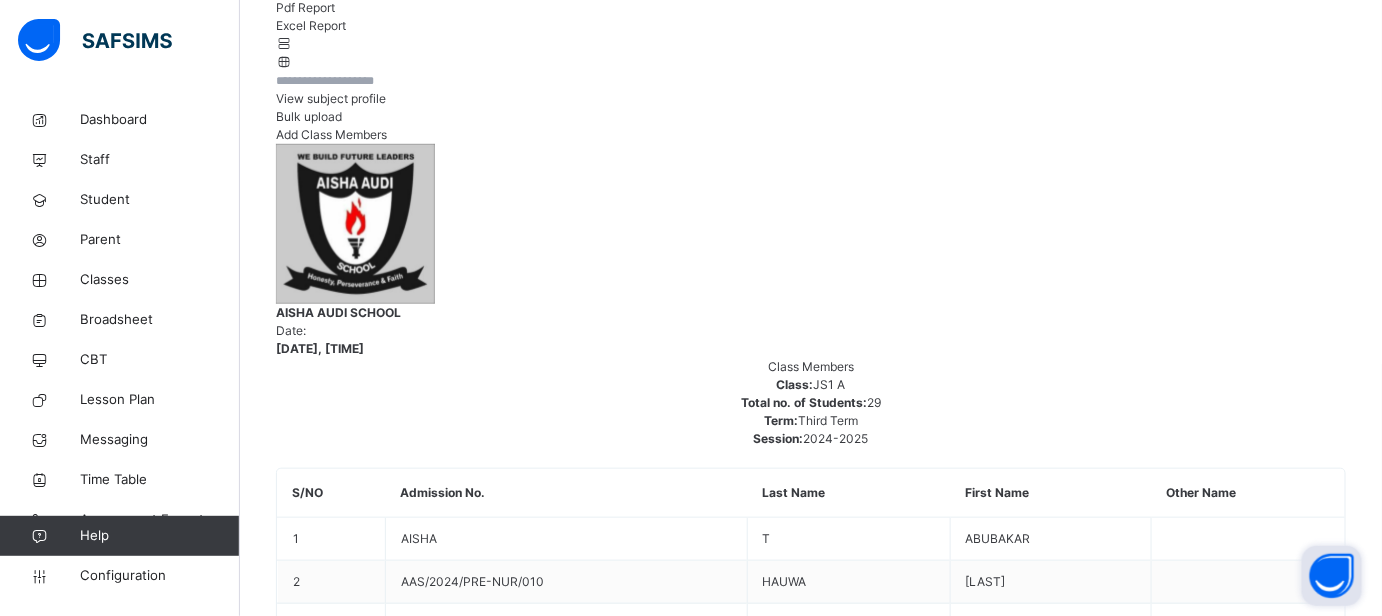 scroll, scrollTop: 454, scrollLeft: 0, axis: vertical 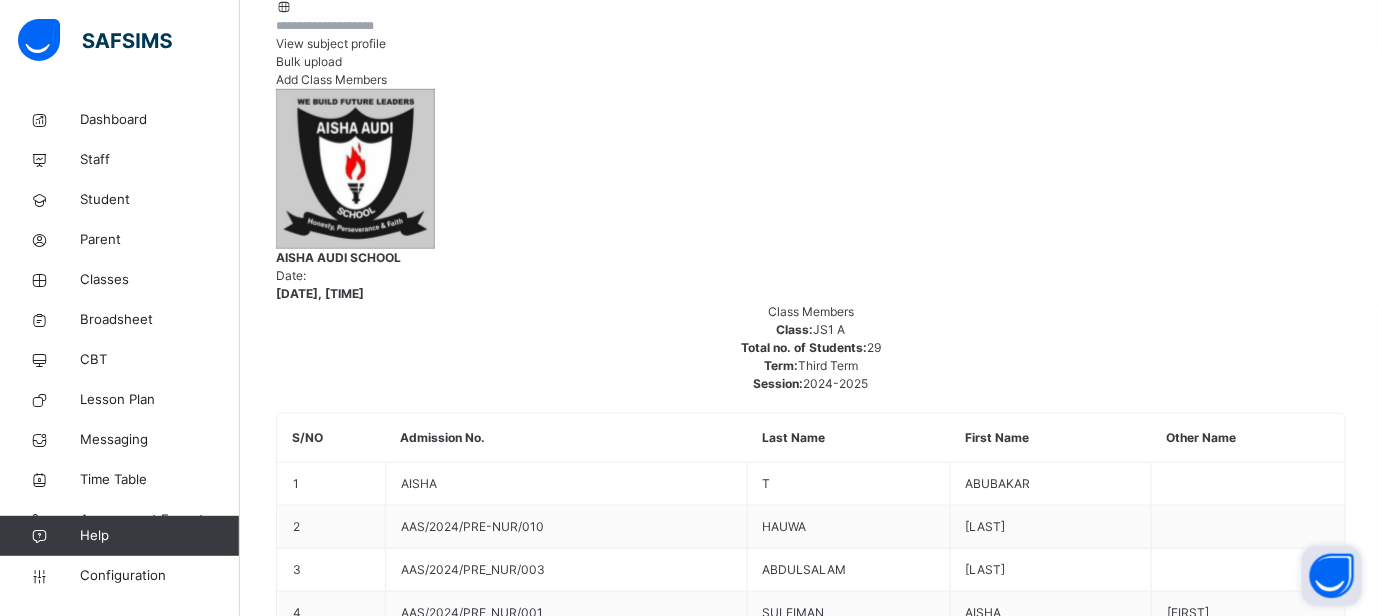 click on "[LAST] [LAST] [LAST]" at bounding box center [811, 3361] 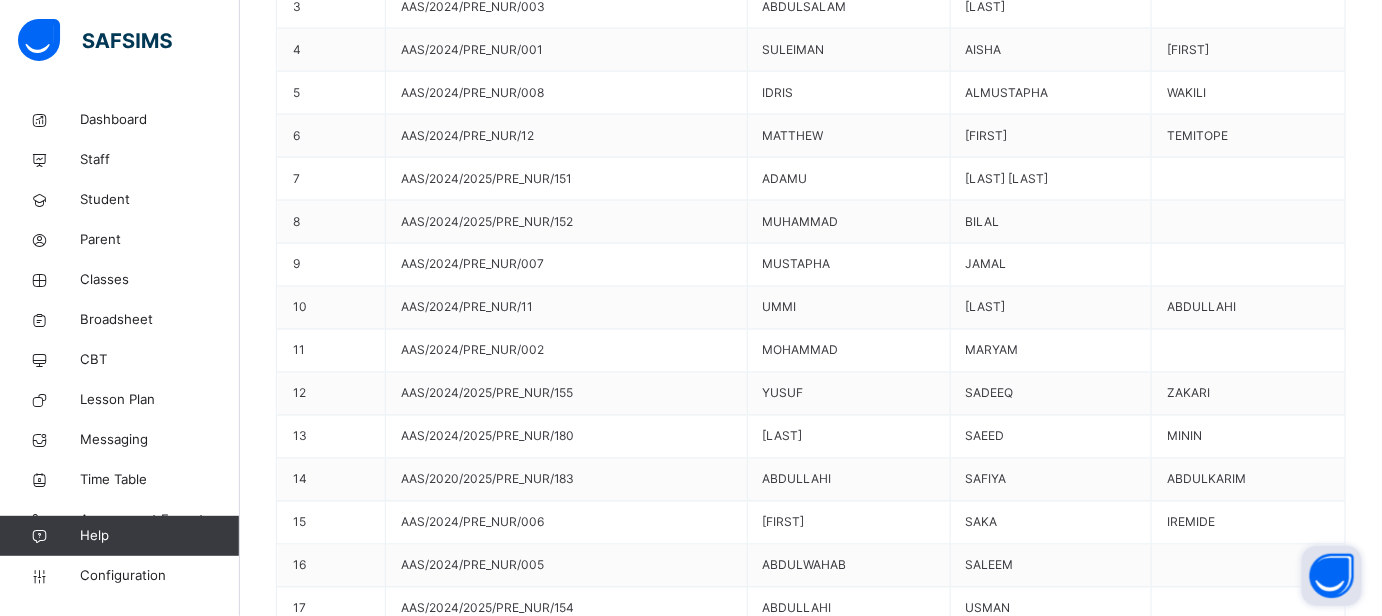 scroll, scrollTop: 1253, scrollLeft: 0, axis: vertical 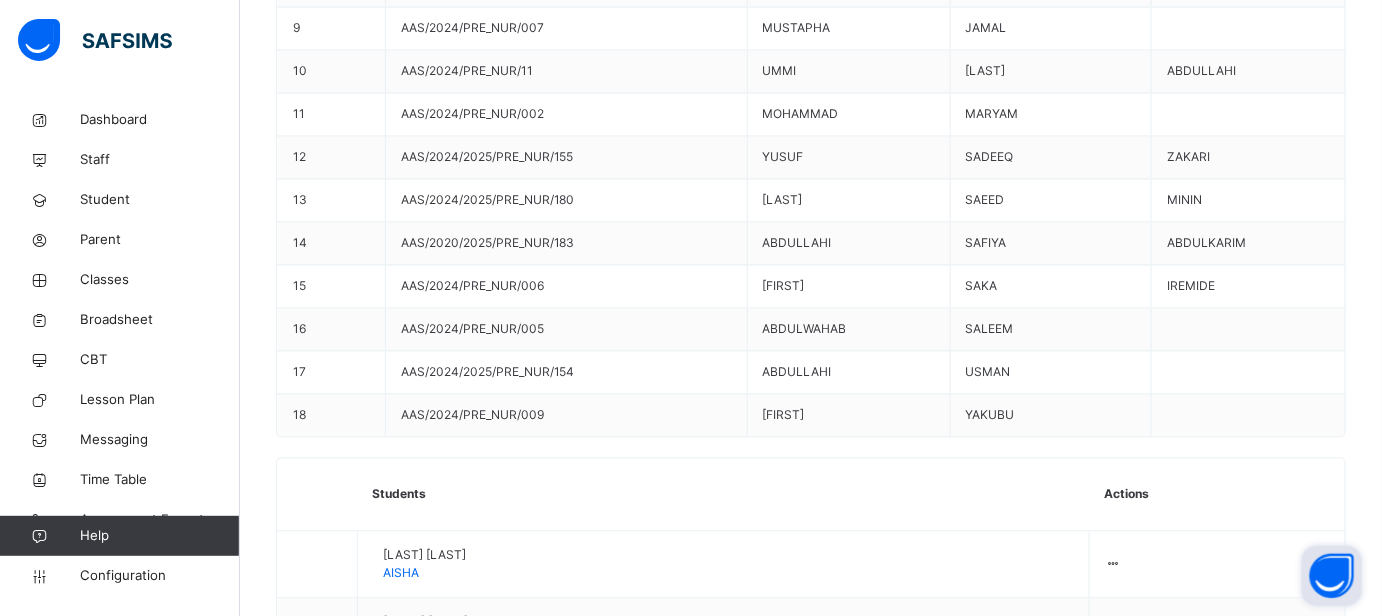 click at bounding box center (1332, 576) 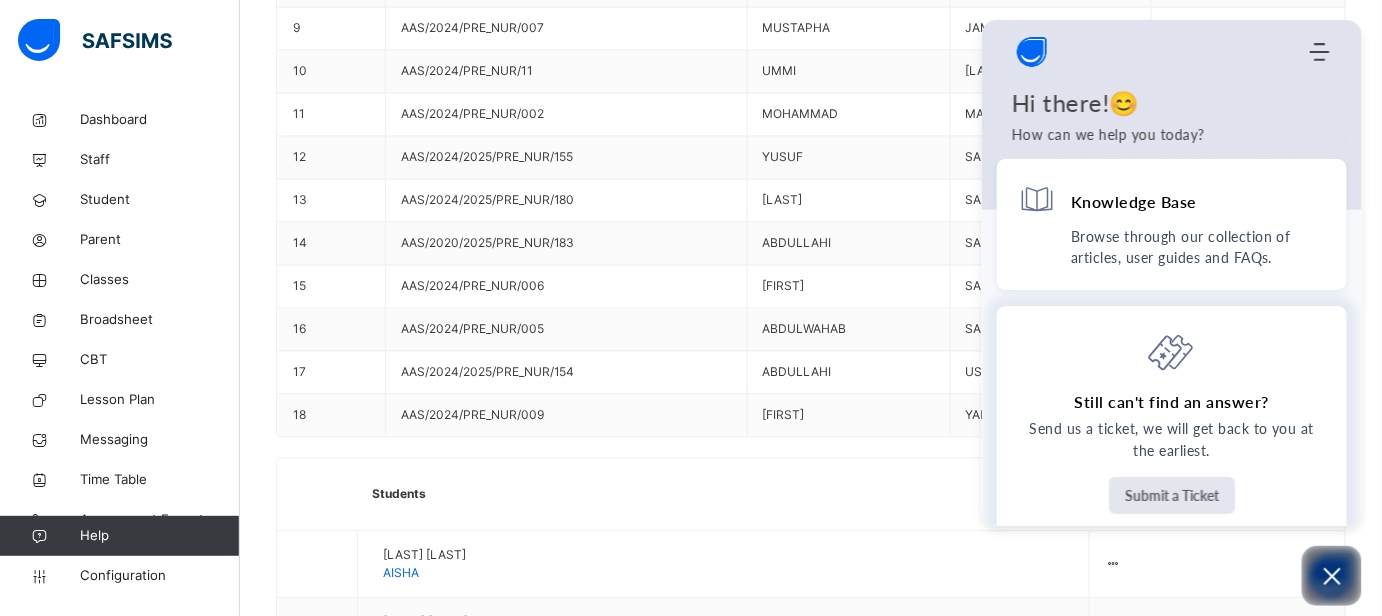 click on "Submit a Ticket" at bounding box center [1172, 495] 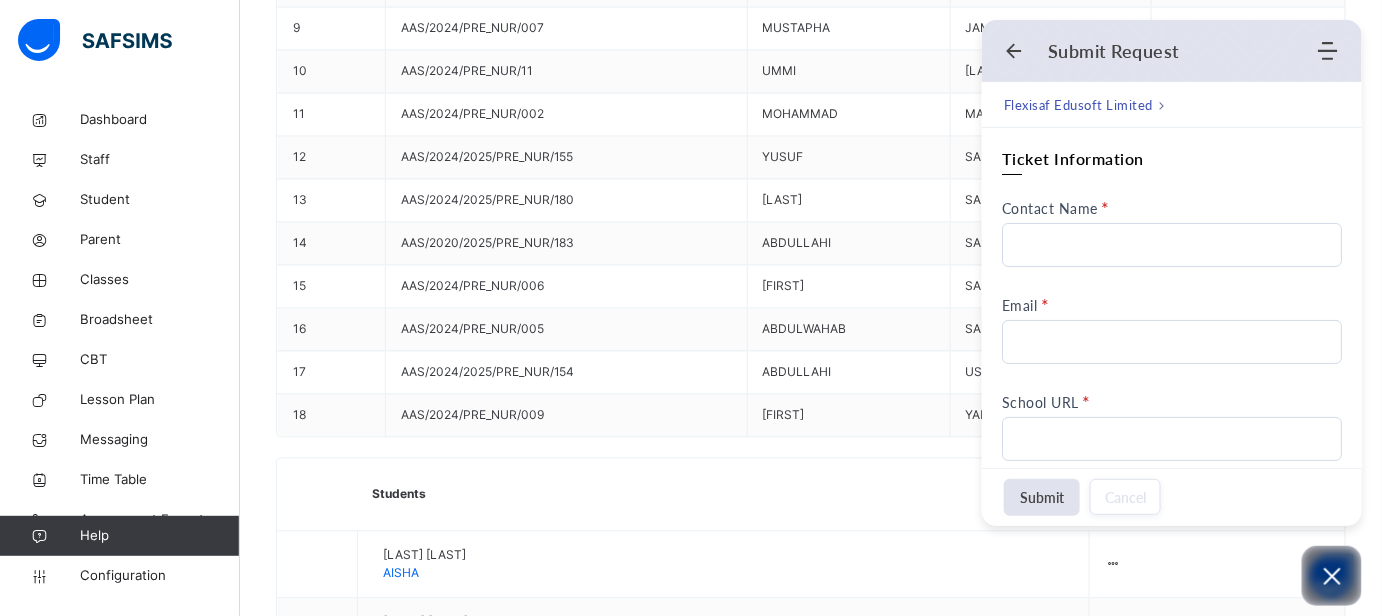 scroll, scrollTop: 0, scrollLeft: 0, axis: both 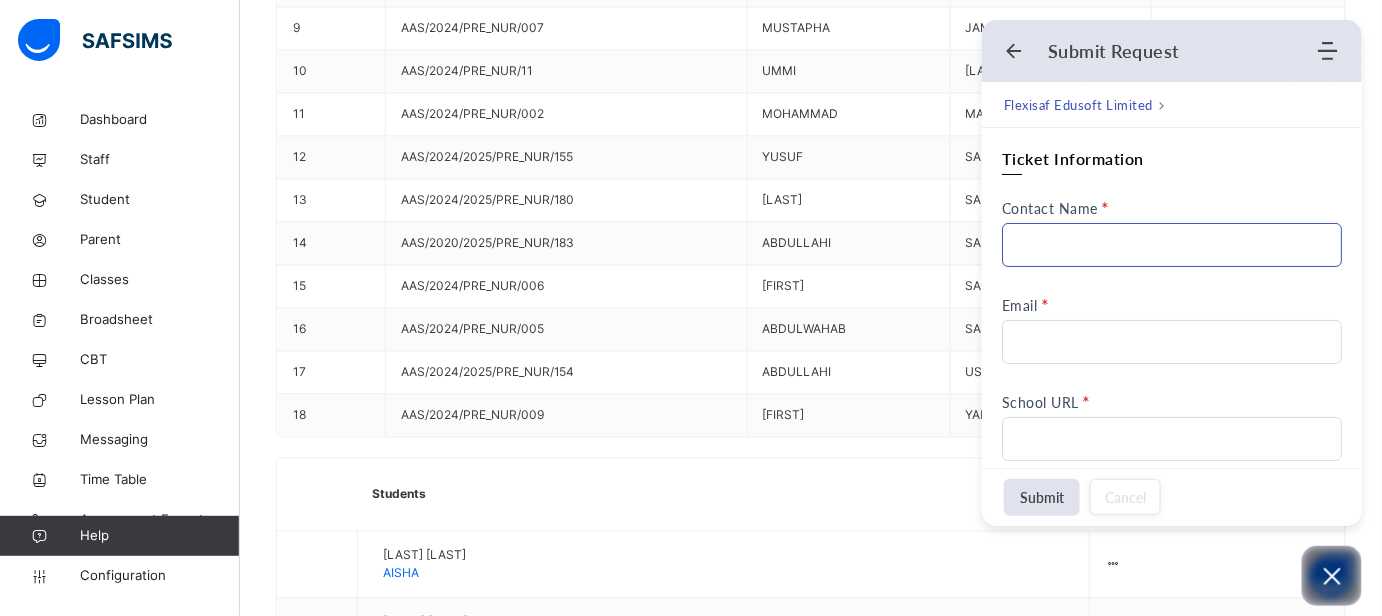 click on "Contact Name" at bounding box center [1172, 245] 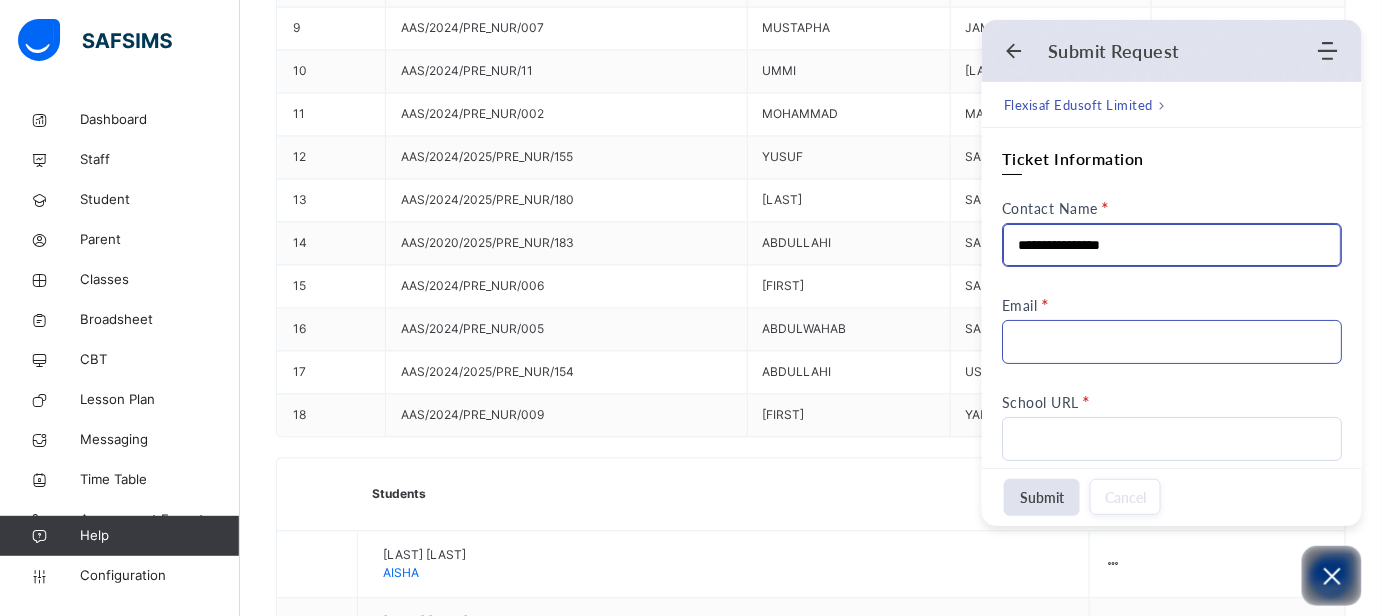 type on "**********" 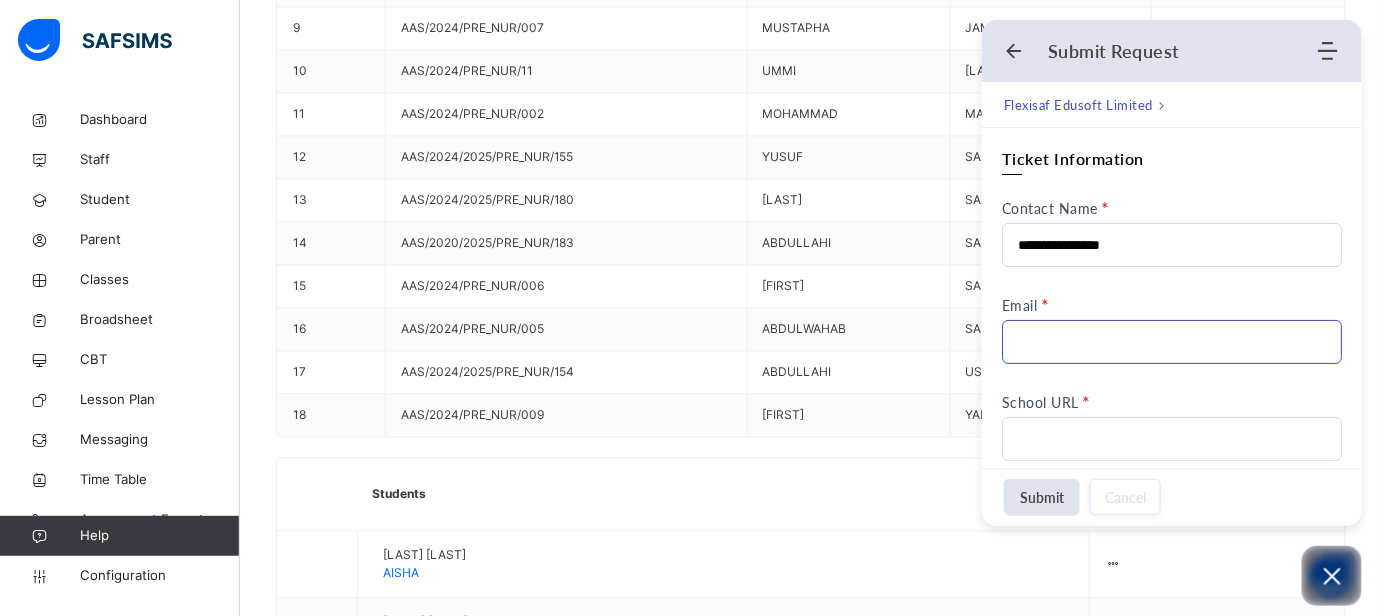 click on "Email" at bounding box center [1172, 342] 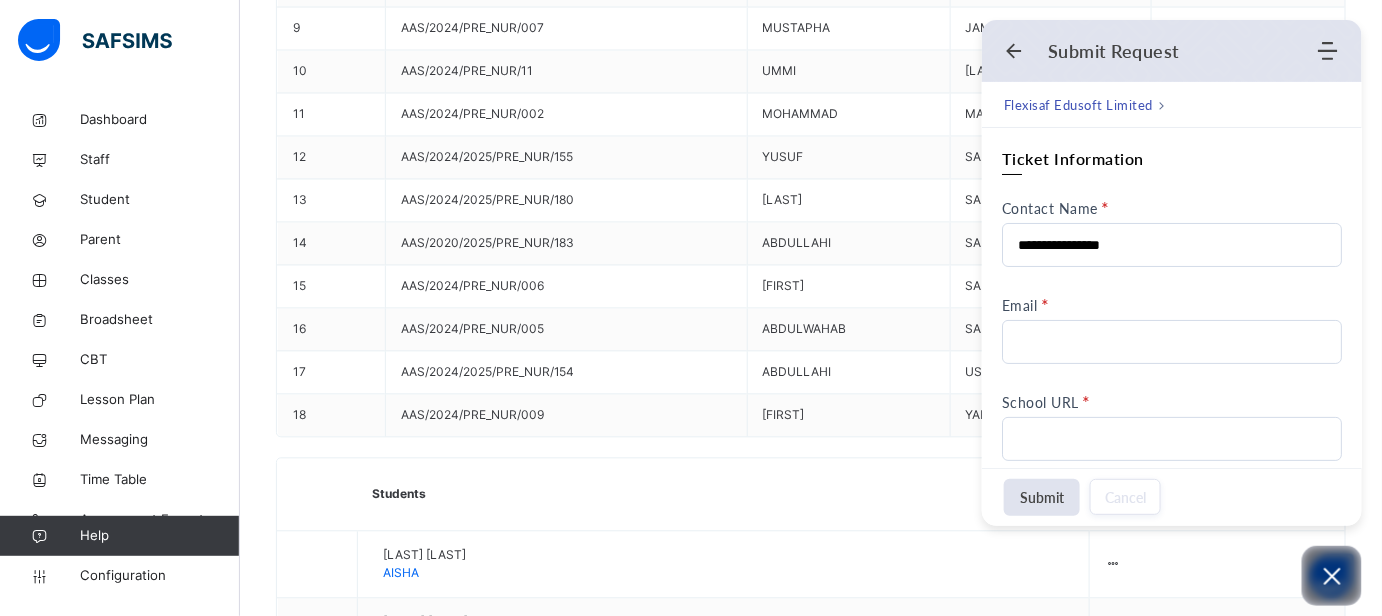 type on "**********" 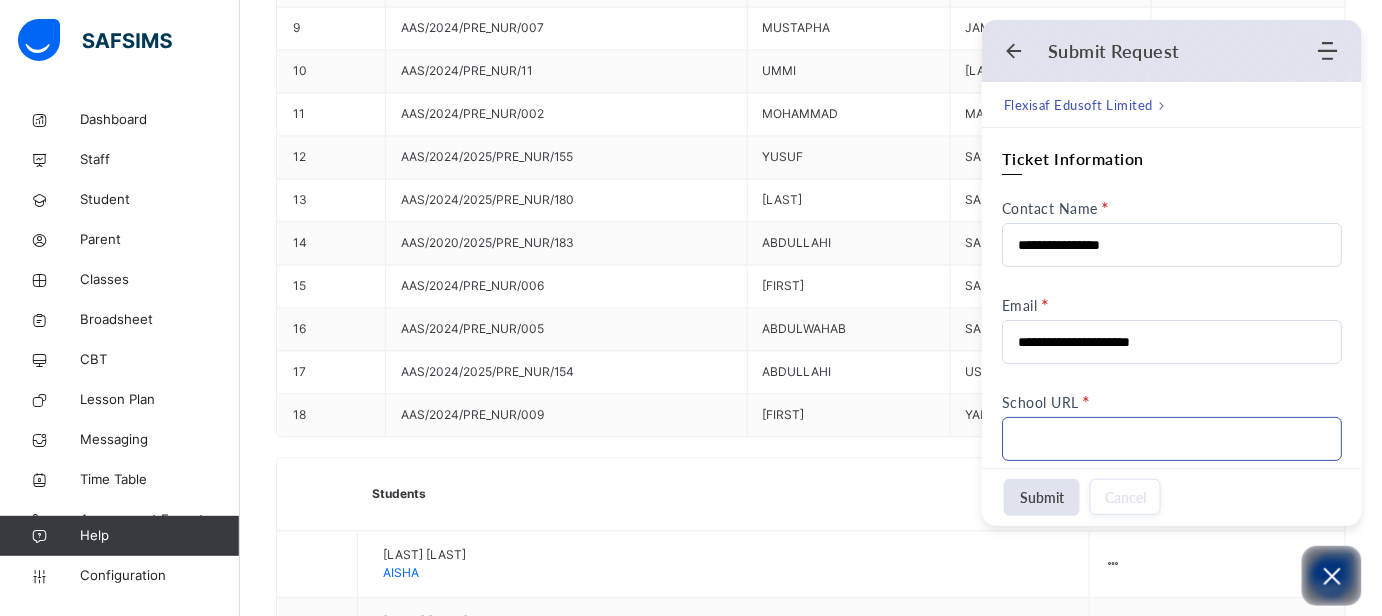 click on "School URL" at bounding box center (1172, 439) 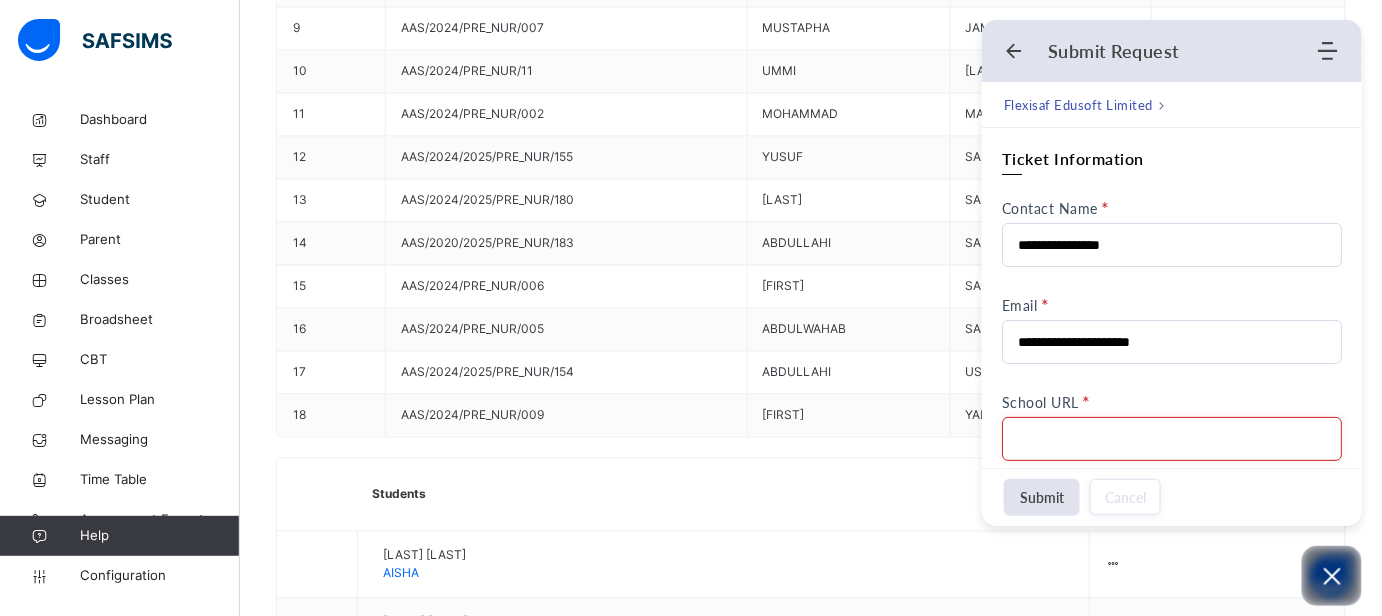 click on "School URL" at bounding box center (1172, 439) 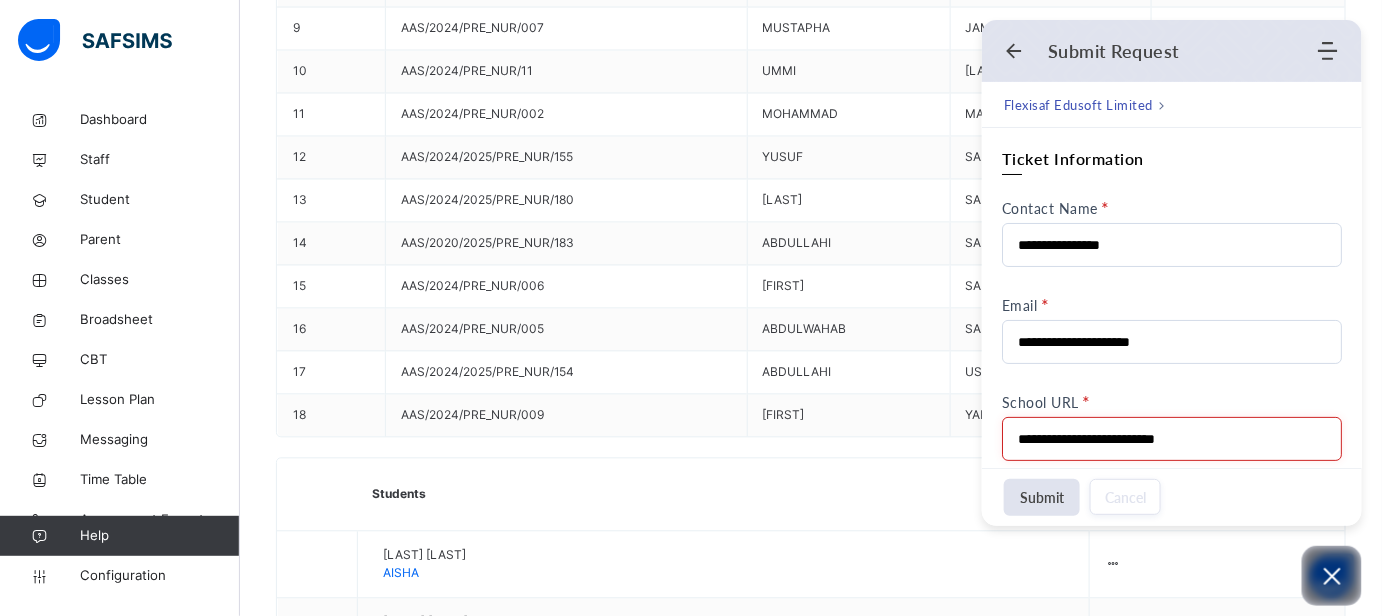 click on "**********" at bounding box center (1172, 439) 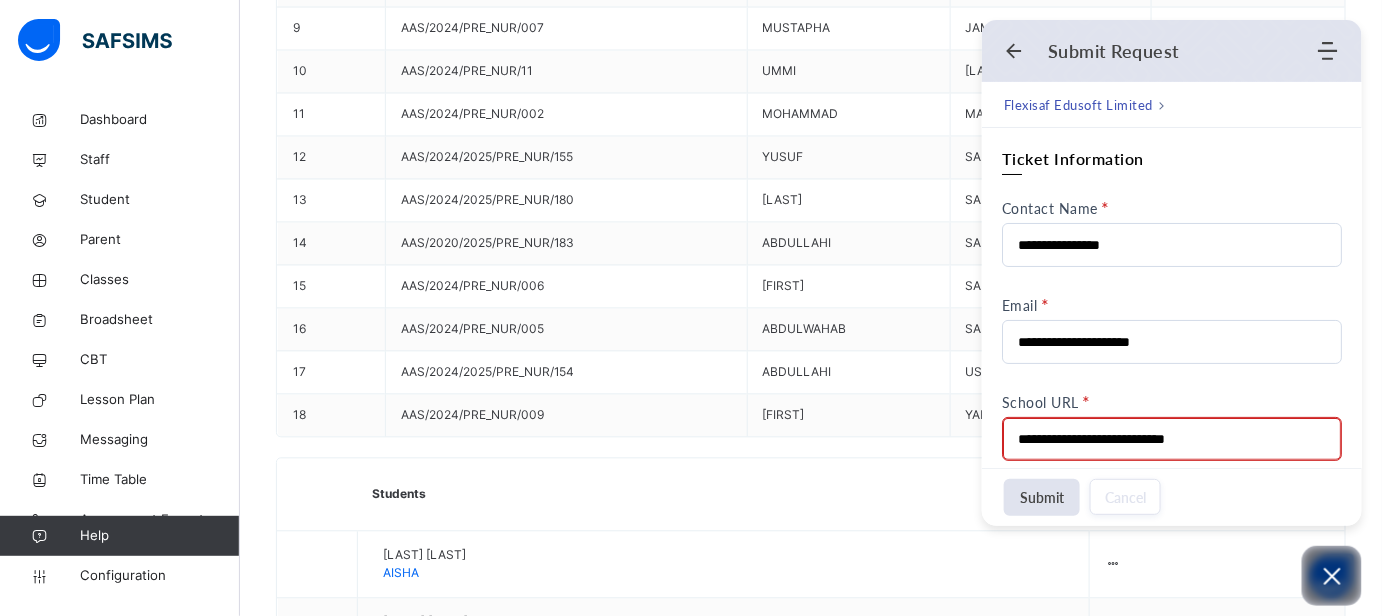 type on "**********" 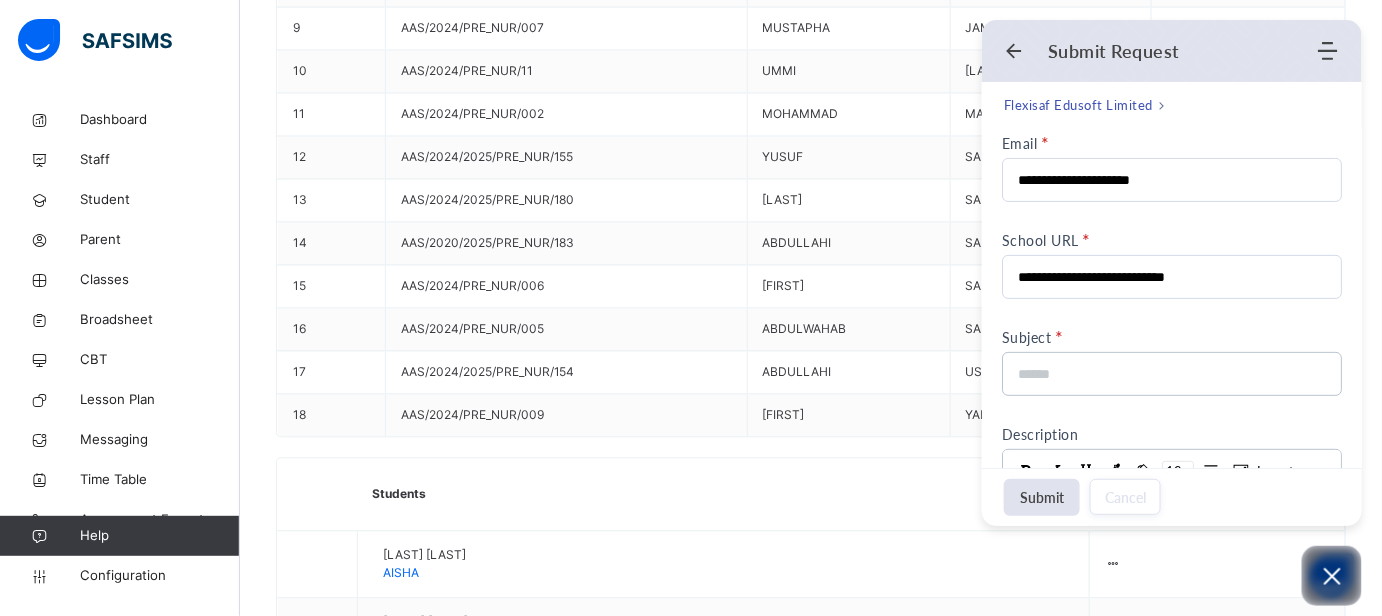 scroll, scrollTop: 189, scrollLeft: 0, axis: vertical 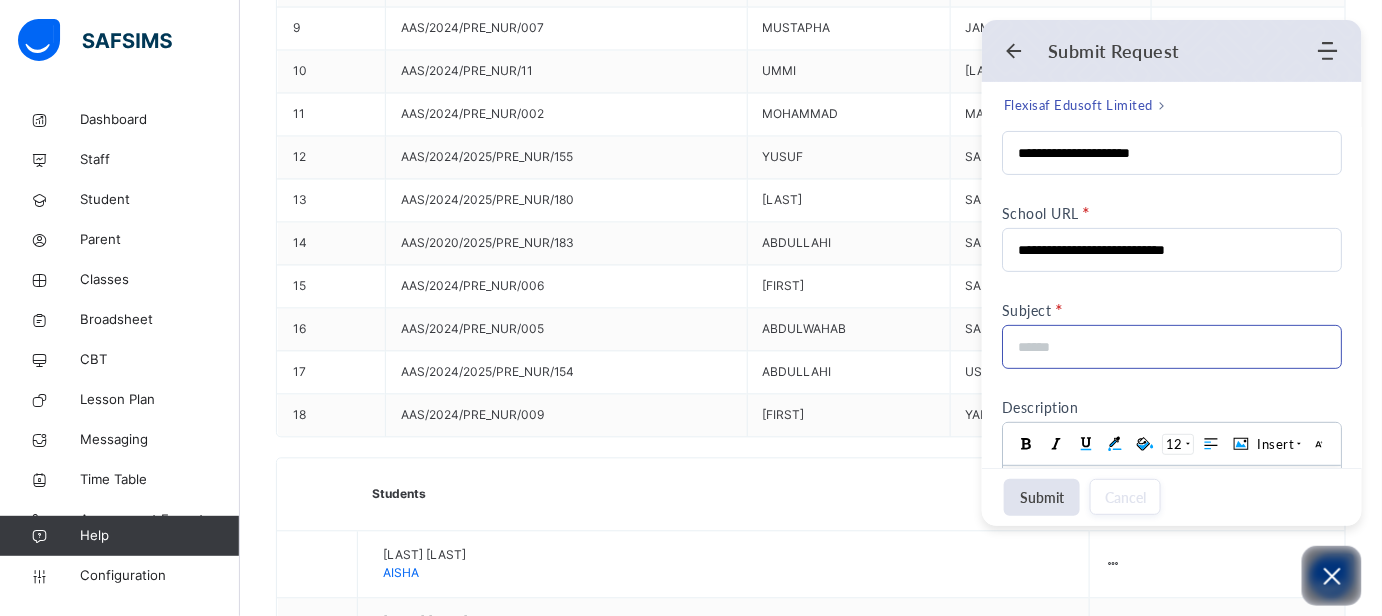 click at bounding box center (1166, 347) 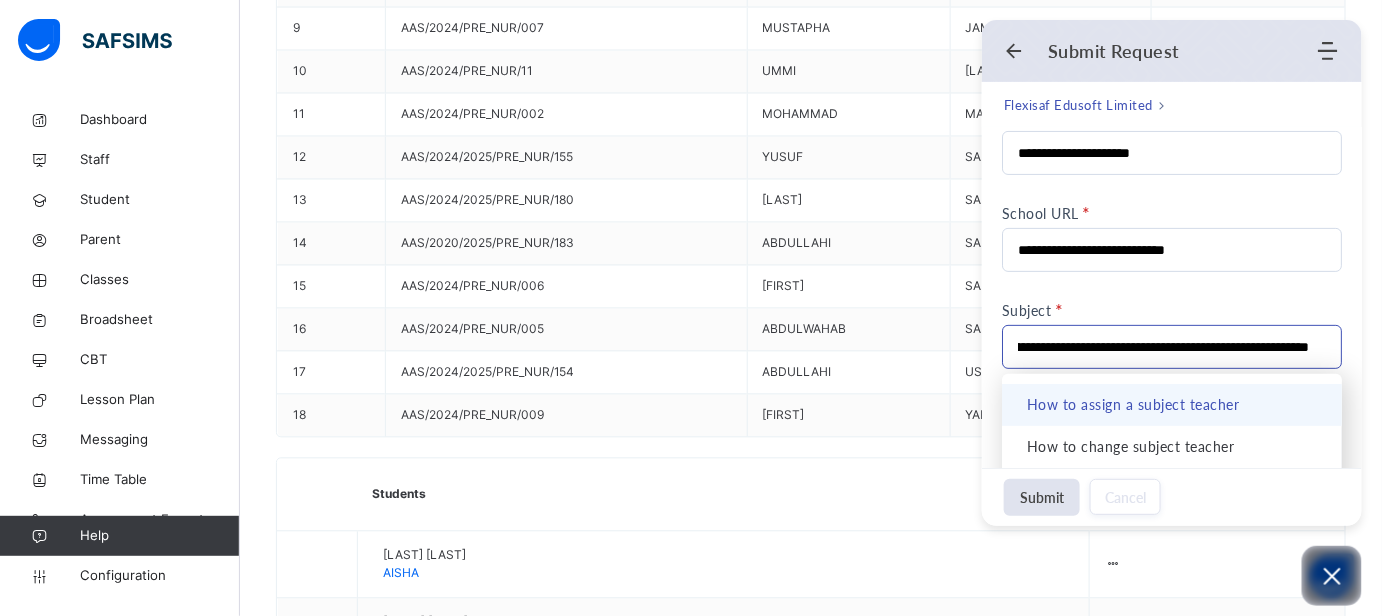 scroll, scrollTop: 0, scrollLeft: 227, axis: horizontal 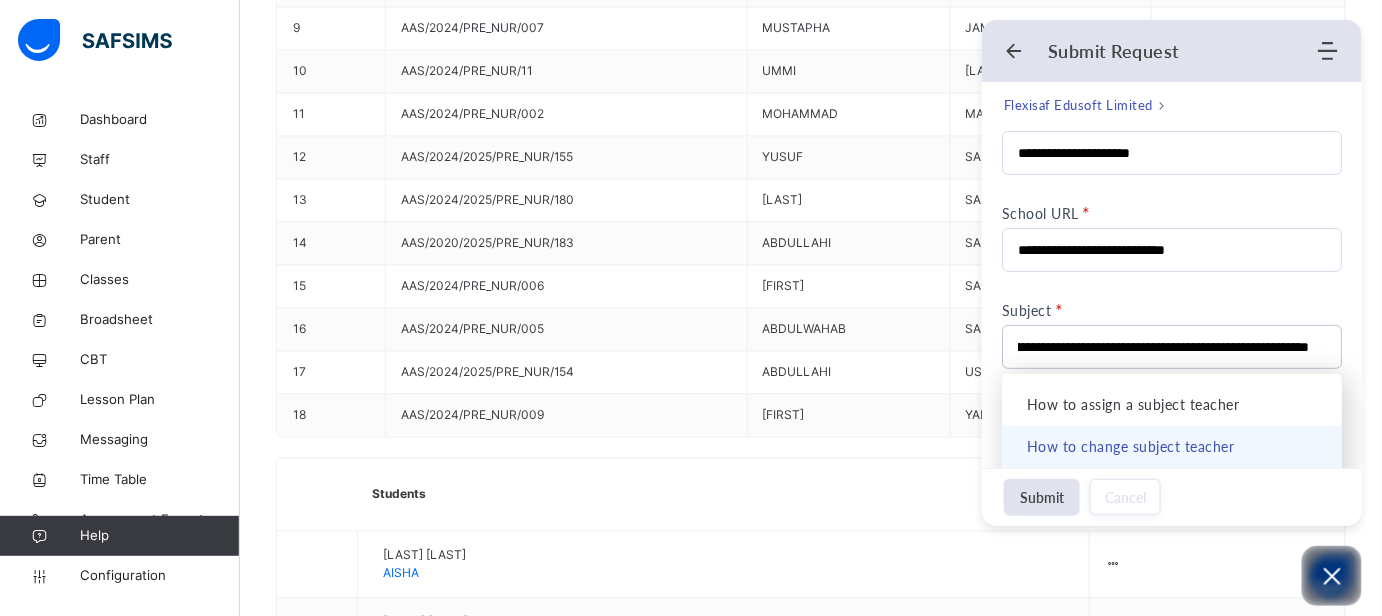 type on "**********" 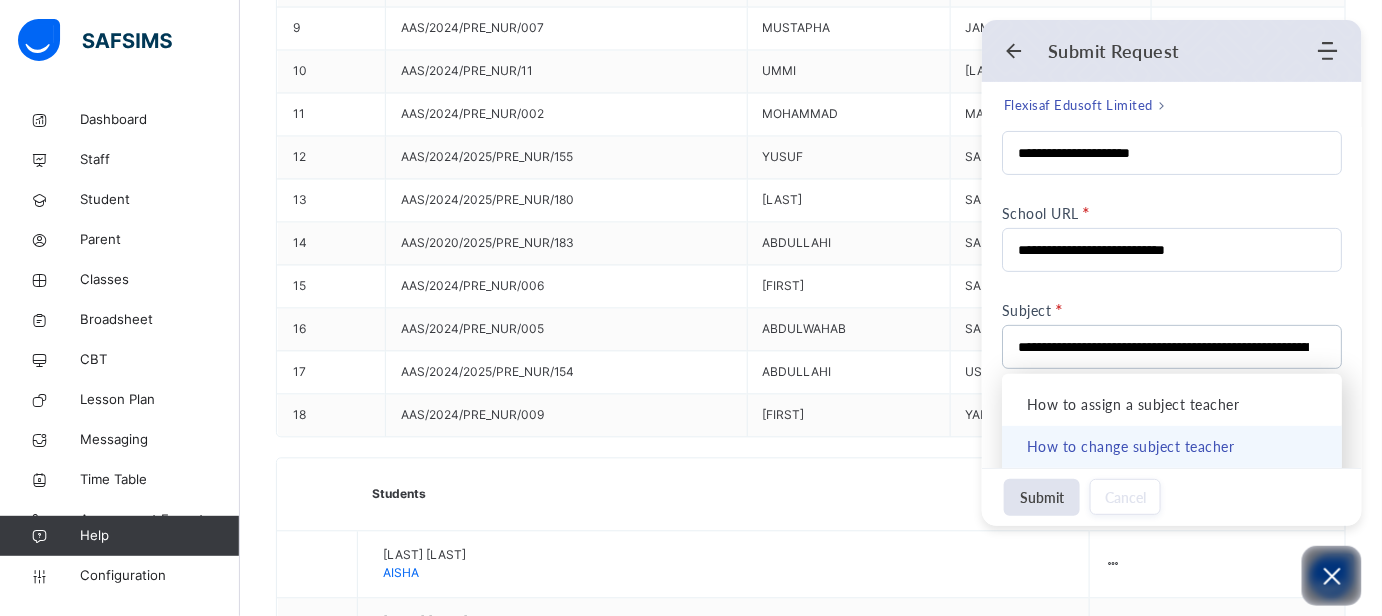 drag, startPoint x: 1364, startPoint y: 235, endPoint x: 1367, endPoint y: 261, distance: 26.172504 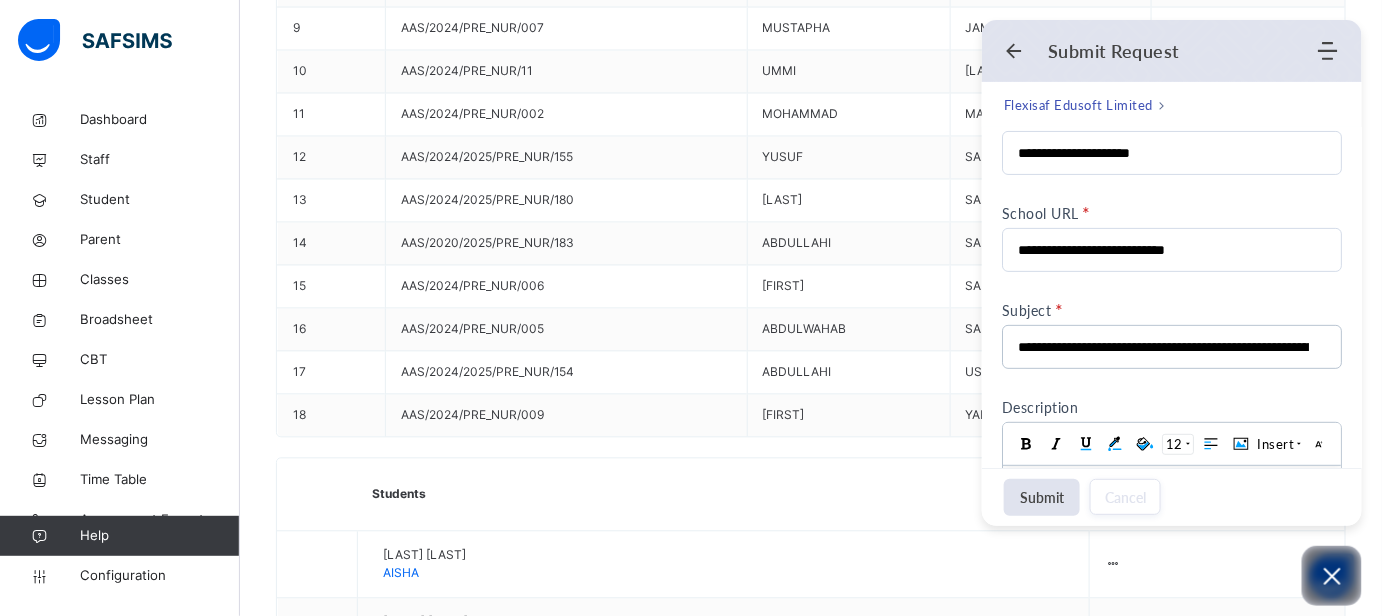 scroll, scrollTop: 0, scrollLeft: 227, axis: horizontal 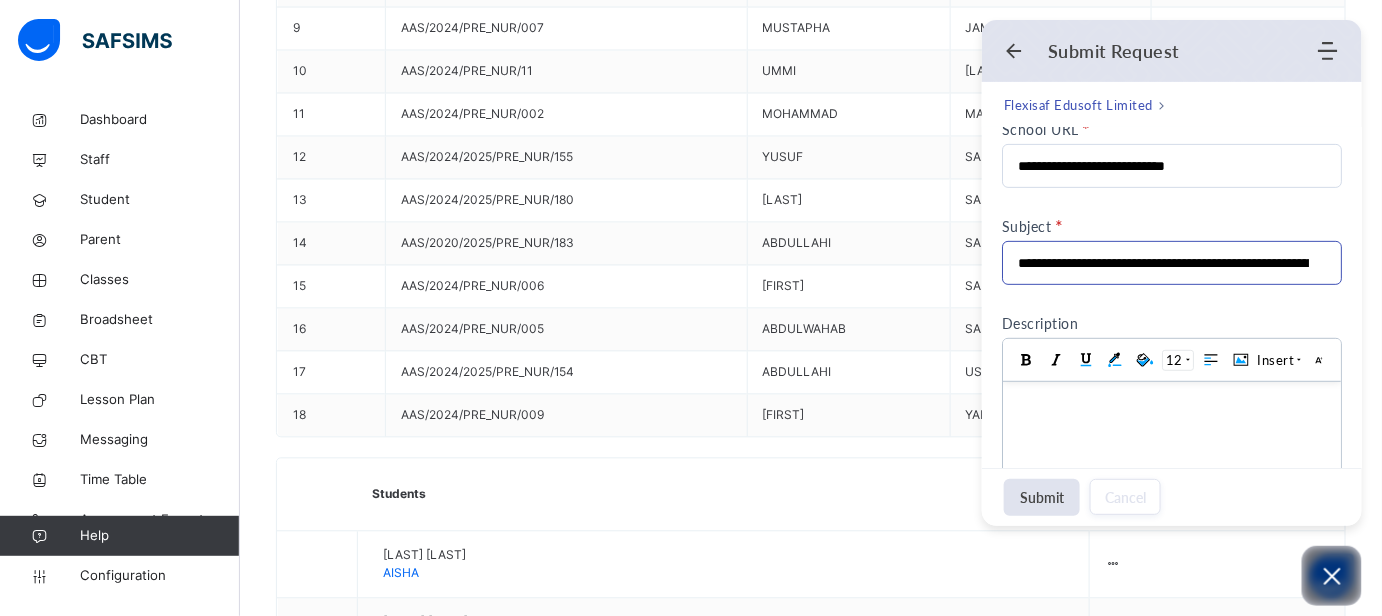 click on "**********" at bounding box center (1163, 263) 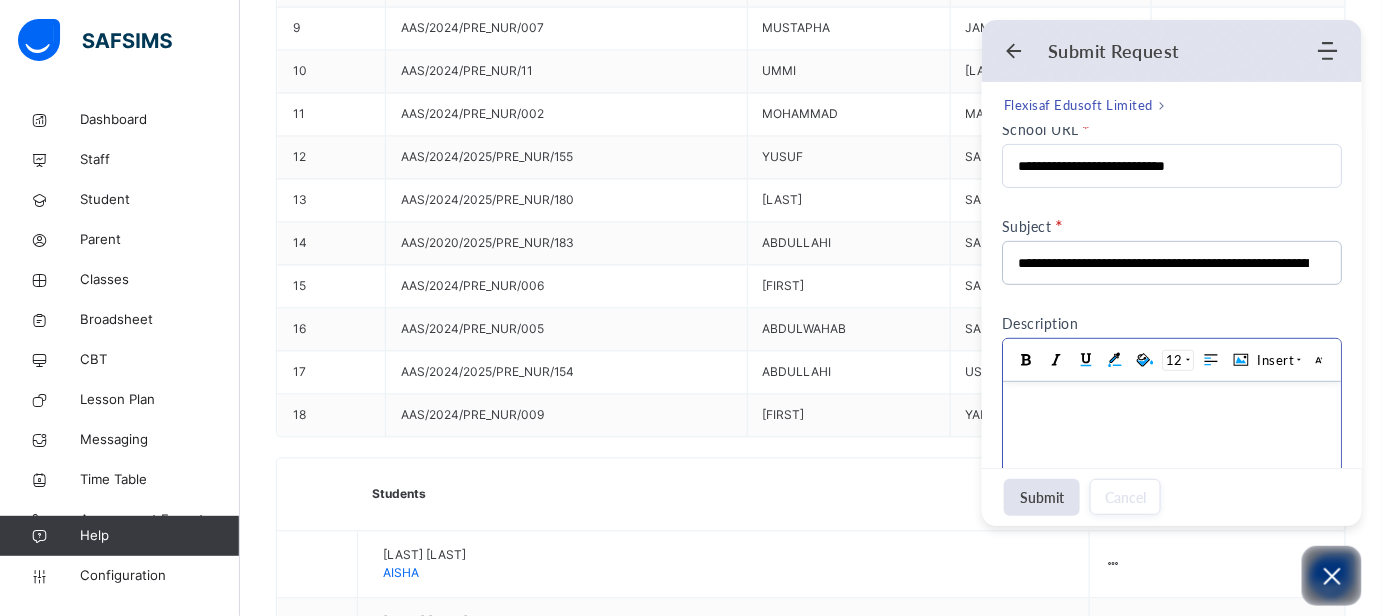 click at bounding box center [1171, 491] 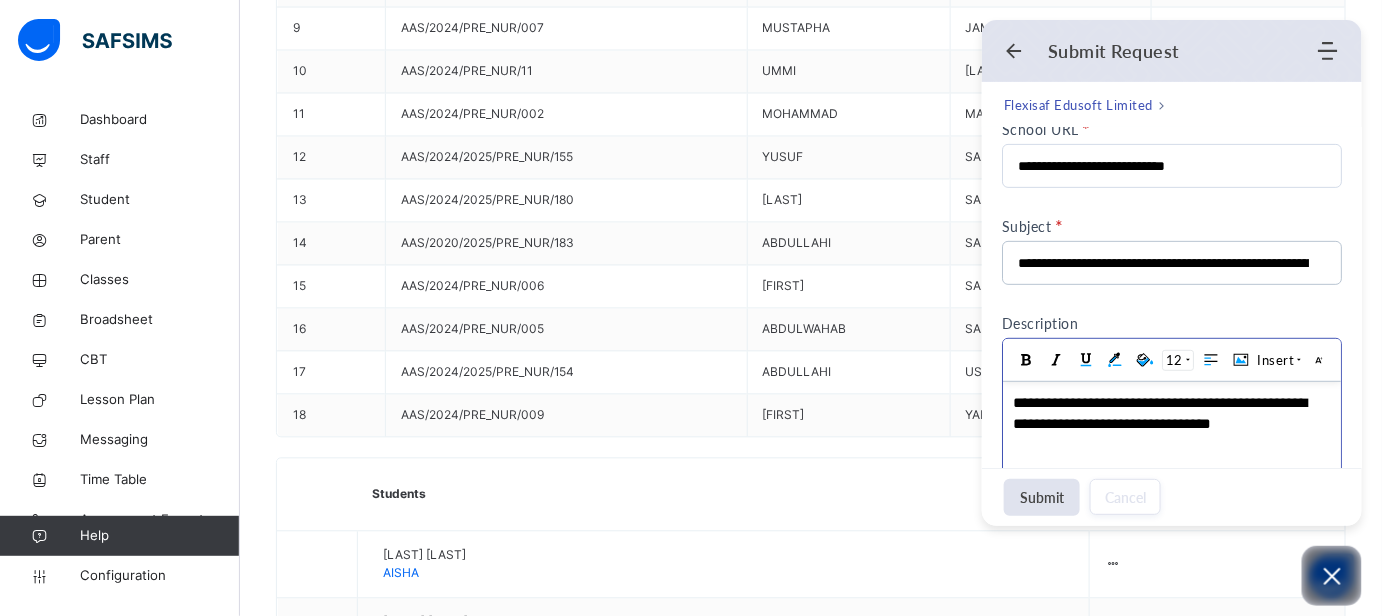 click on "**********" at bounding box center (1168, 412) 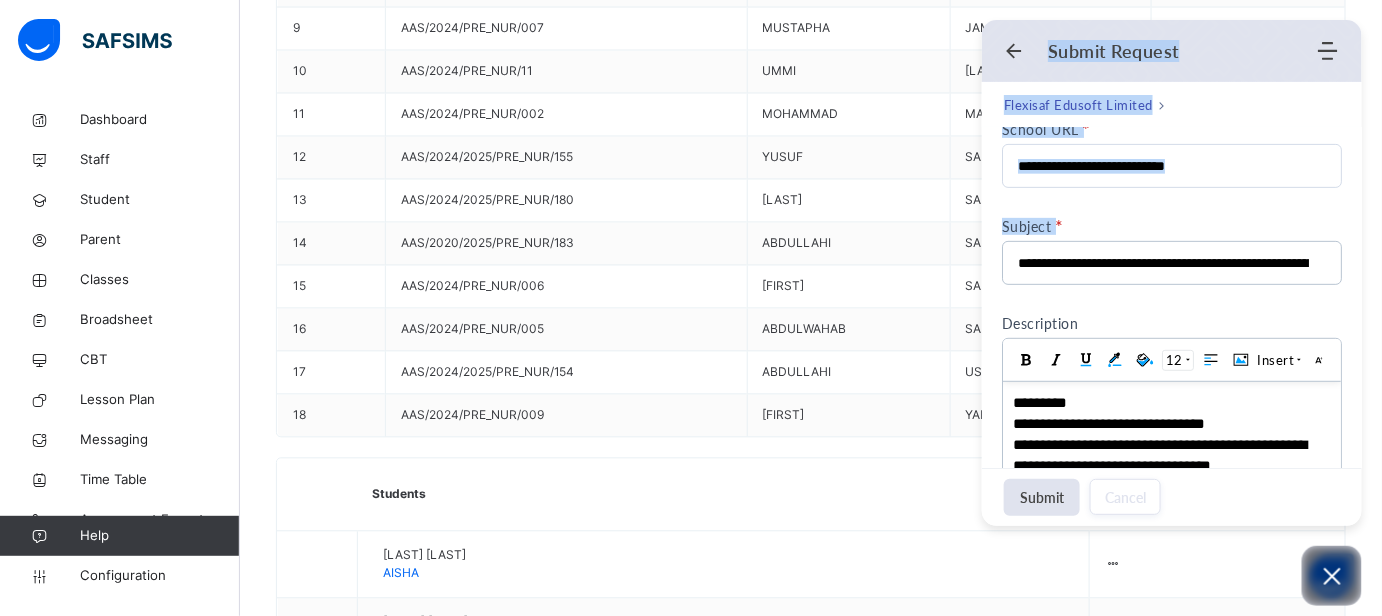 drag, startPoint x: 1364, startPoint y: 256, endPoint x: 1361, endPoint y: 288, distance: 32.140316 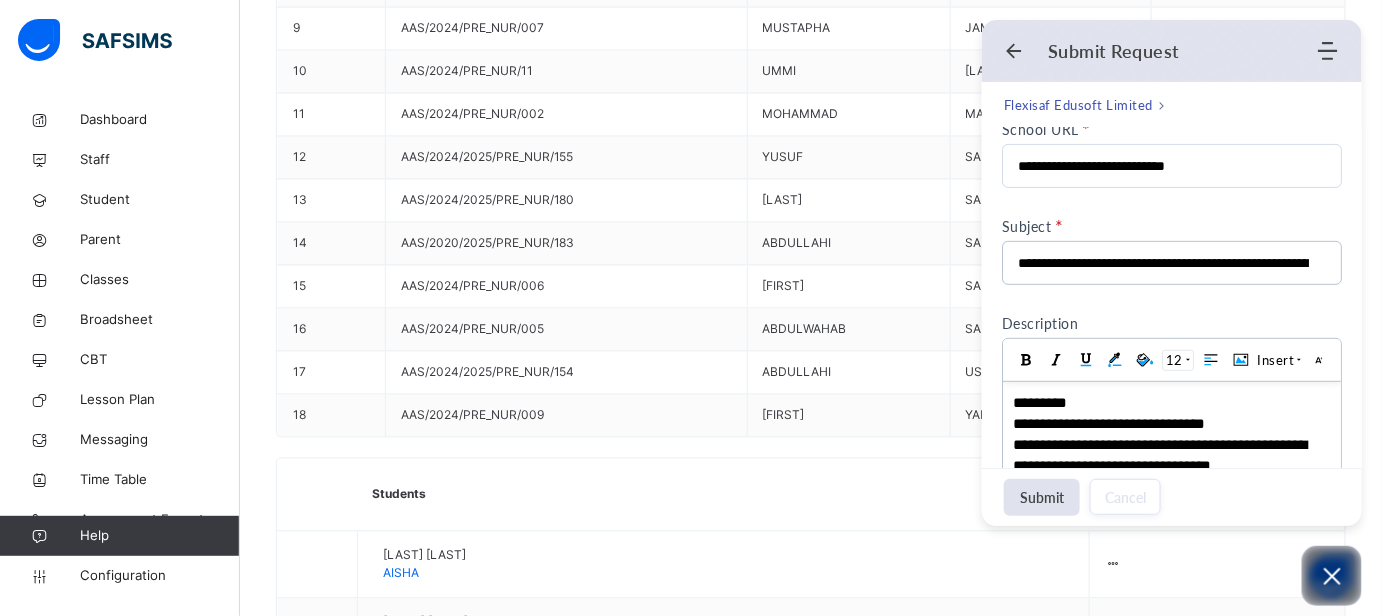 click on "Description" at bounding box center [1172, 323] 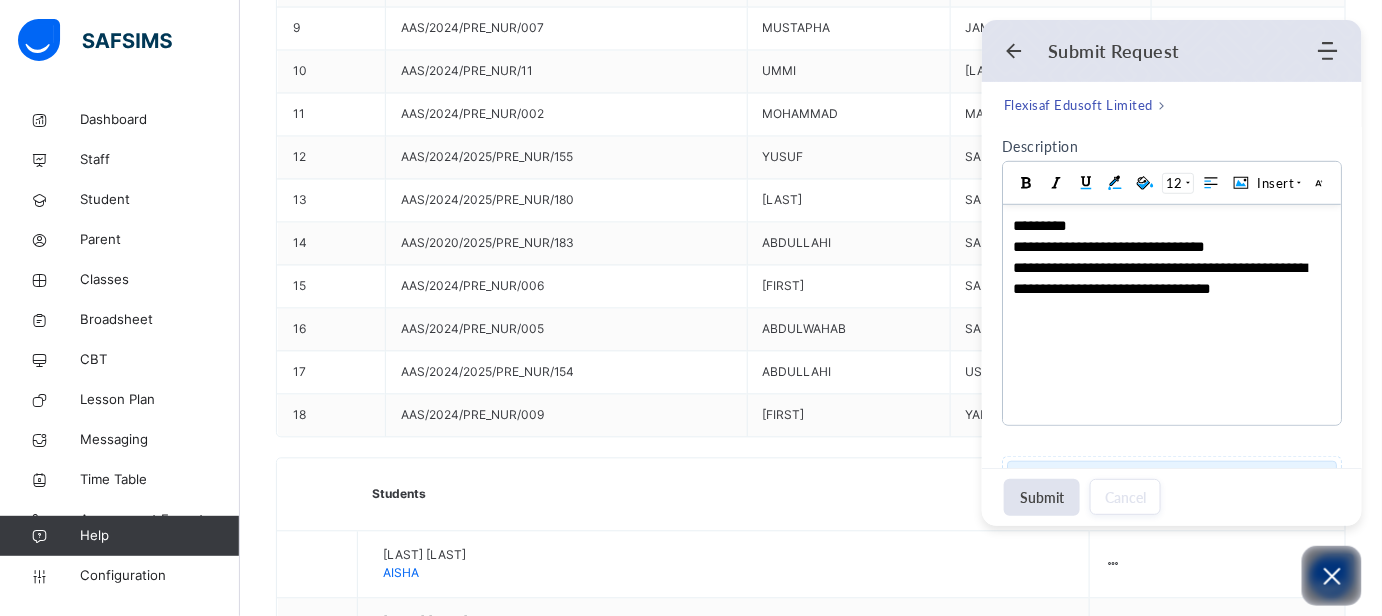 scroll, scrollTop: 432, scrollLeft: 0, axis: vertical 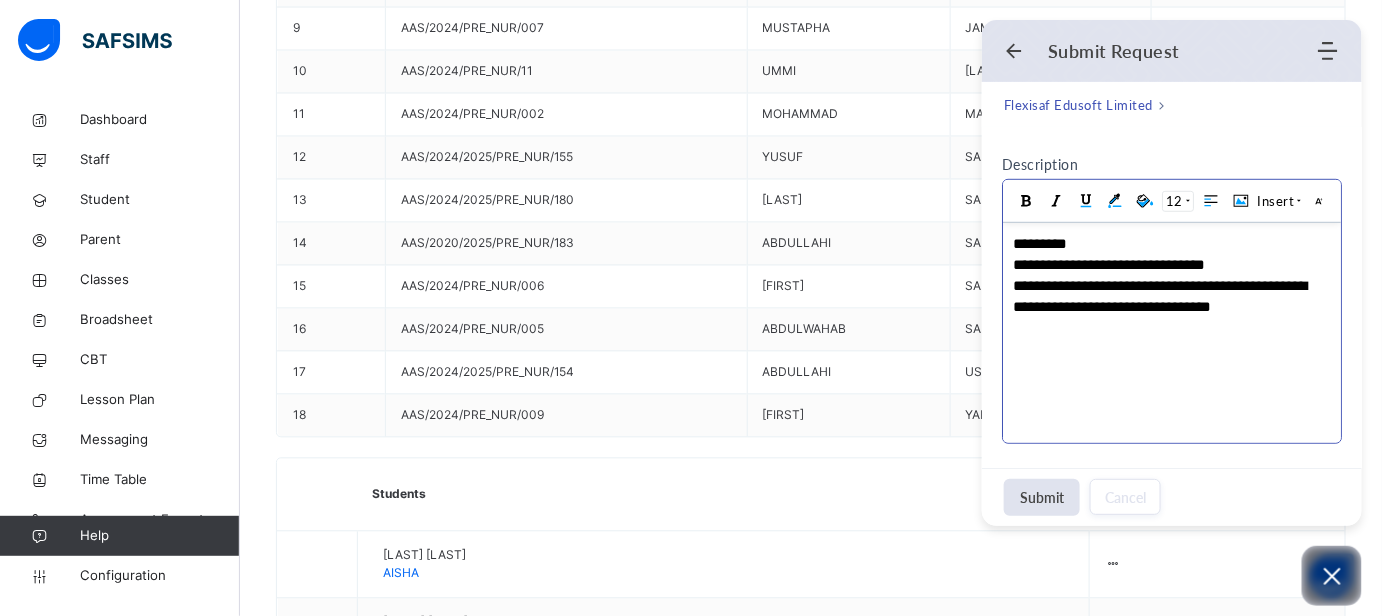click on "**********" at bounding box center (1171, 332) 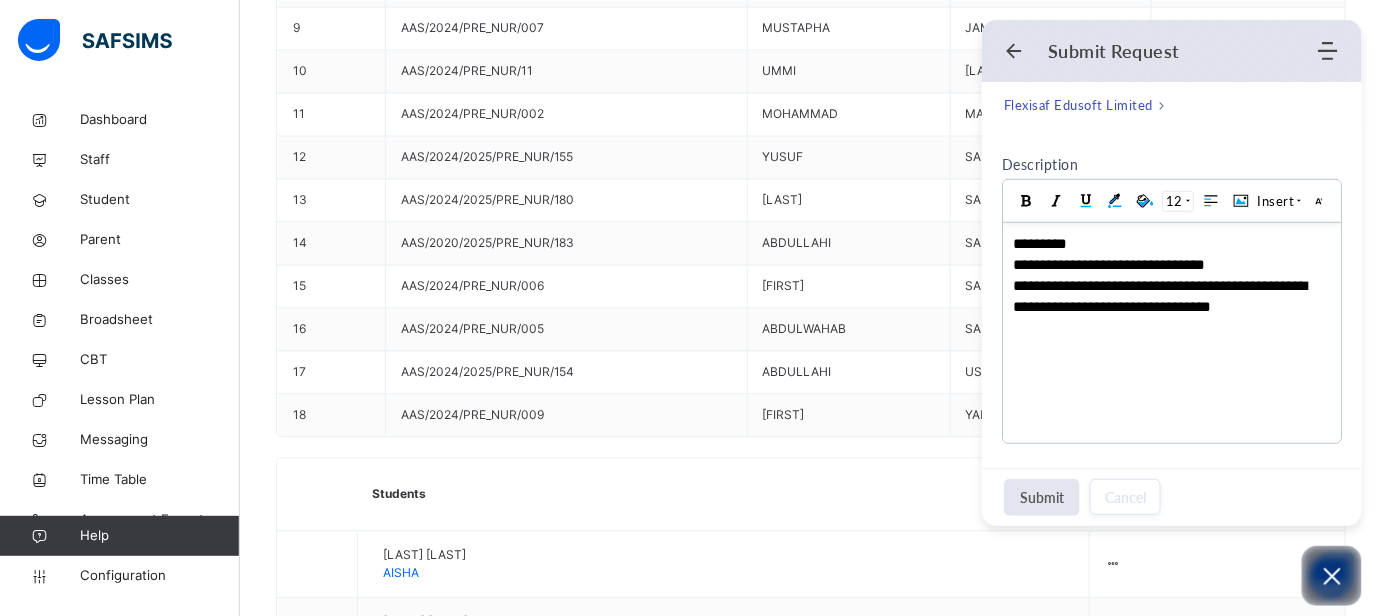 click on "Submit" at bounding box center [1042, 497] 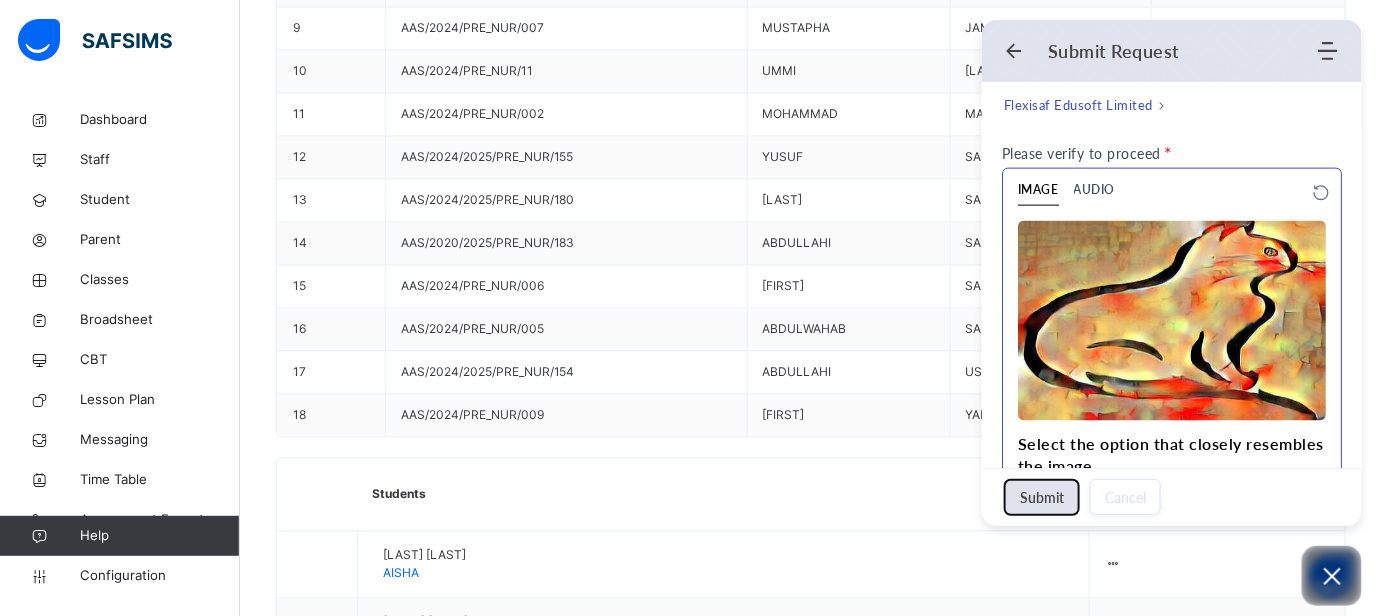 scroll, scrollTop: 889, scrollLeft: 0, axis: vertical 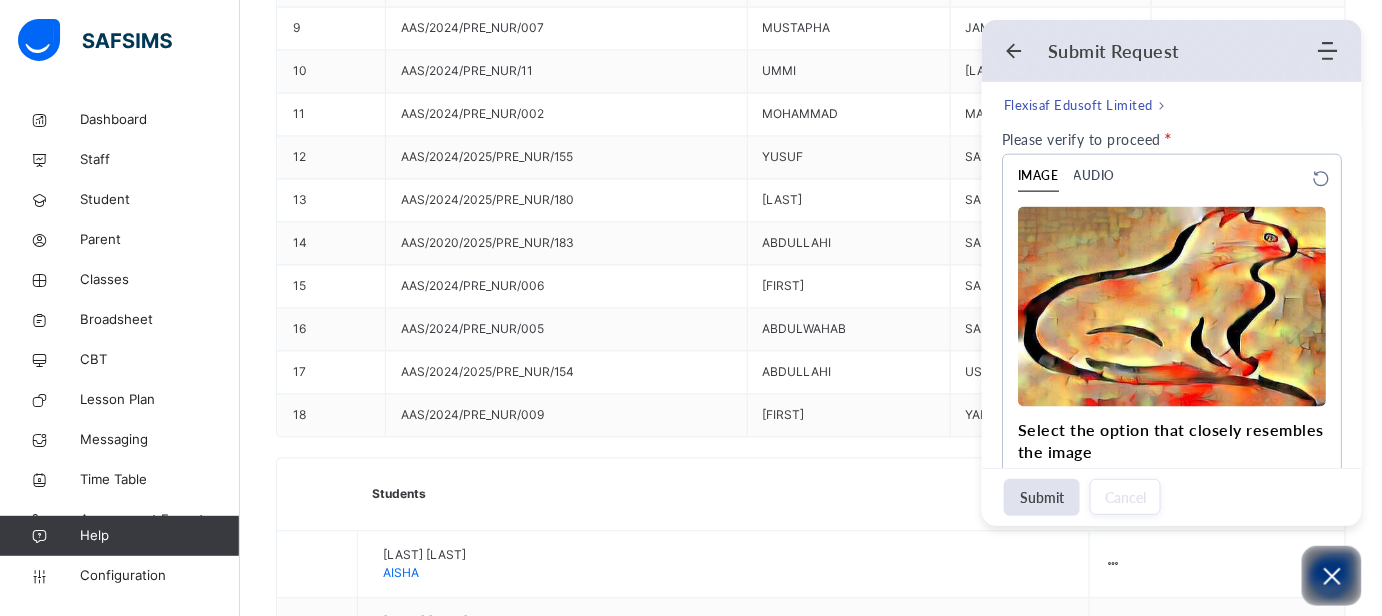 click on "Back / PNUR _ PNUR _ Pre-Nursery Third Term 2024-2025 Class Members Subjects Results Skills Attendance Timetable Form Teacher Results More Options 29 Students in class Download Pdf Report Excel Report View subject profile Bulk upload Add Class Members [FIRST] [LAST] SCHOOL Date: [DATE], [TIME] Class Members Class: JS1 A Total no. of Students: 29 Term: Third Term Session: 2024-2025 S/NO Admission No. Last Name First Name Other Name 1 [FIRST] [LAST] 2 [ADMISSION_NUMBER] [FIRST] [LAST] 3 [ADMISSION_NUMBER] [FIRST] [LAST] 4 [ADMISSION_NUMBER] [FIRST] [LAST] [LAST] 5 [ADMISSION_NUMBER] [FIRST] [LAST] [LAST] 6 [ADMISSION_NUMBER] [FIRST] [LAST] [LAST] 7 [ADMISSION_NUMBER] [FIRST] [LAST] [LAST] 8 [ADMISSION_NUMBER] [FIRST] [LAST] 9 [ADMISSION_NUMBER] [FIRST] [LAST] 10 [ADMISSION_NUMBER] [FIRST] [LAST] [LAST] 11 [ADMISSION_NUMBER] [FIRST] [LAST] 12 [ADMISSION_NUMBER] [FIRST] [LAST] [LAST] 13 [ADMISSION_NUMBER] [FIRST] [LAST] [LAST] 14 [LAST] 15 16" at bounding box center (811, 3882) 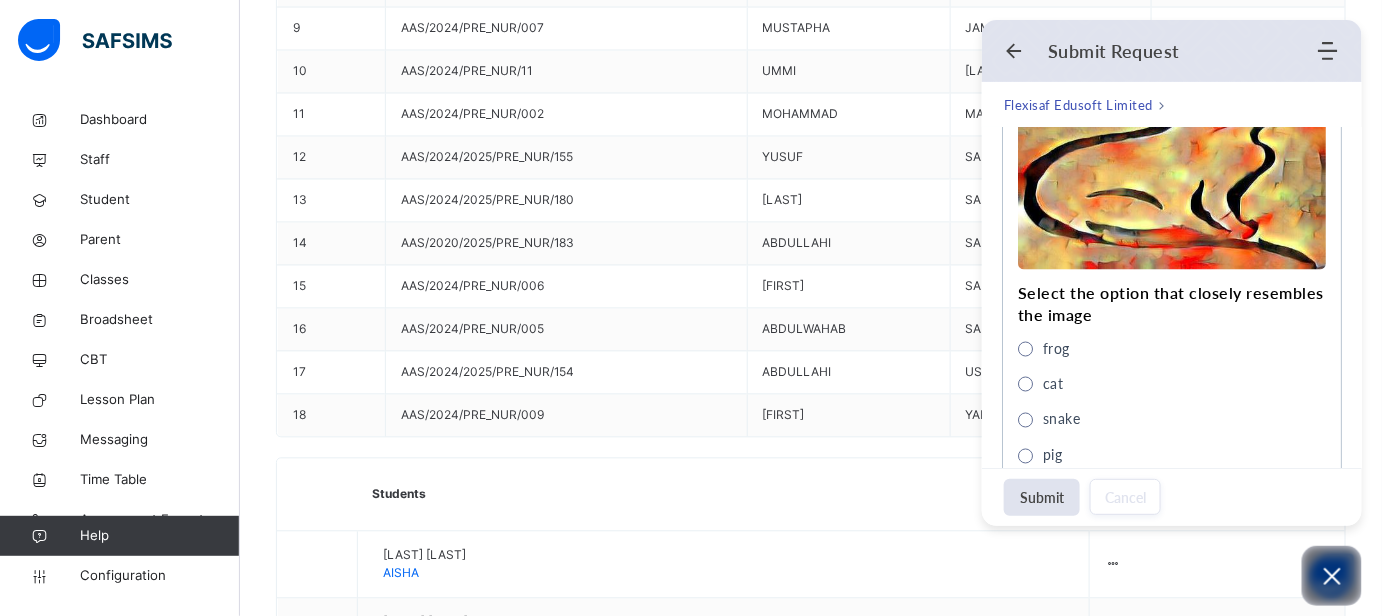 scroll, scrollTop: 1013, scrollLeft: 0, axis: vertical 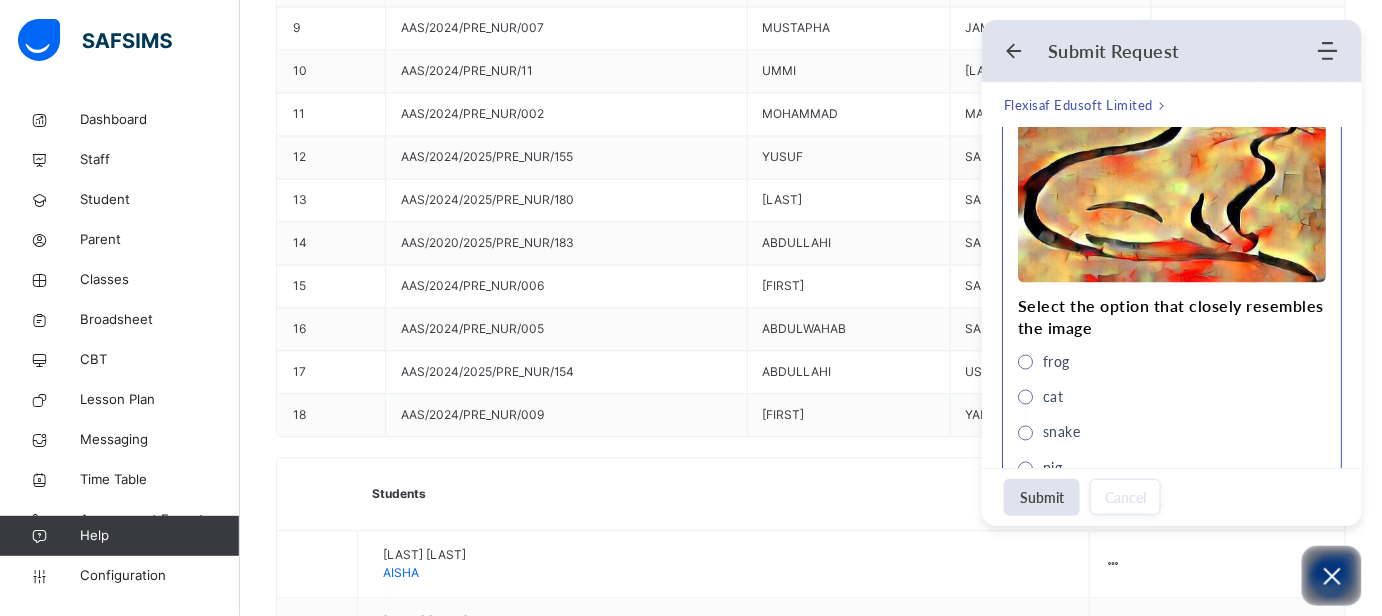 click on "cat" at bounding box center [1041, 398] 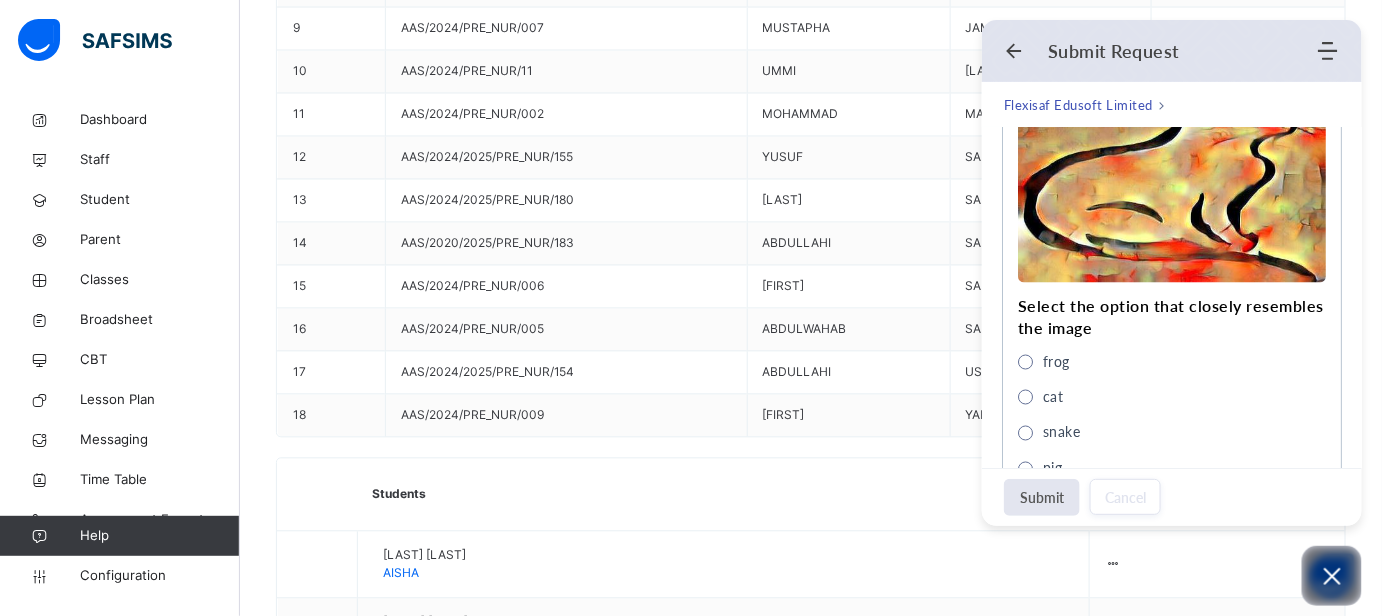 click on "Submit" at bounding box center (1042, 497) 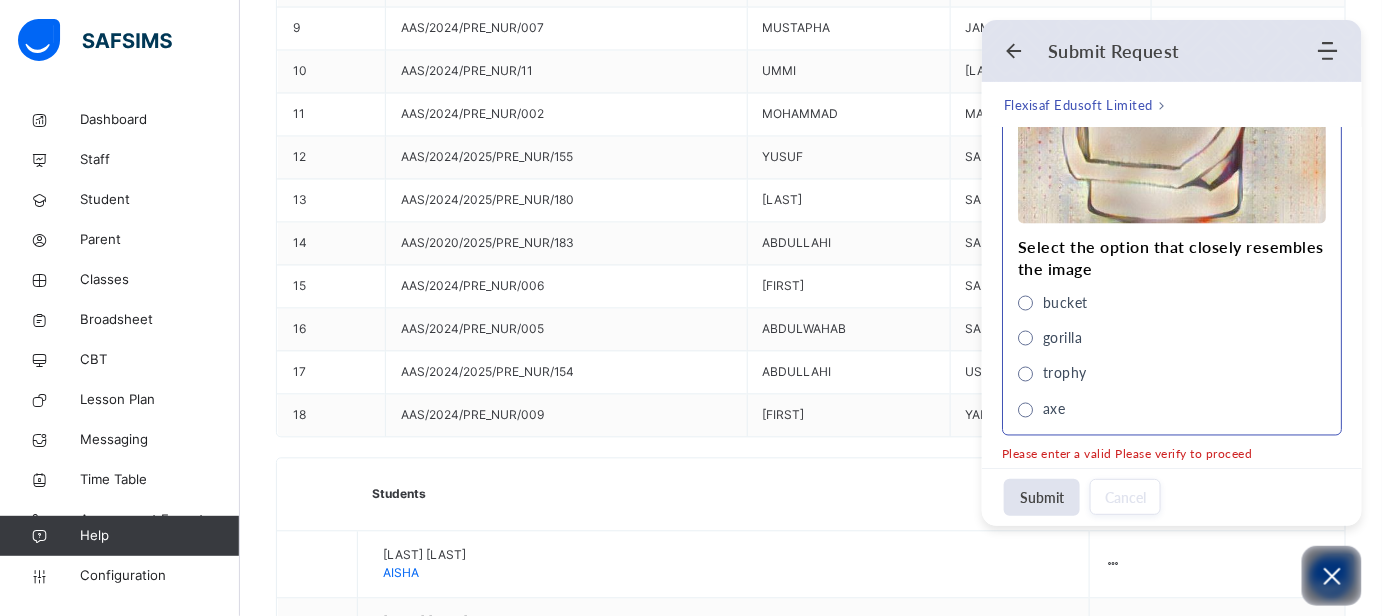 scroll, scrollTop: 1096, scrollLeft: 0, axis: vertical 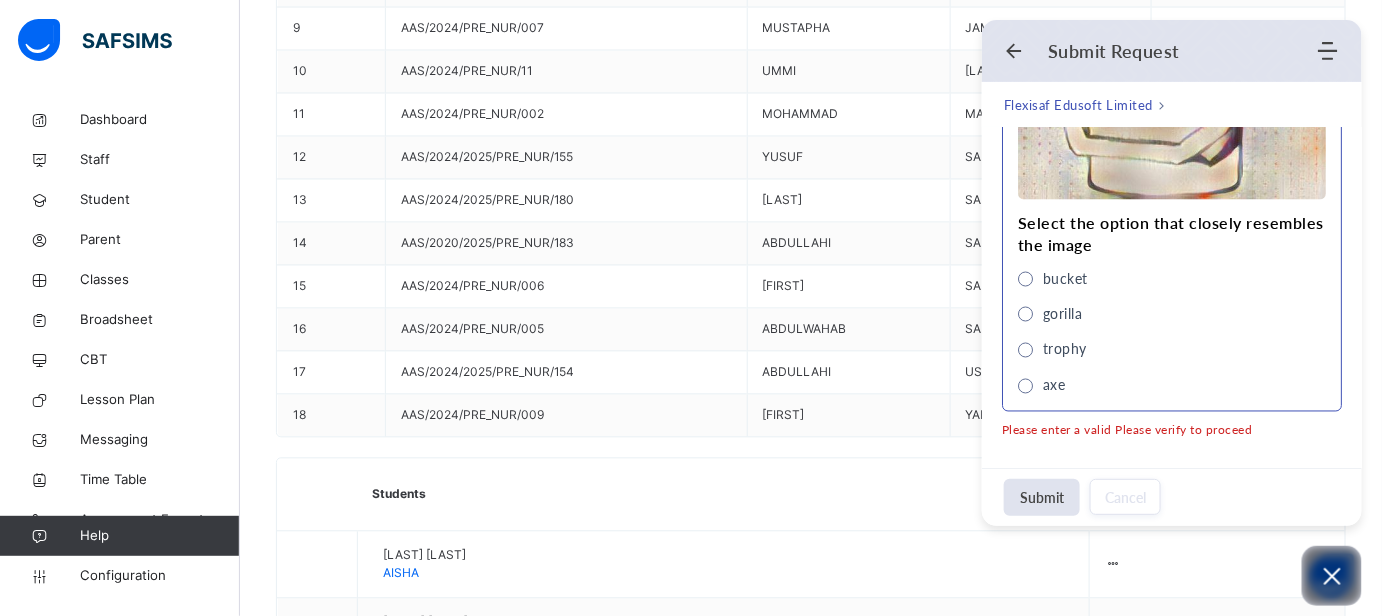 click at bounding box center (1025, 279) 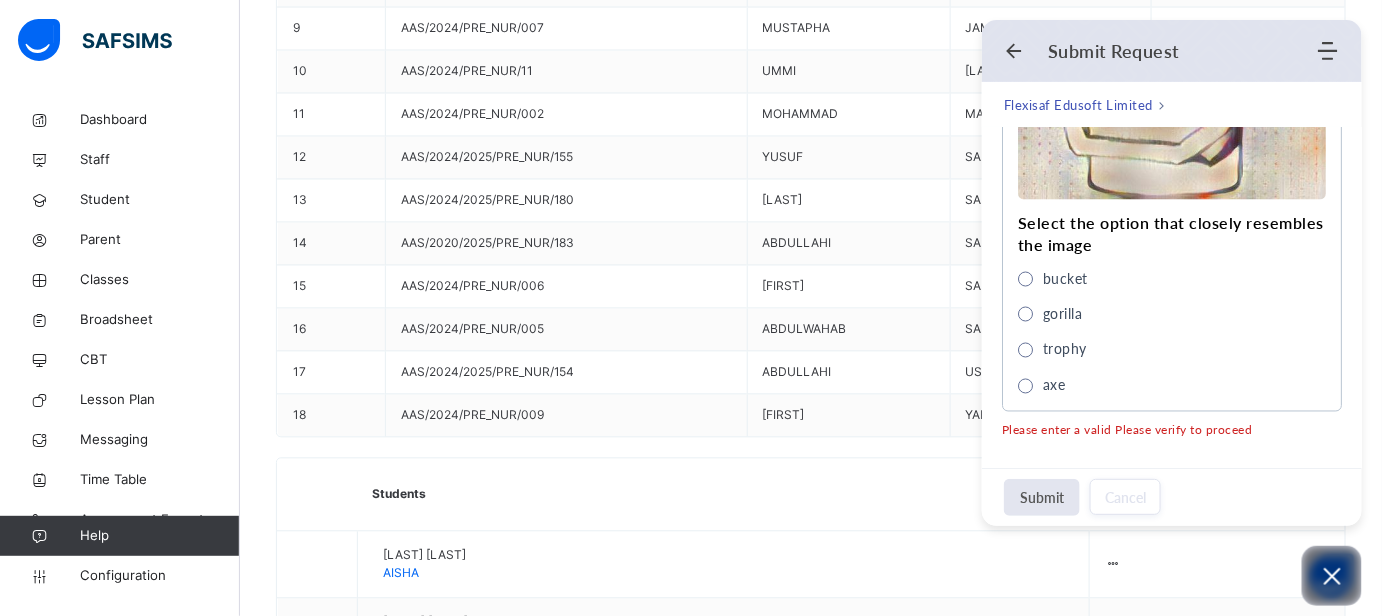 click on "Submit" at bounding box center (1042, 497) 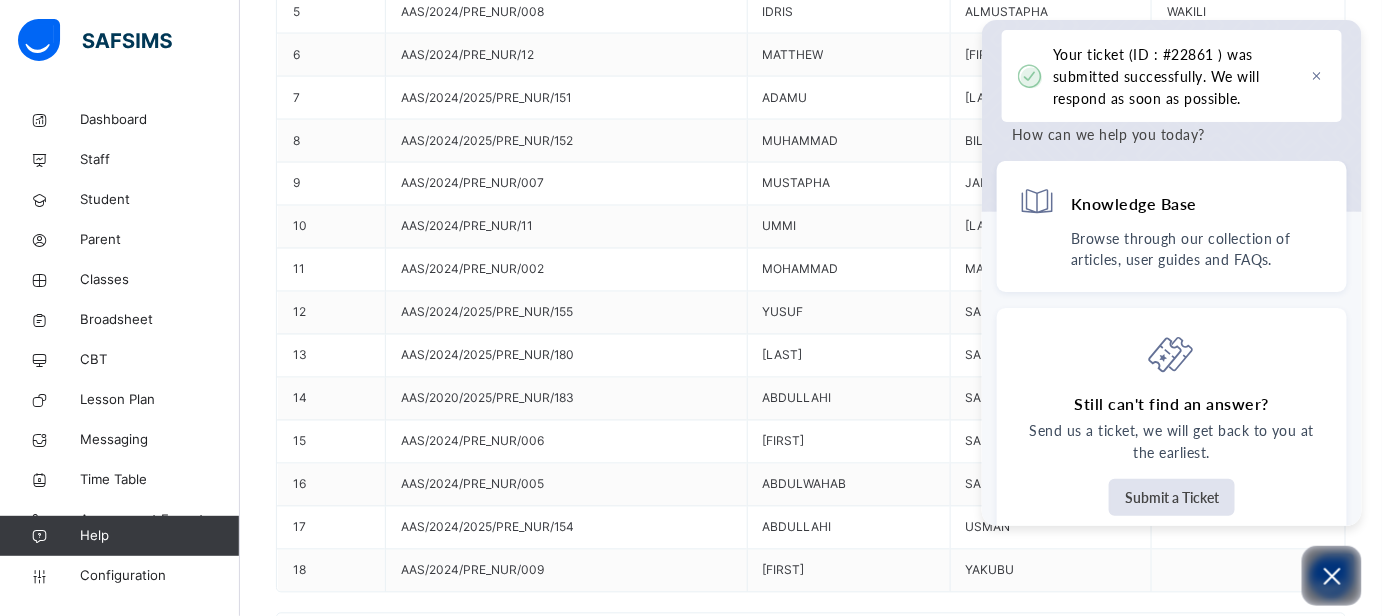 scroll, scrollTop: 1071, scrollLeft: 0, axis: vertical 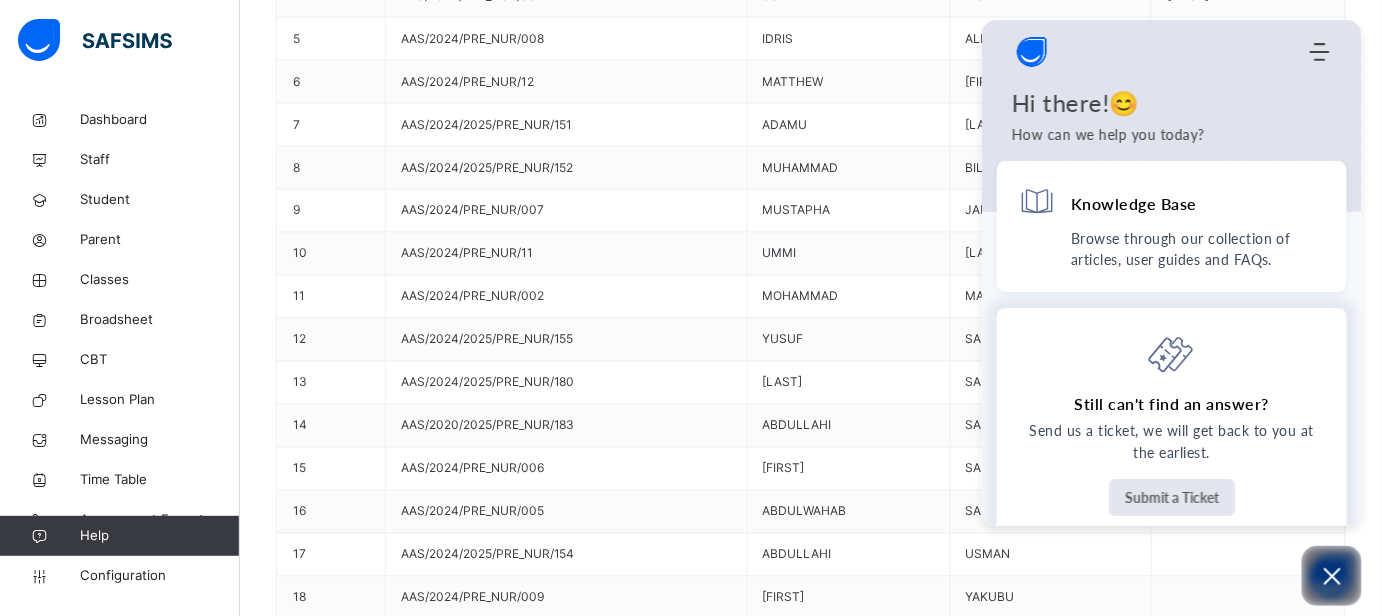 click on "Submit a Ticket" at bounding box center (1172, 497) 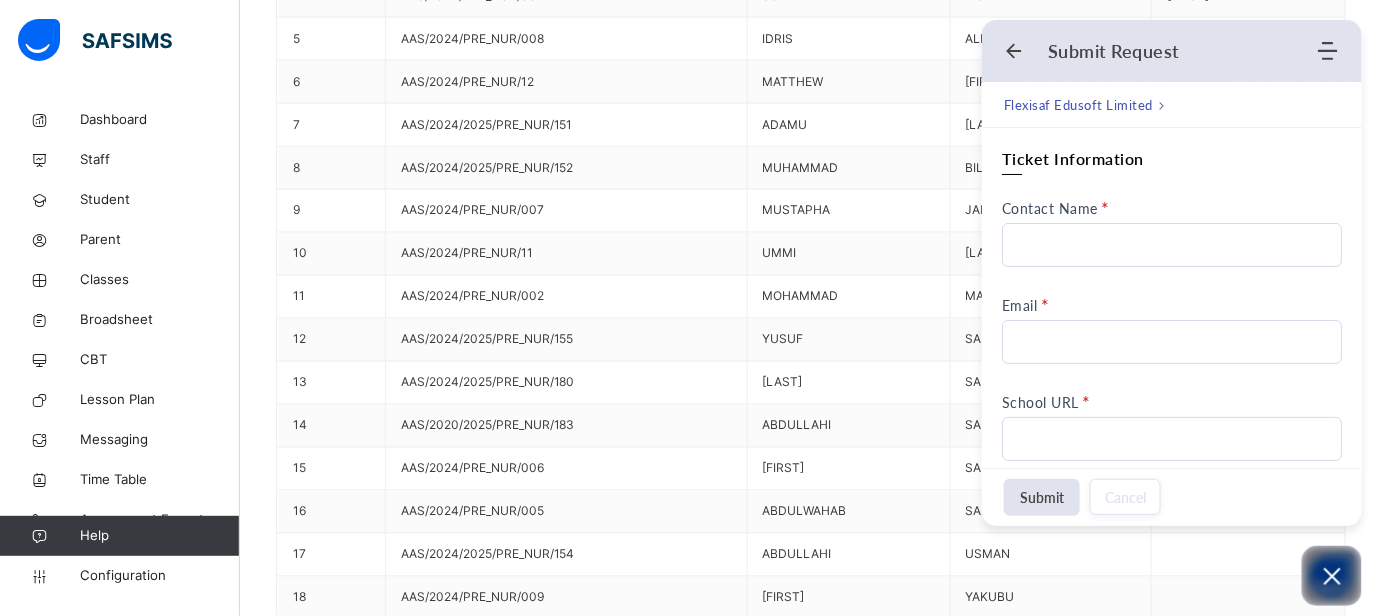 scroll, scrollTop: 0, scrollLeft: 0, axis: both 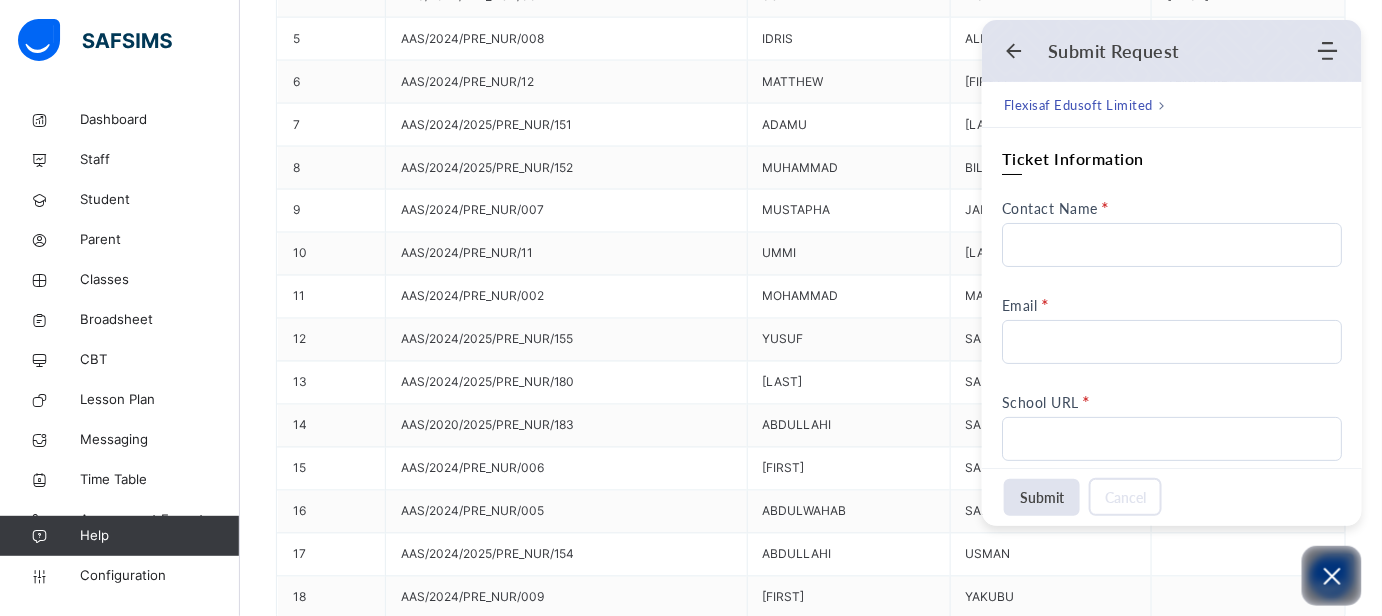 click on "Cancel" at bounding box center [1125, 497] 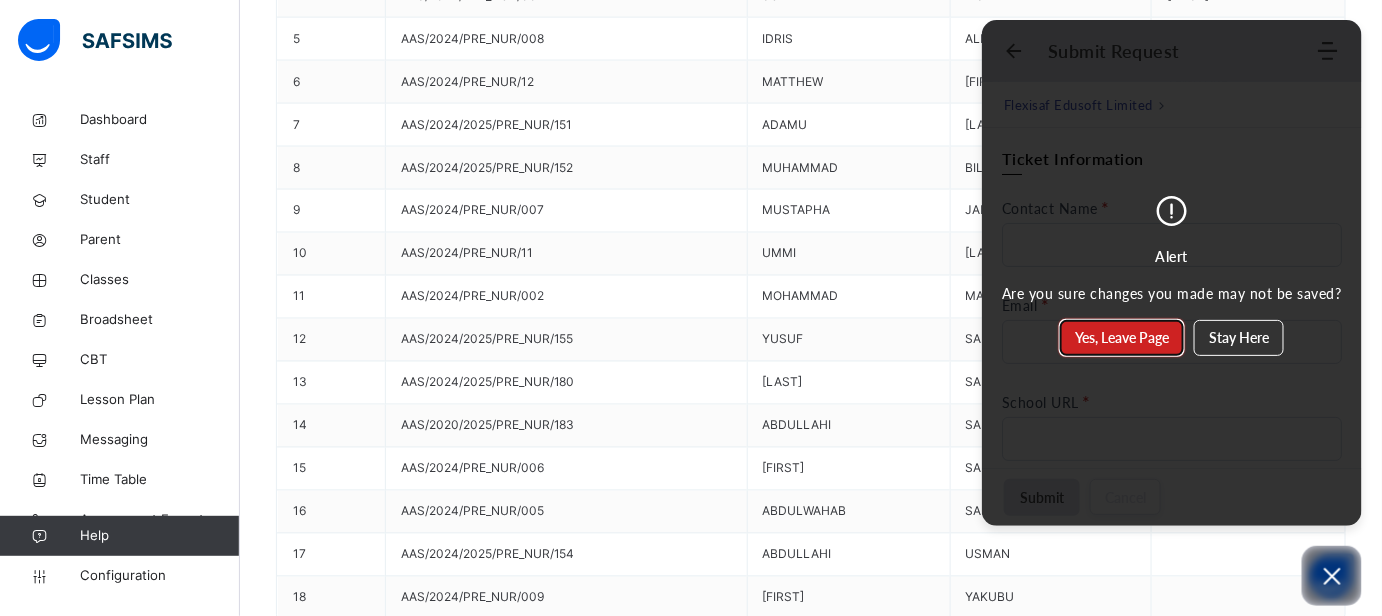 click on "Yes, Leave Page" at bounding box center [1122, 338] 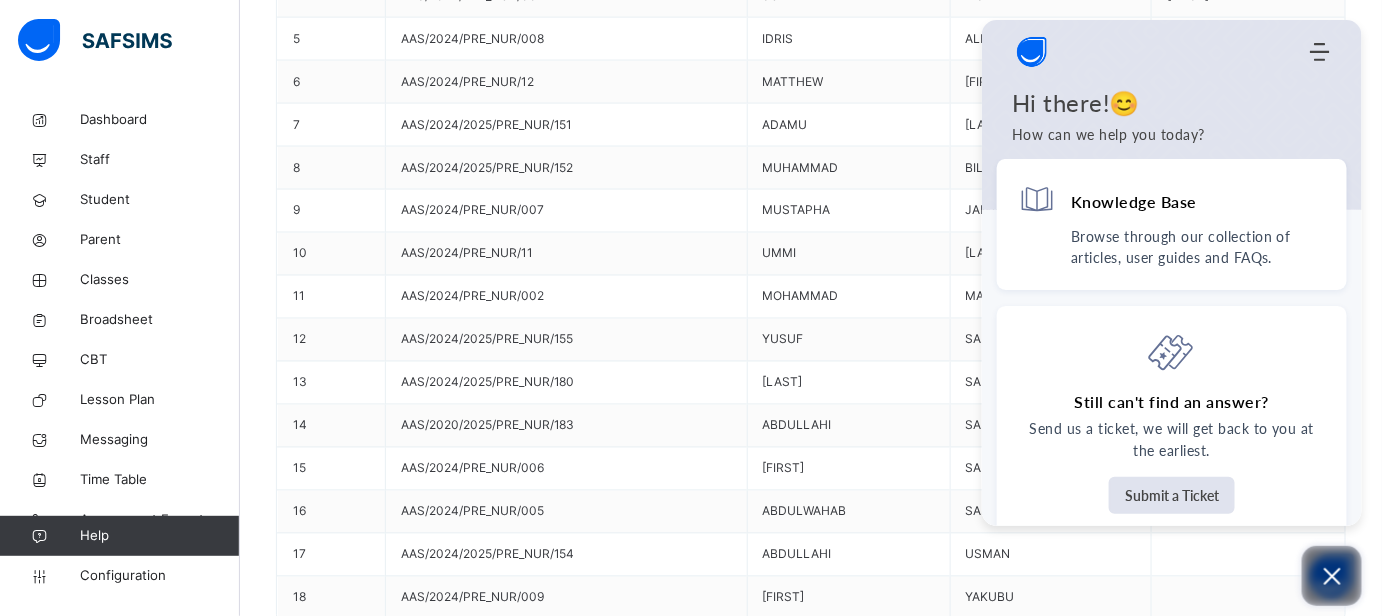 click at bounding box center [1332, 576] 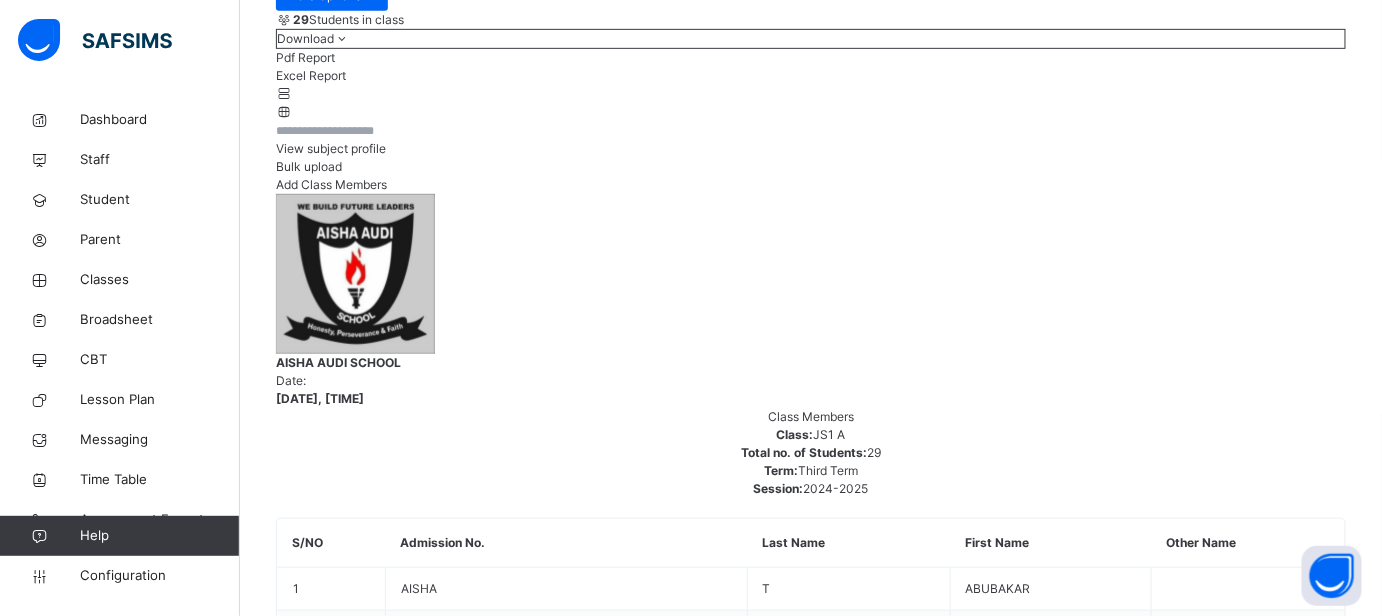 scroll, scrollTop: 434, scrollLeft: 0, axis: vertical 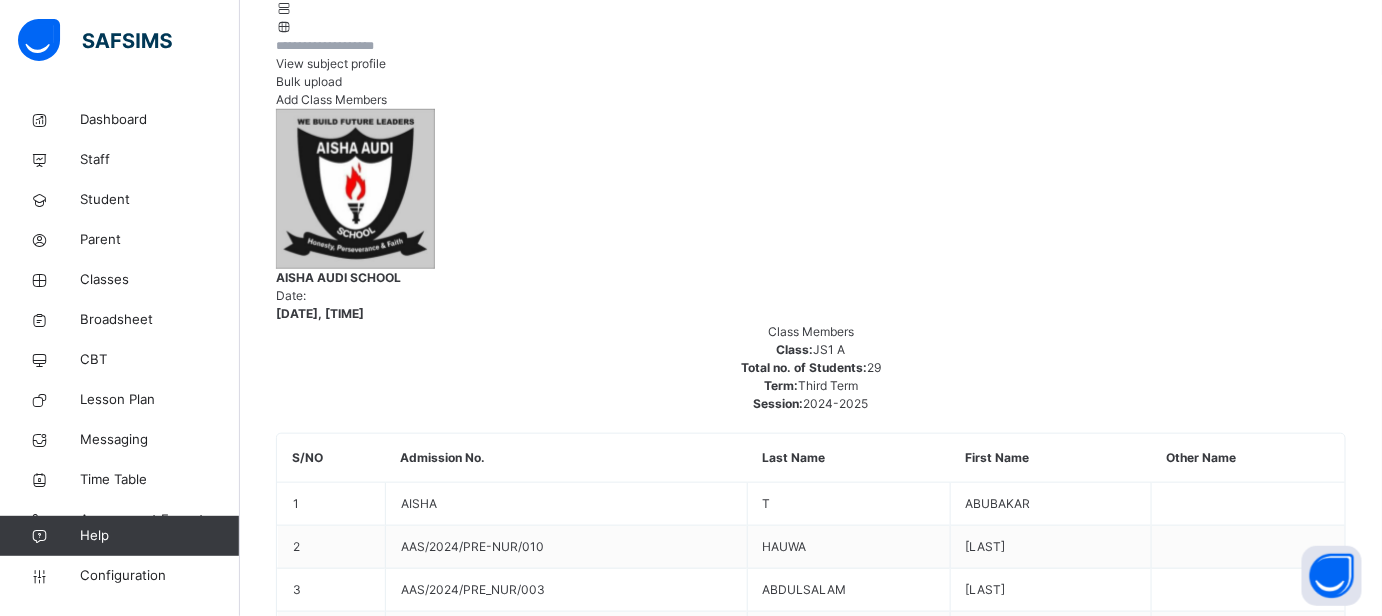 click on "[FIRST] [LAST] [ID]" at bounding box center [811, 3447] 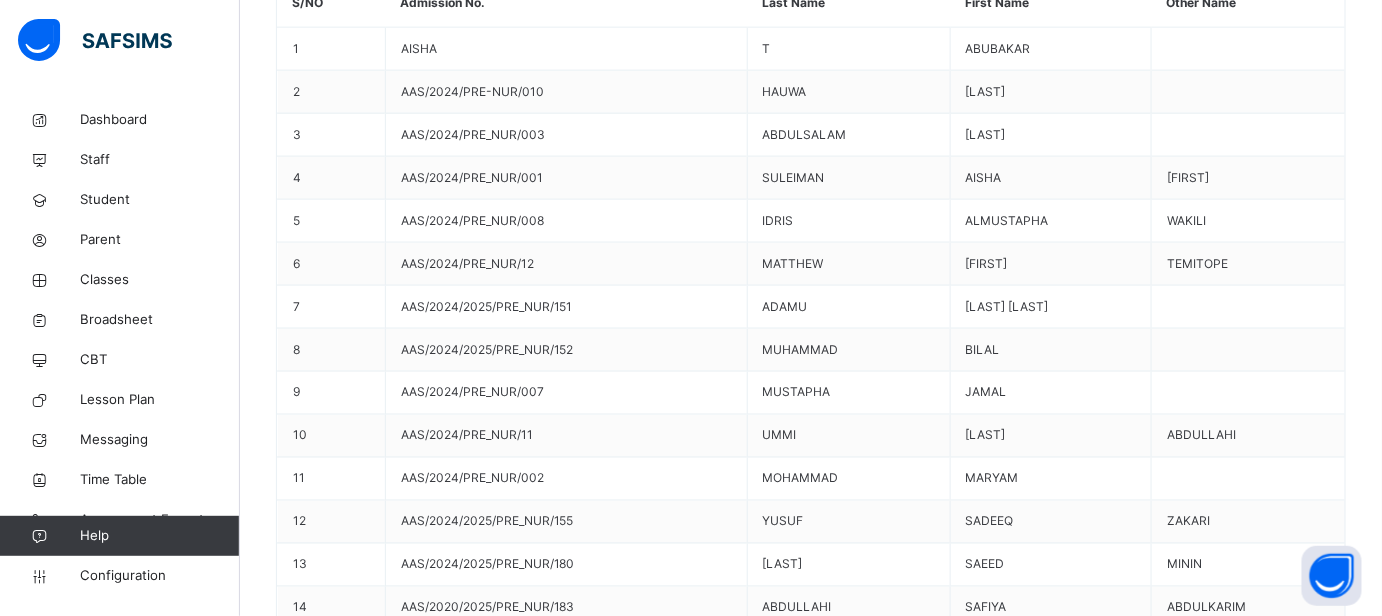 scroll, scrollTop: 434, scrollLeft: 0, axis: vertical 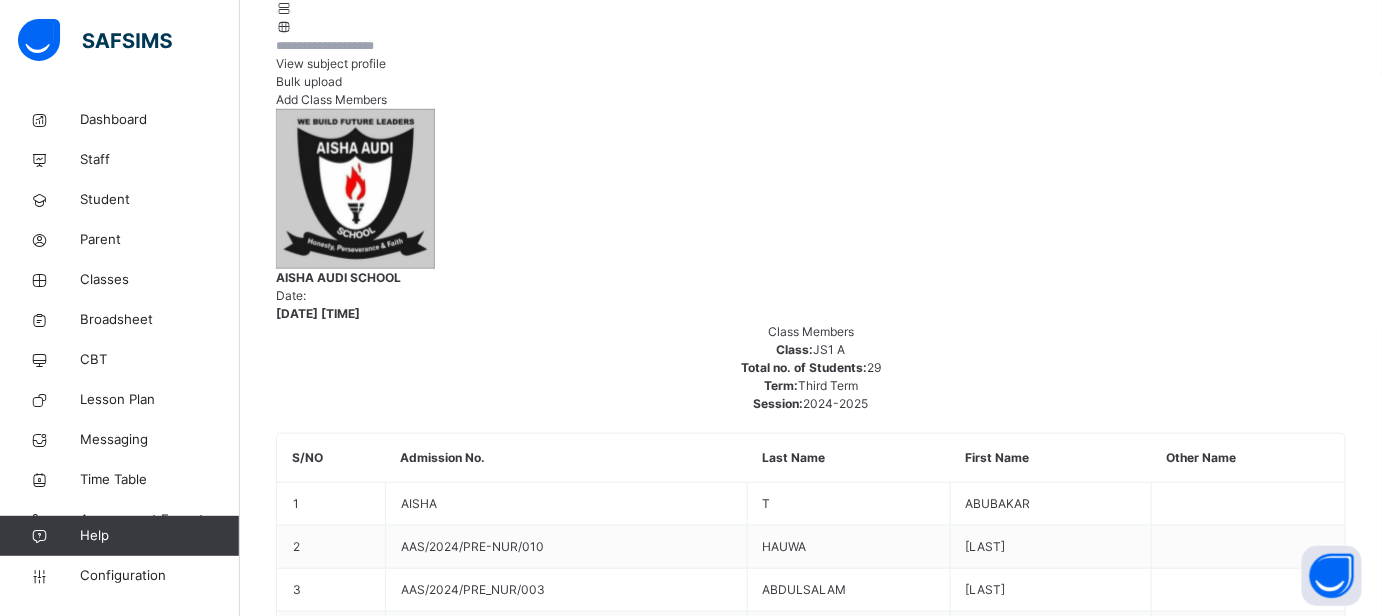 click on "[FIRST] [LAST] [LAST]" at bounding box center [811, 3504] 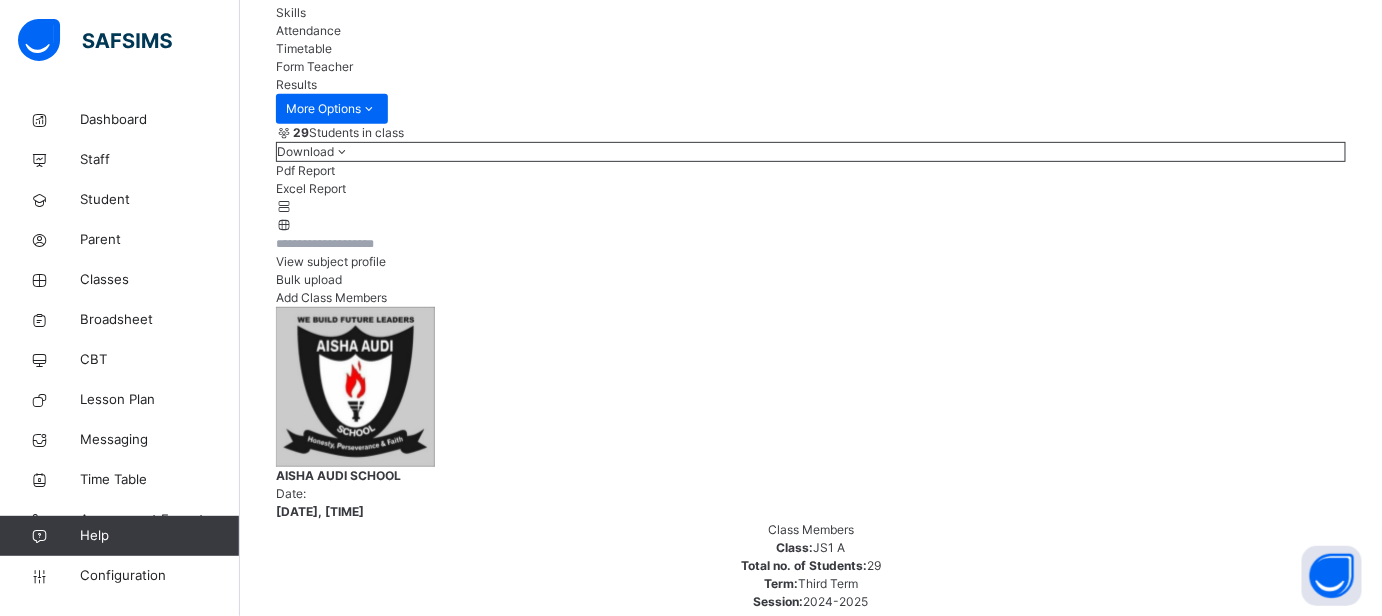 scroll, scrollTop: 71, scrollLeft: 0, axis: vertical 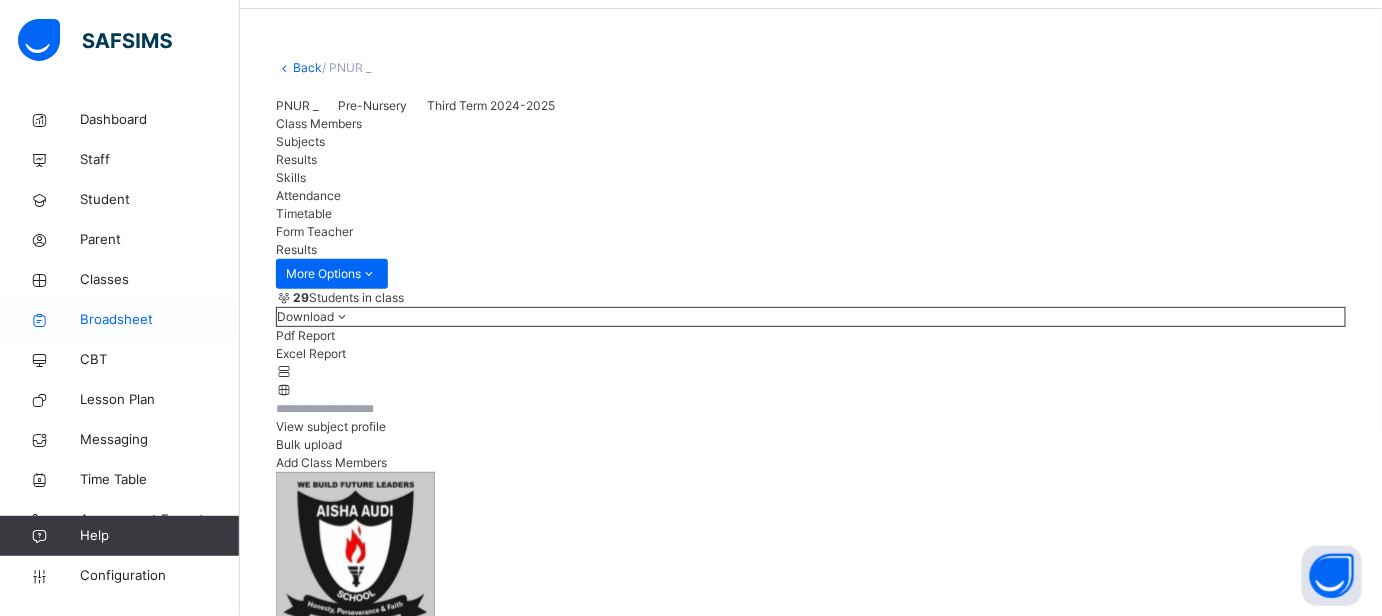 click on "Broadsheet" at bounding box center [160, 320] 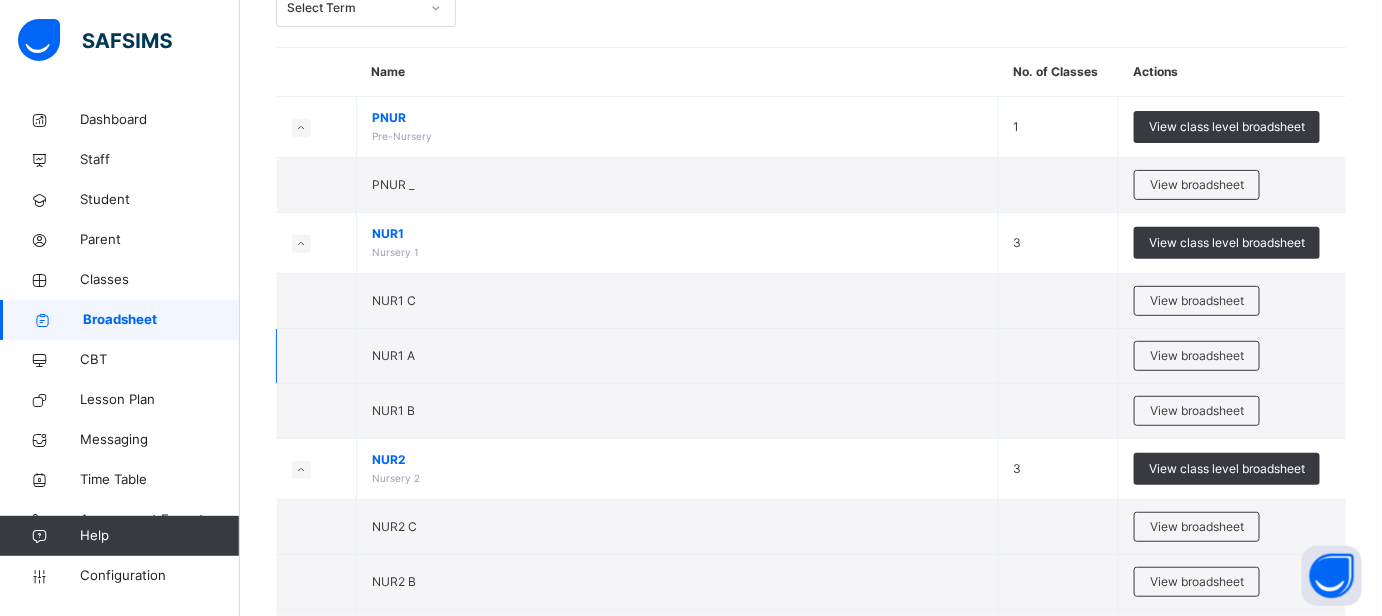 scroll, scrollTop: 181, scrollLeft: 0, axis: vertical 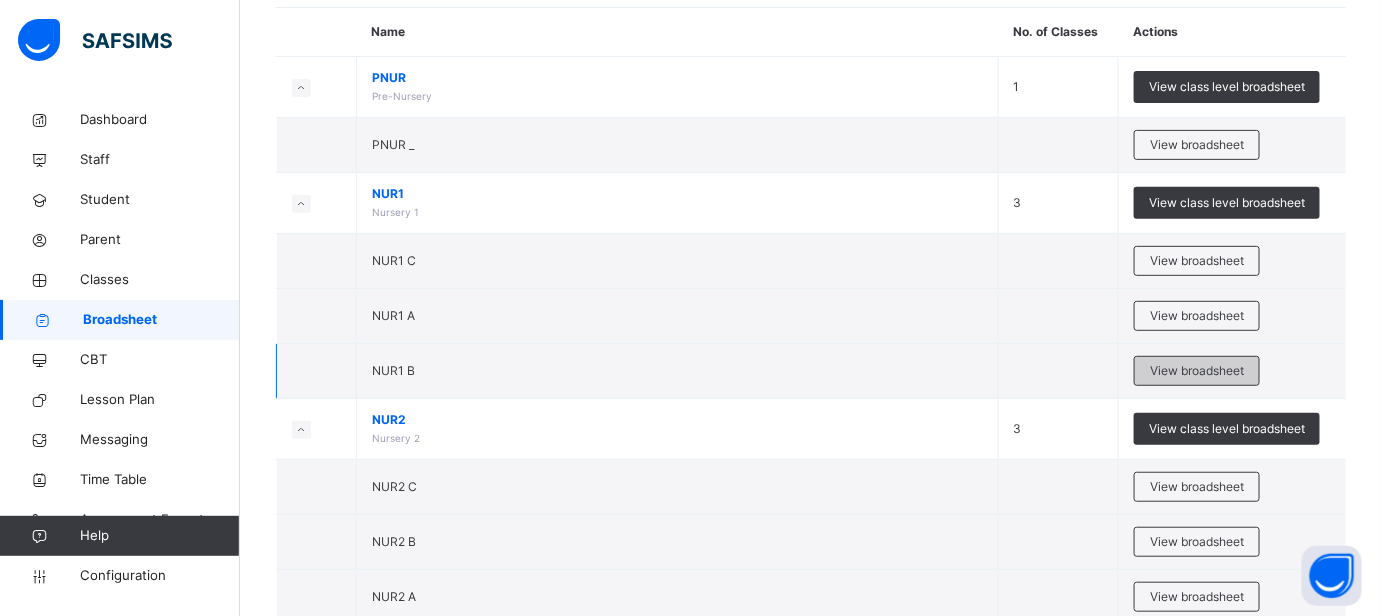 click on "View broadsheet" at bounding box center (1197, 371) 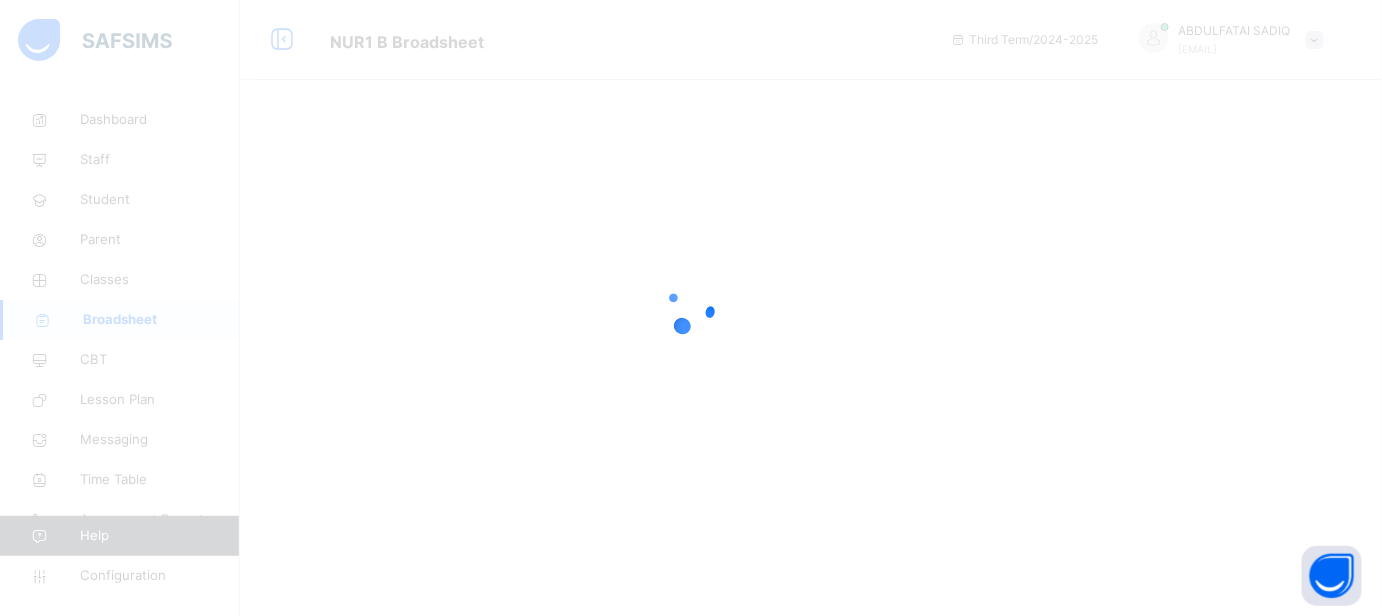 scroll, scrollTop: 0, scrollLeft: 0, axis: both 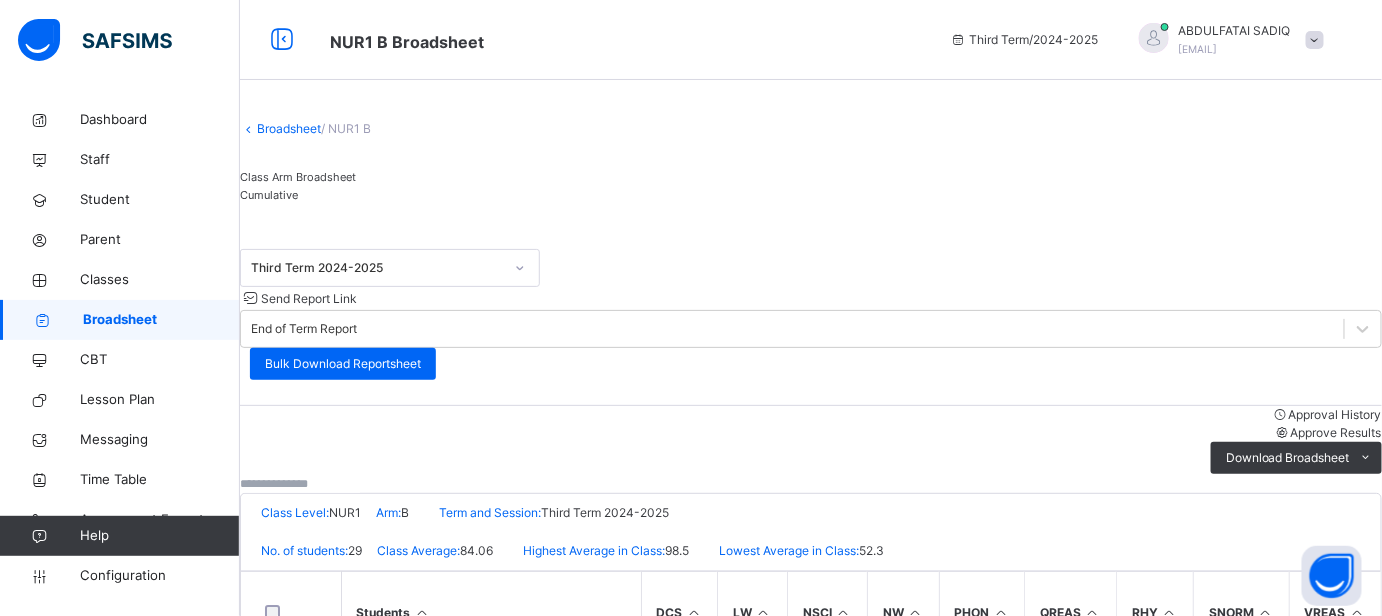 click on "Approve Results" at bounding box center [1336, 432] 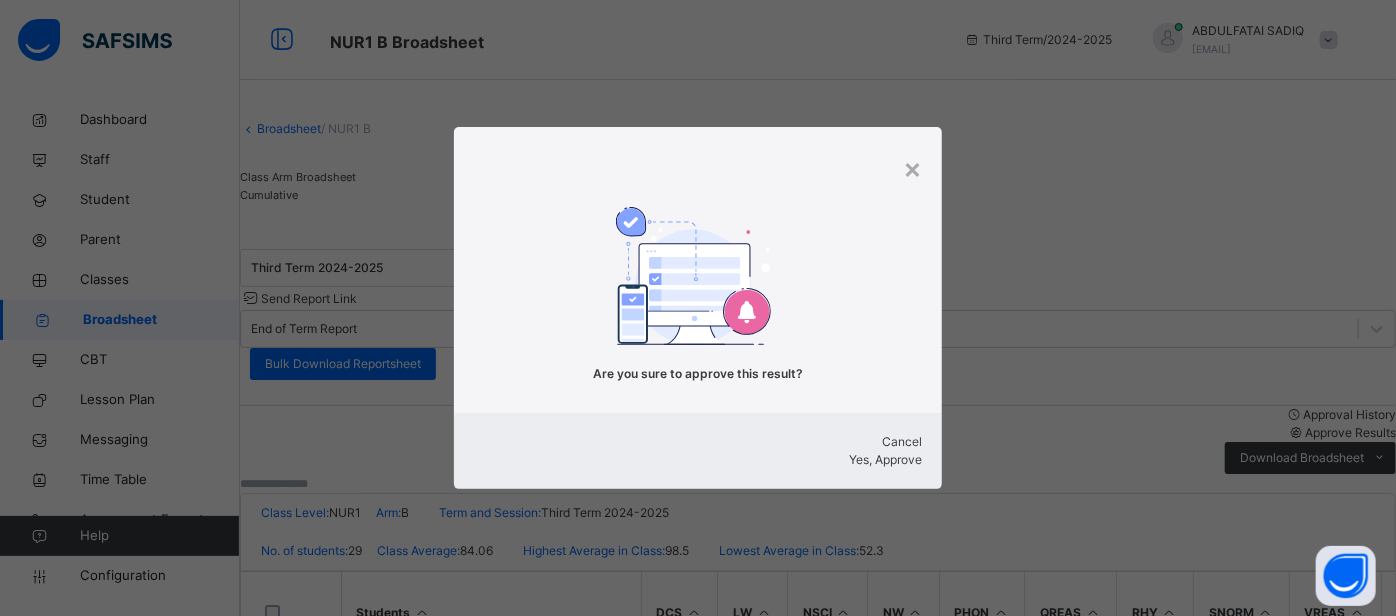 click on "Yes, Approve" at bounding box center (885, 459) 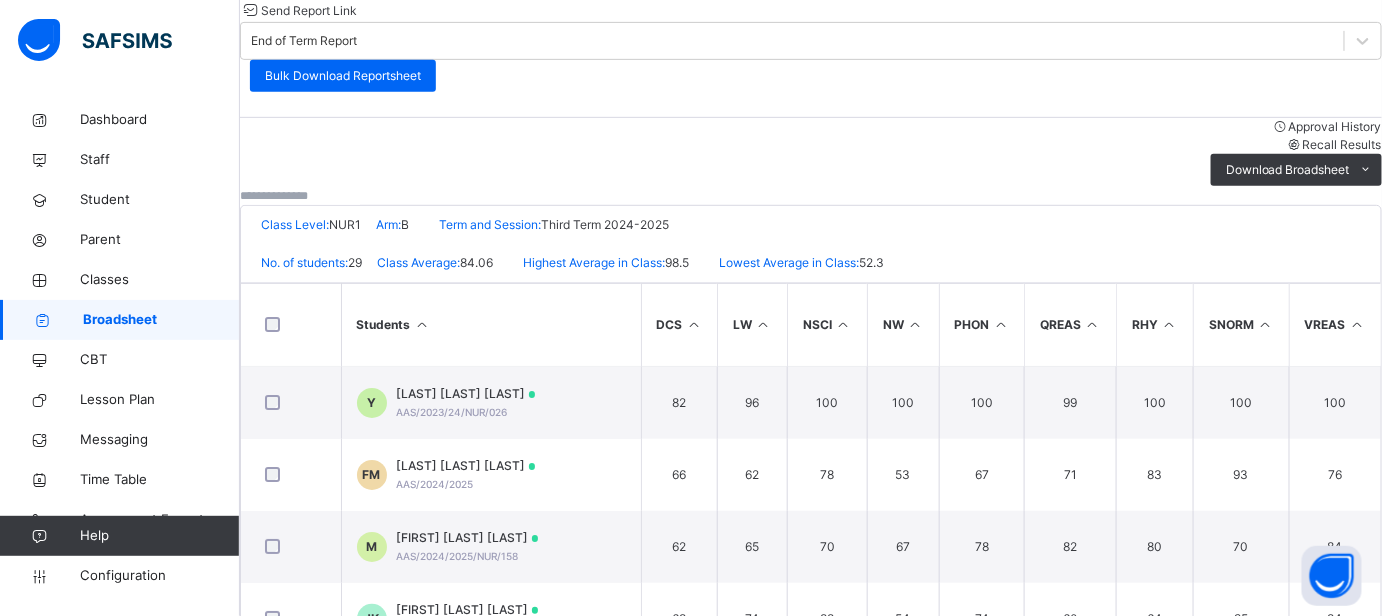 scroll, scrollTop: 181, scrollLeft: 0, axis: vertical 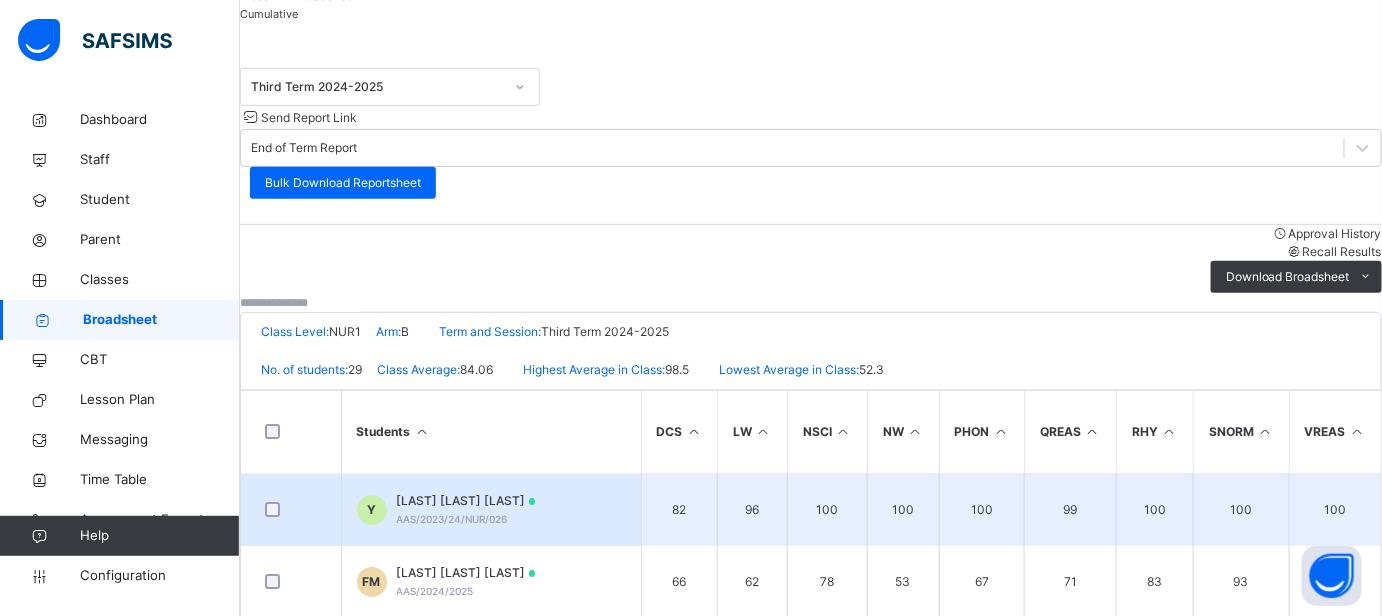 click on "[LAST]  [LAST] [LAST]" at bounding box center (466, 501) 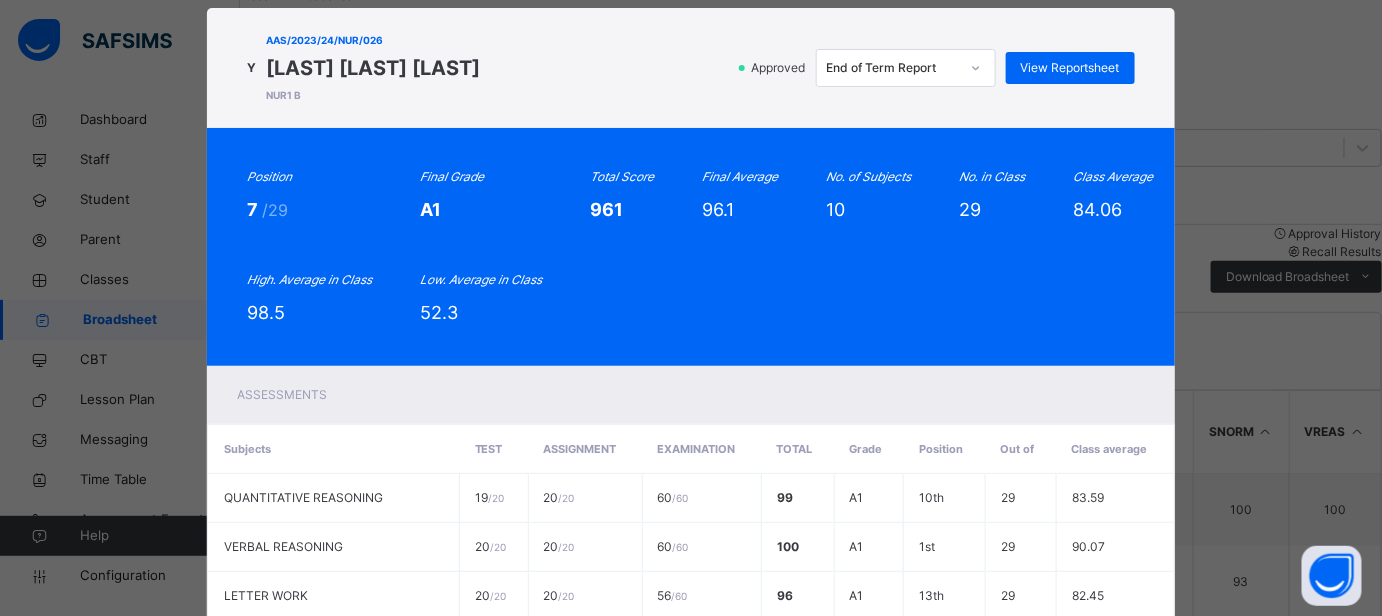 scroll, scrollTop: 0, scrollLeft: 0, axis: both 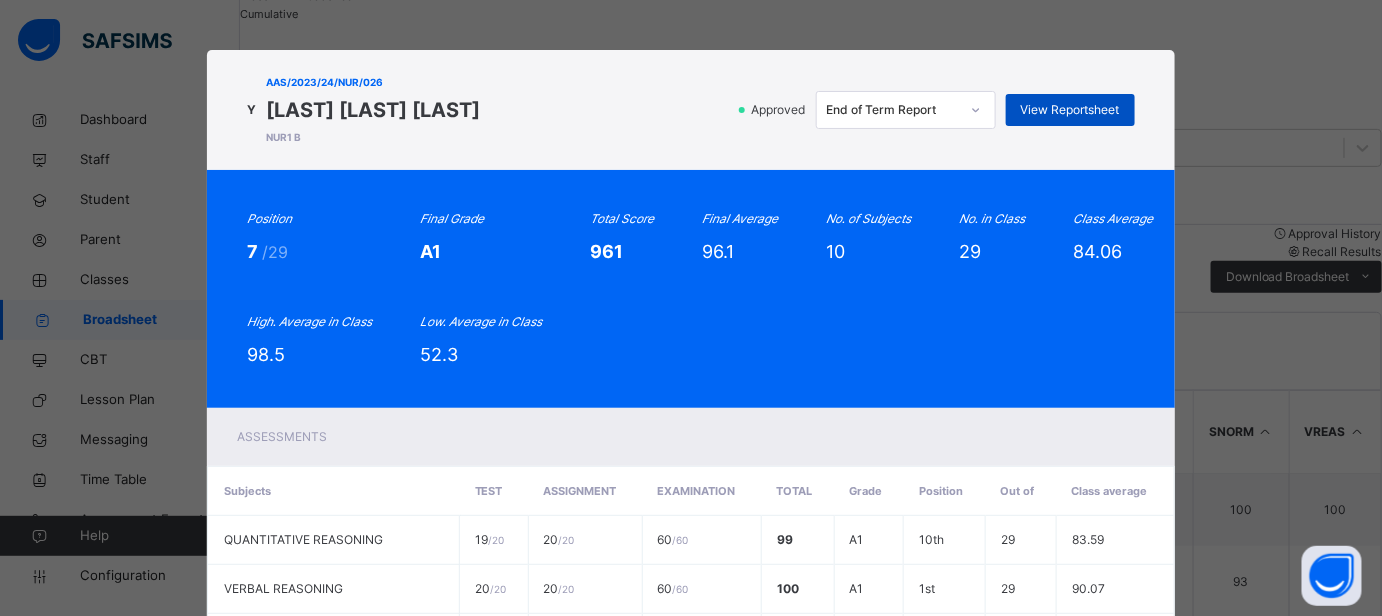 click on "View Reportsheet" at bounding box center [1070, 110] 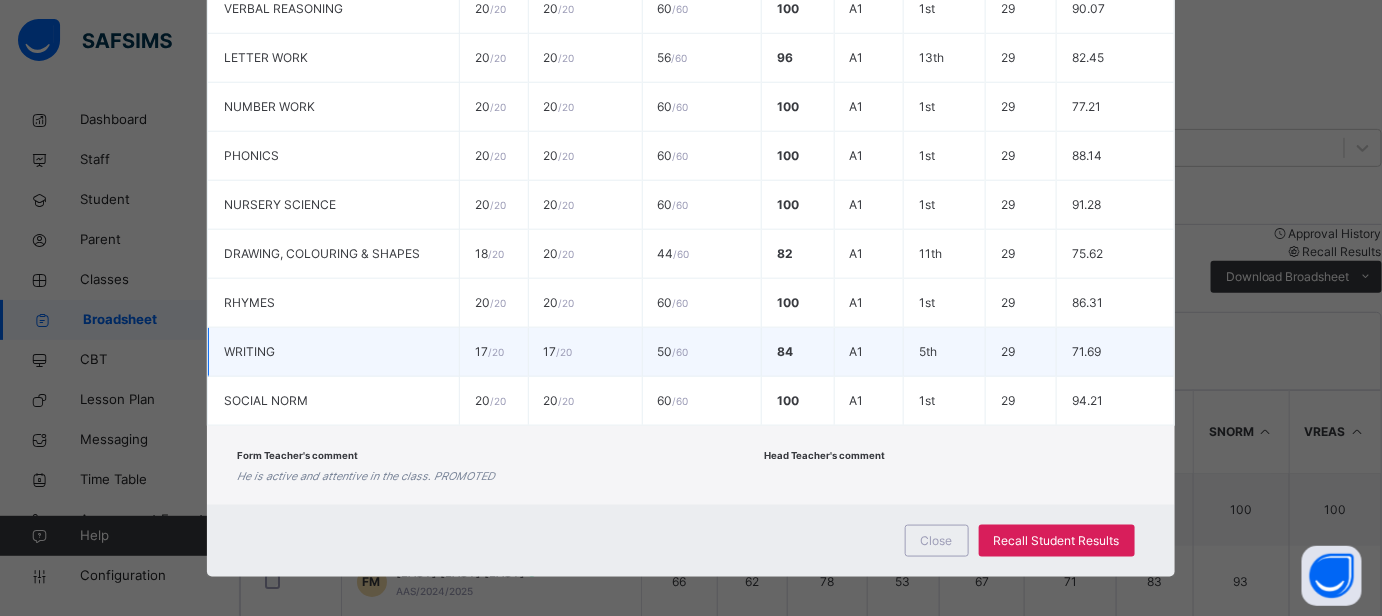 scroll, scrollTop: 587, scrollLeft: 0, axis: vertical 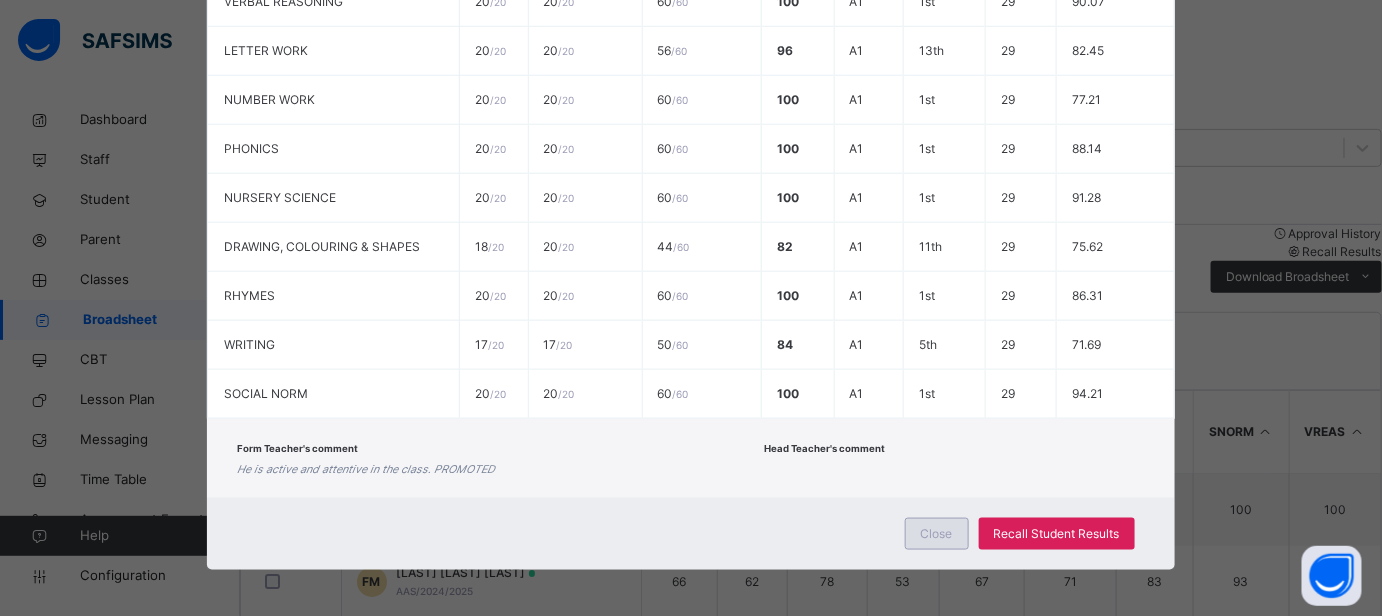 click on "Close" at bounding box center (937, 534) 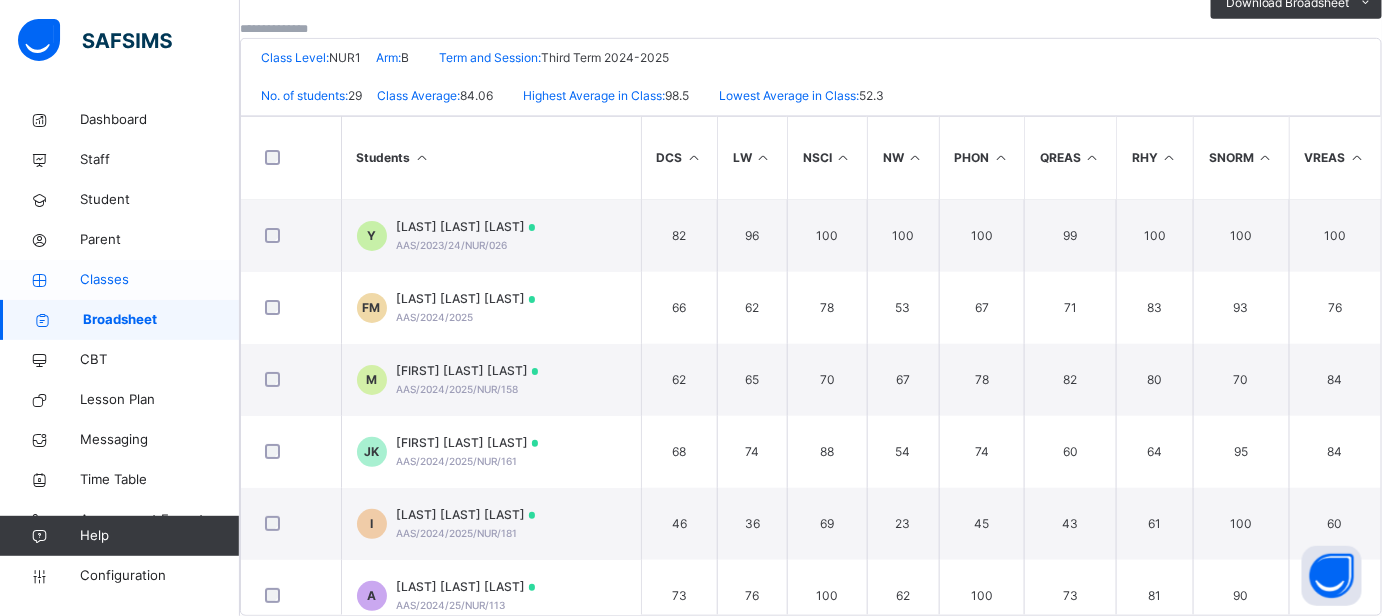 scroll, scrollTop: 476, scrollLeft: 0, axis: vertical 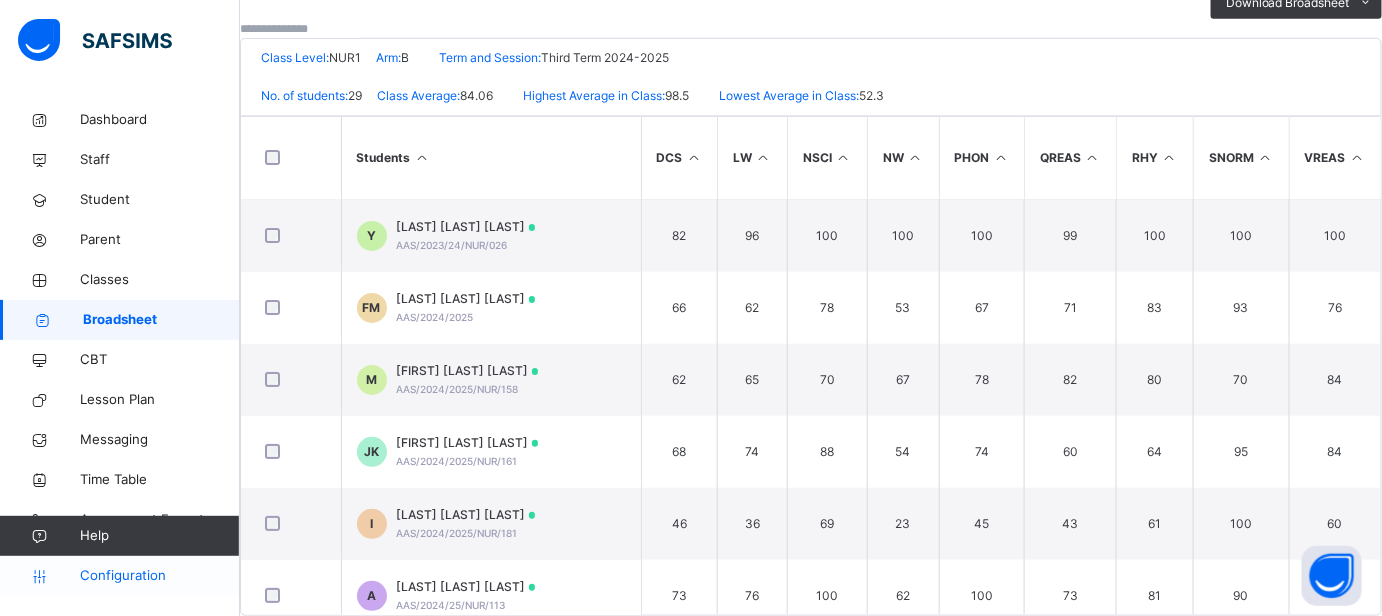click at bounding box center (40, 576) 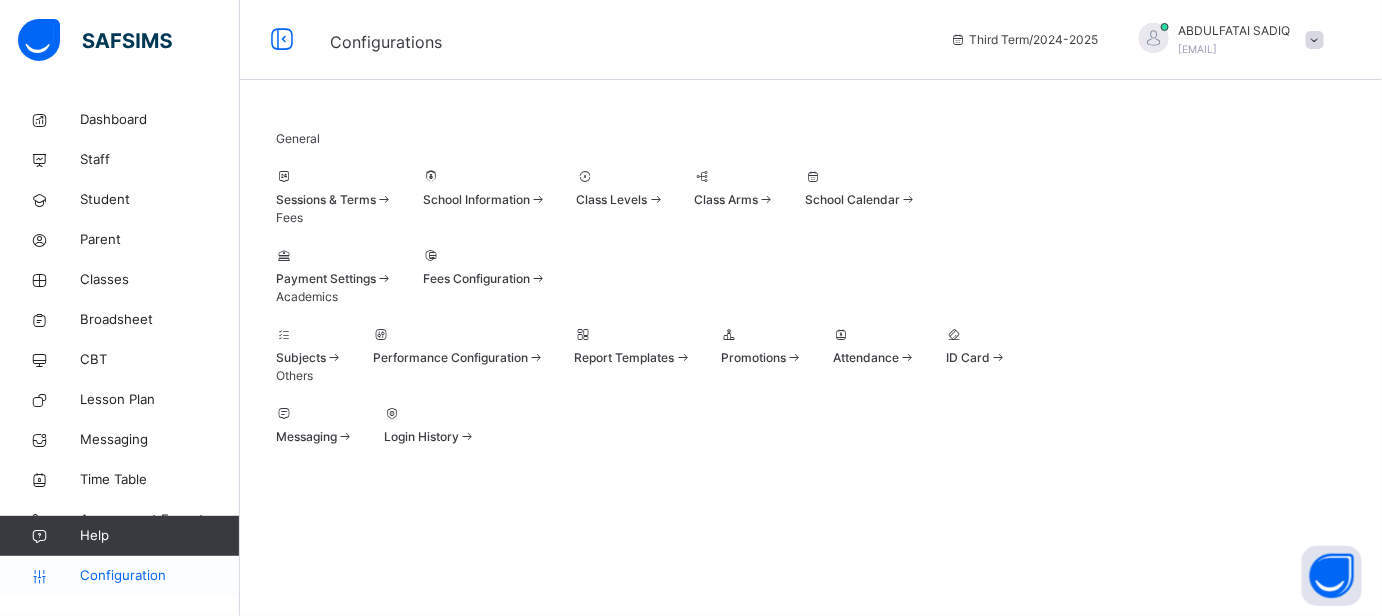 scroll, scrollTop: 211, scrollLeft: 0, axis: vertical 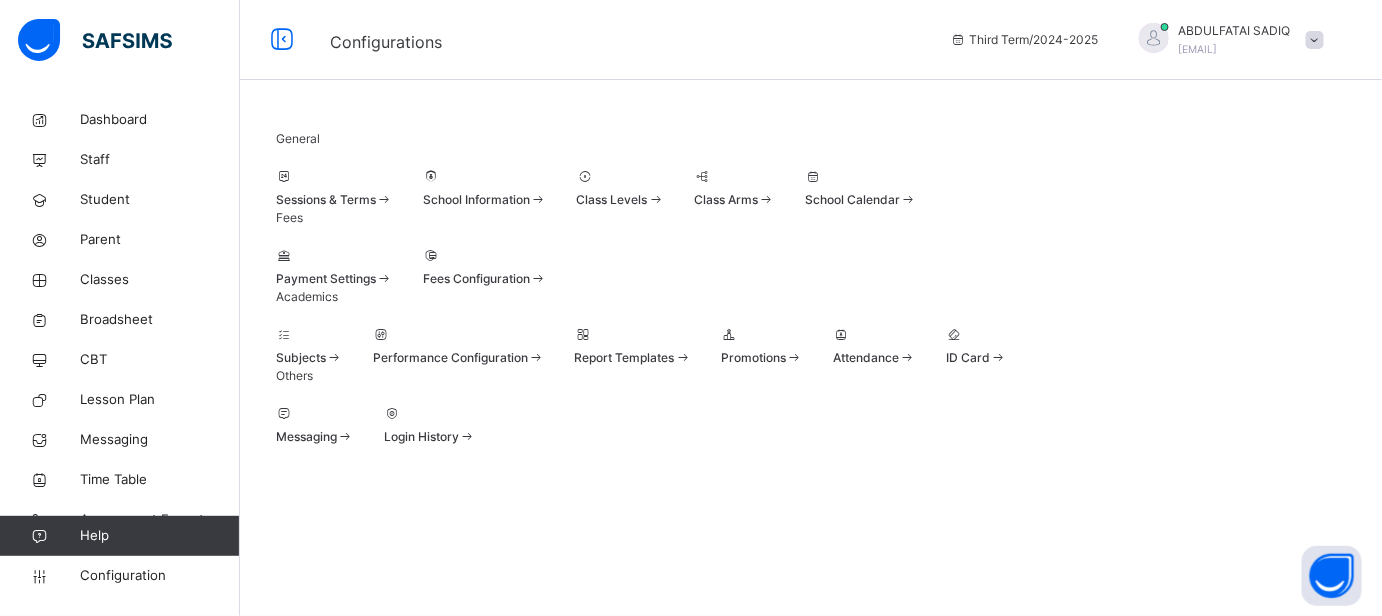 click on "Login History" at bounding box center (421, 436) 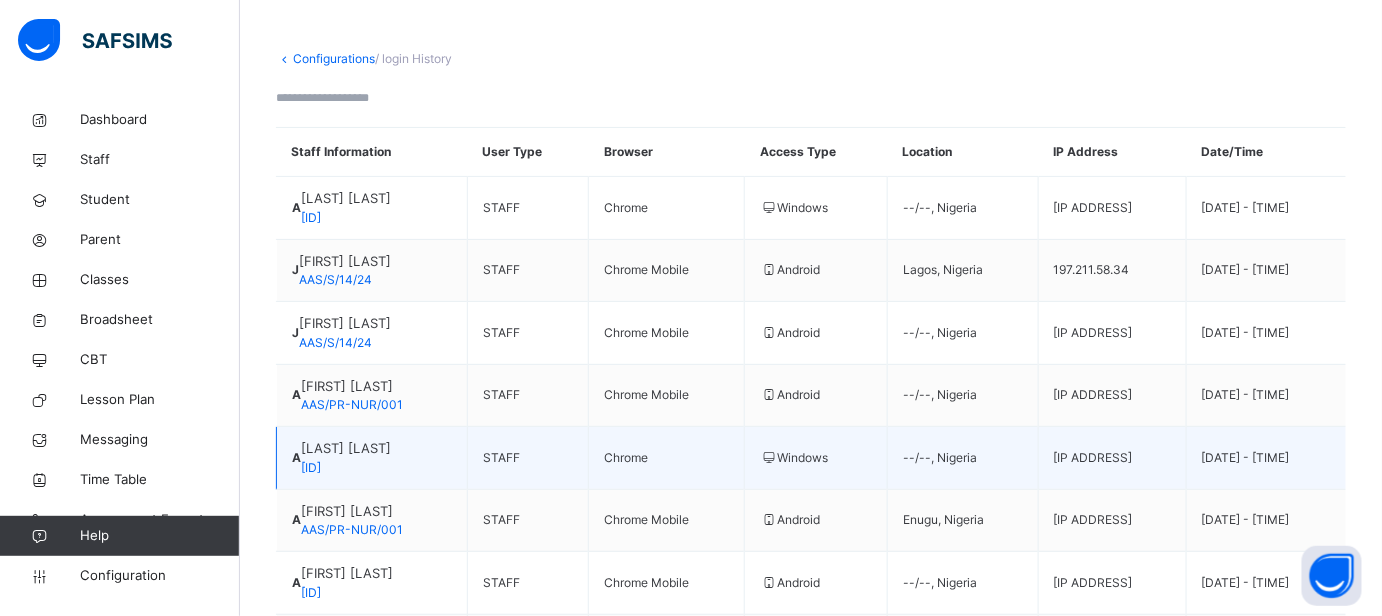scroll, scrollTop: 0, scrollLeft: 0, axis: both 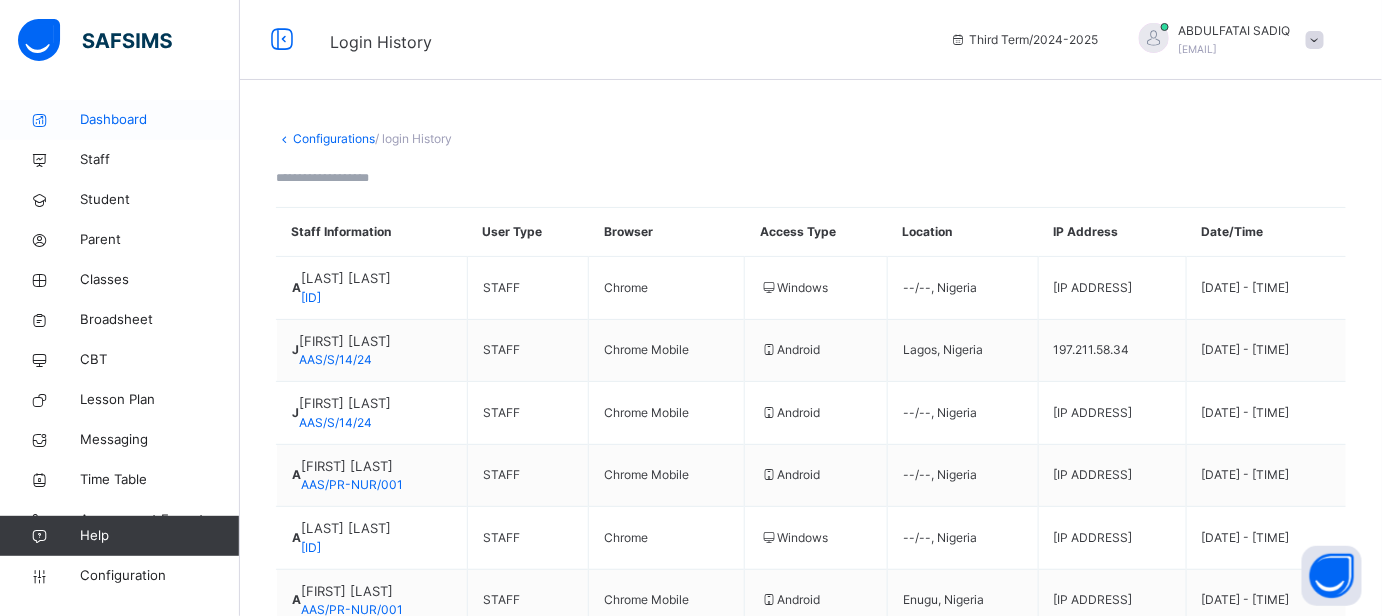 click on "Dashboard" at bounding box center (160, 120) 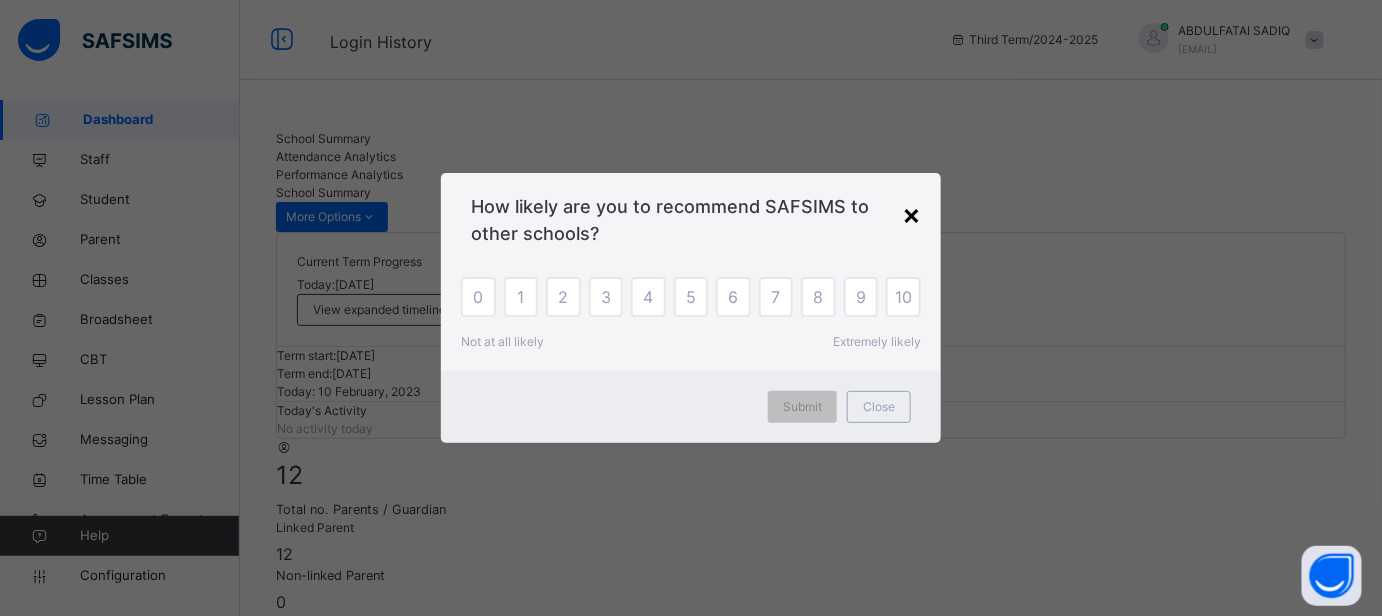 click on "×" at bounding box center [911, 214] 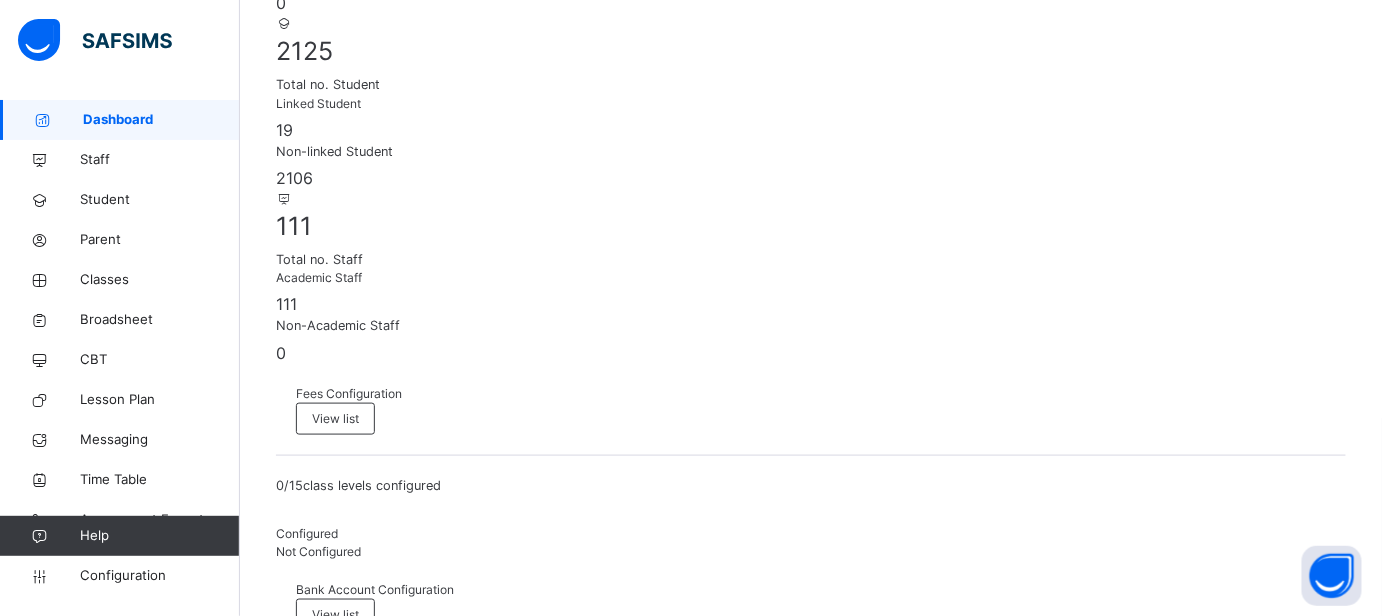 scroll, scrollTop: 0, scrollLeft: 0, axis: both 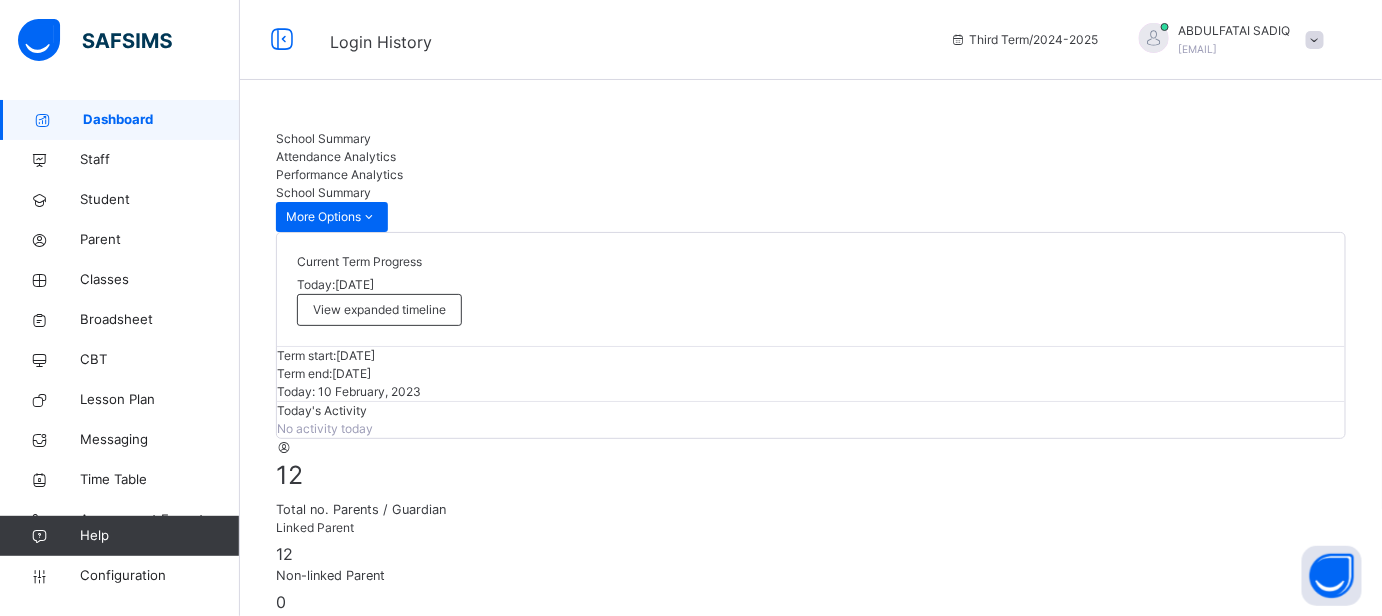 click on "Performance Analytics" at bounding box center [339, 174] 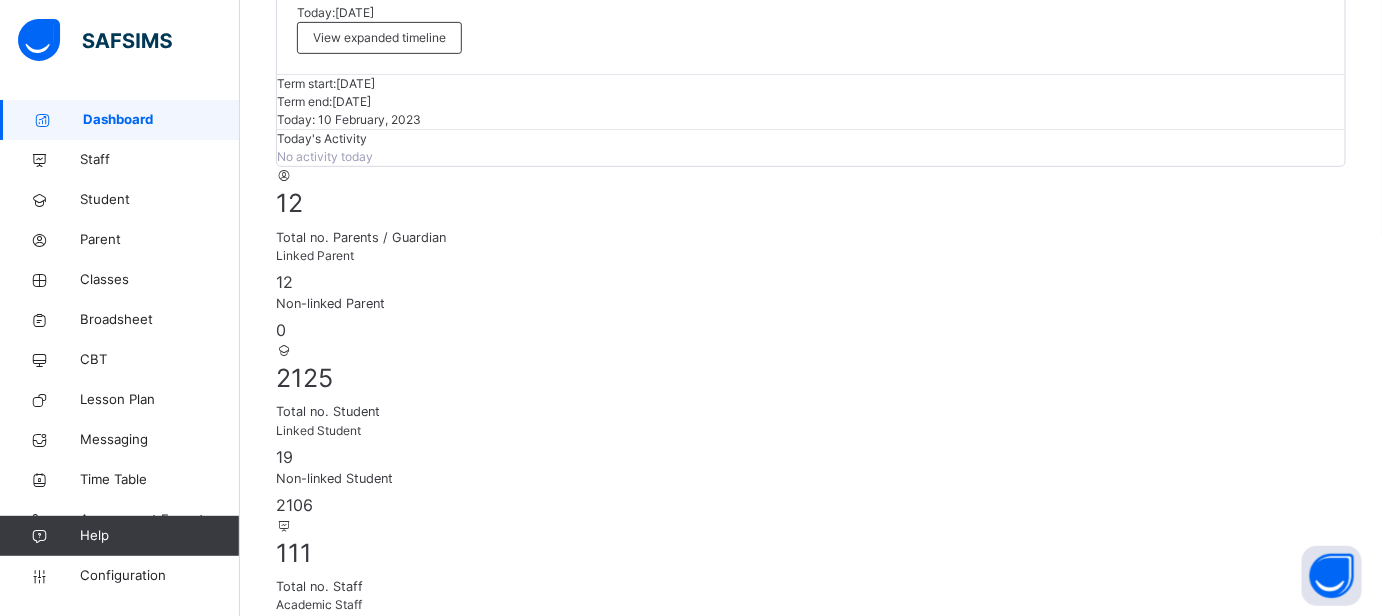 scroll, scrollTop: 0, scrollLeft: 0, axis: both 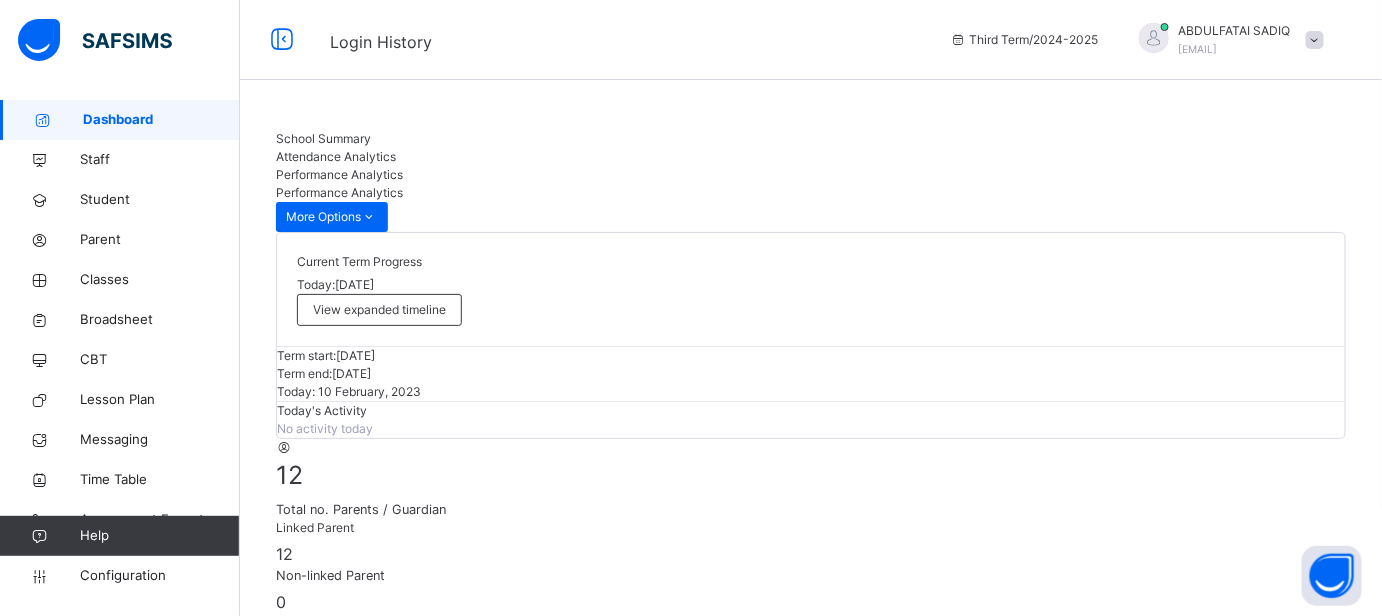 click on "Attendance Analytics" at bounding box center [336, 156] 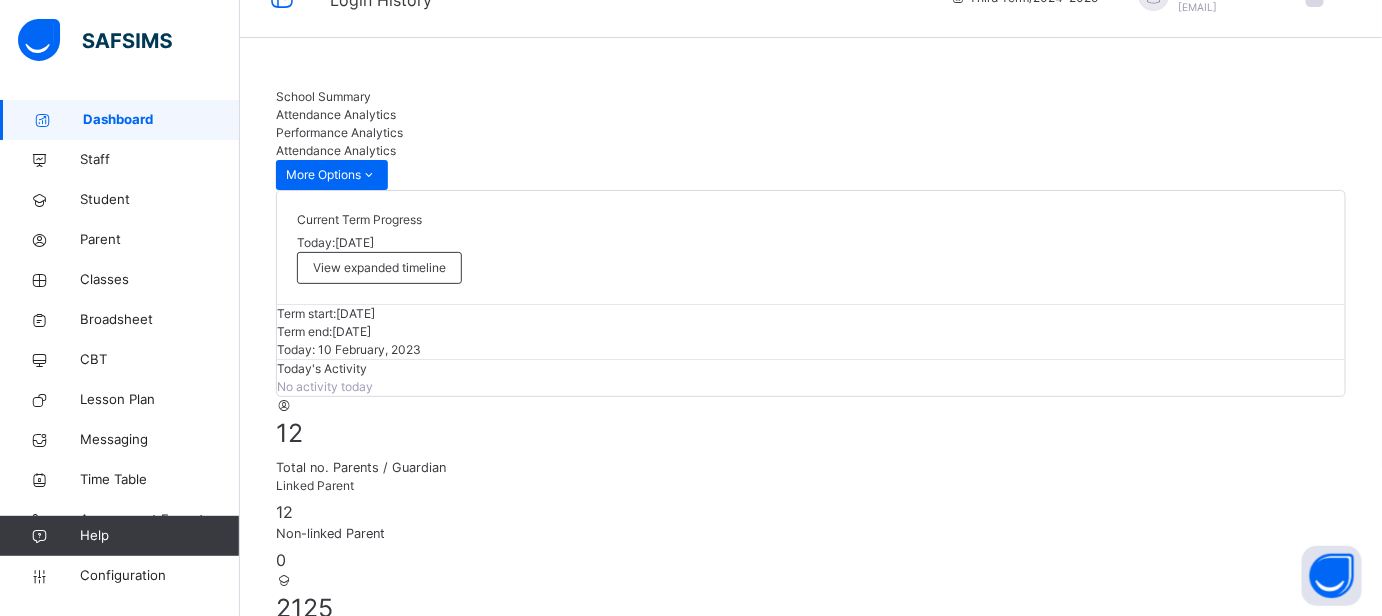 scroll, scrollTop: 0, scrollLeft: 0, axis: both 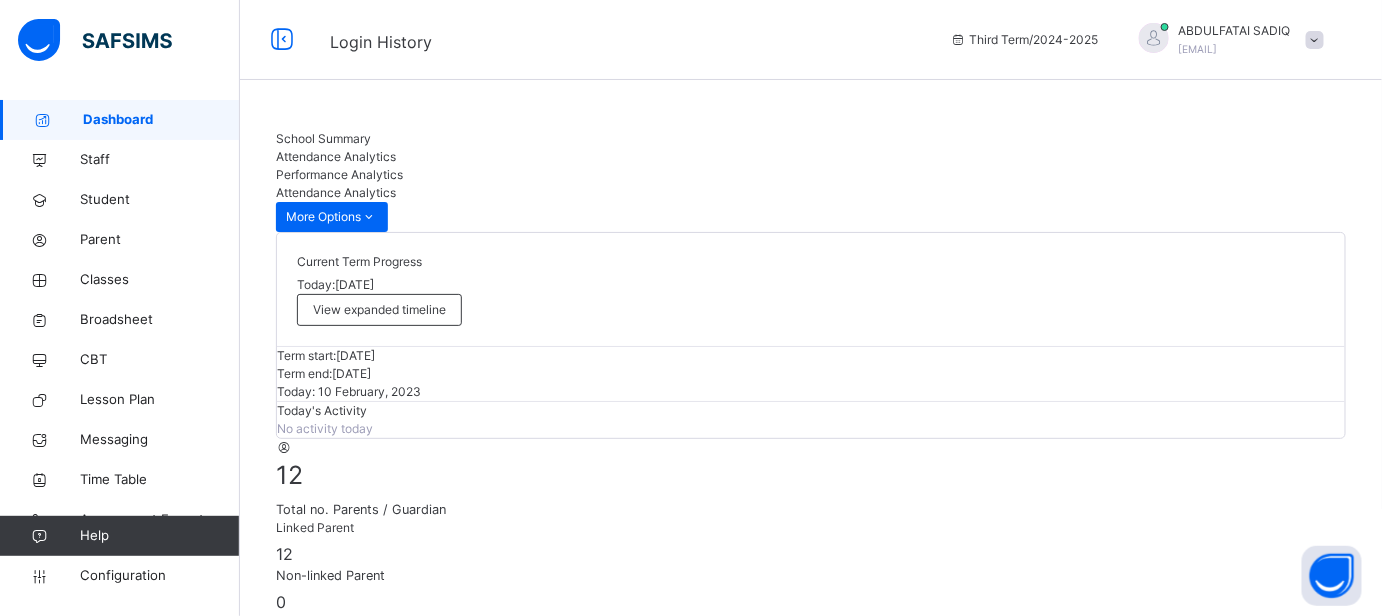 click on "School Summary" at bounding box center [323, 138] 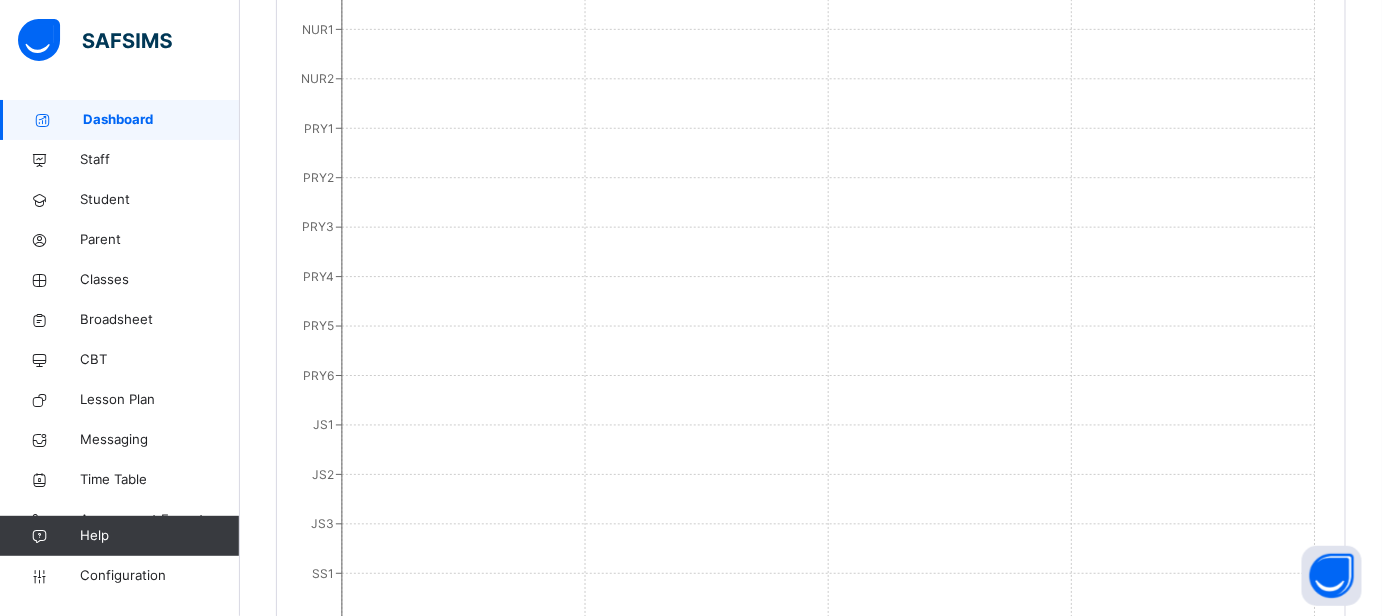 scroll, scrollTop: 1955, scrollLeft: 0, axis: vertical 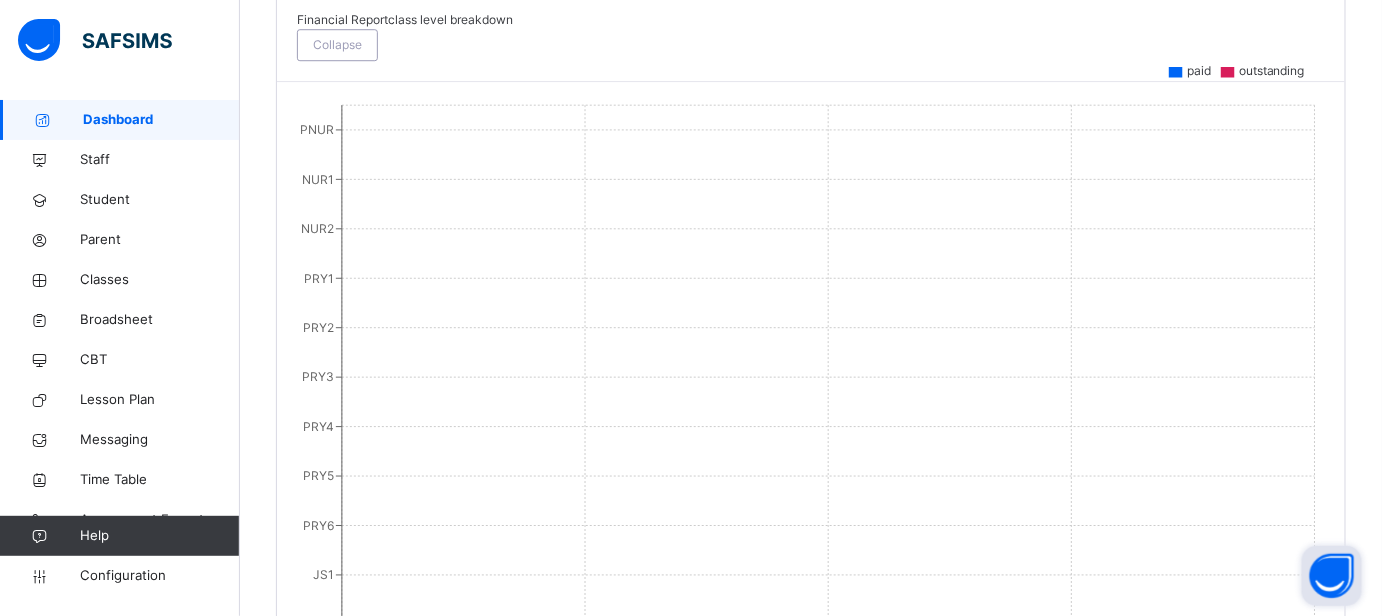 click at bounding box center [1332, 576] 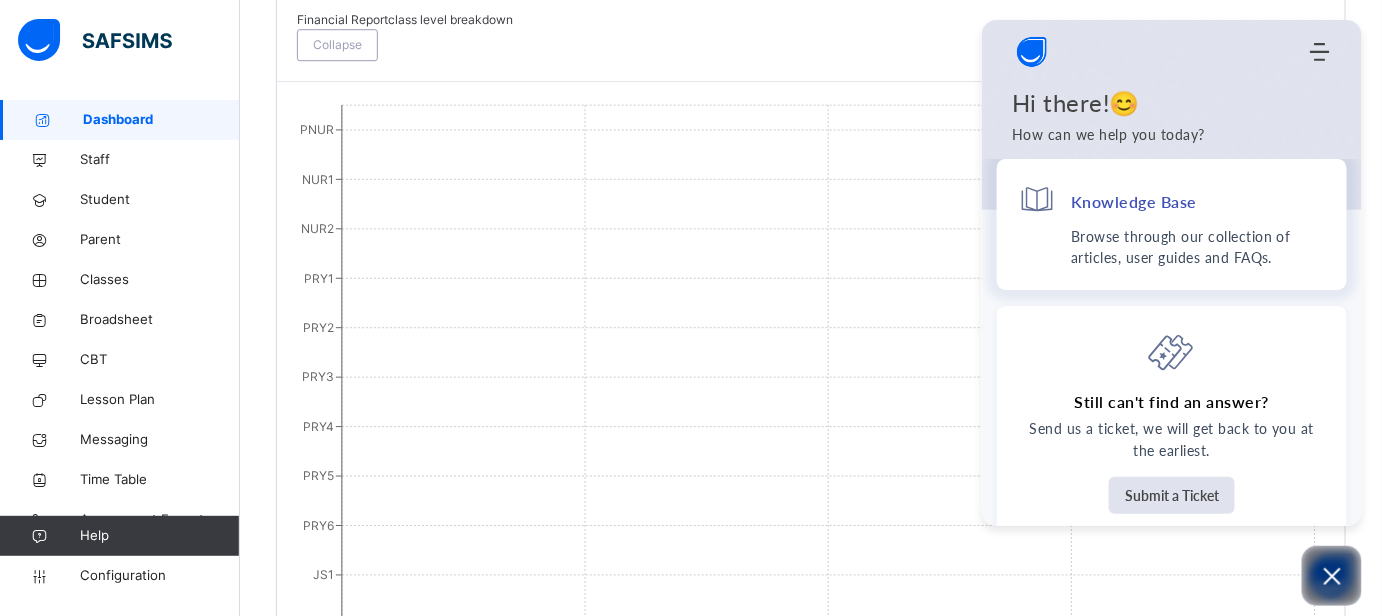 click on "Knowledge Base" at bounding box center [1172, 203] 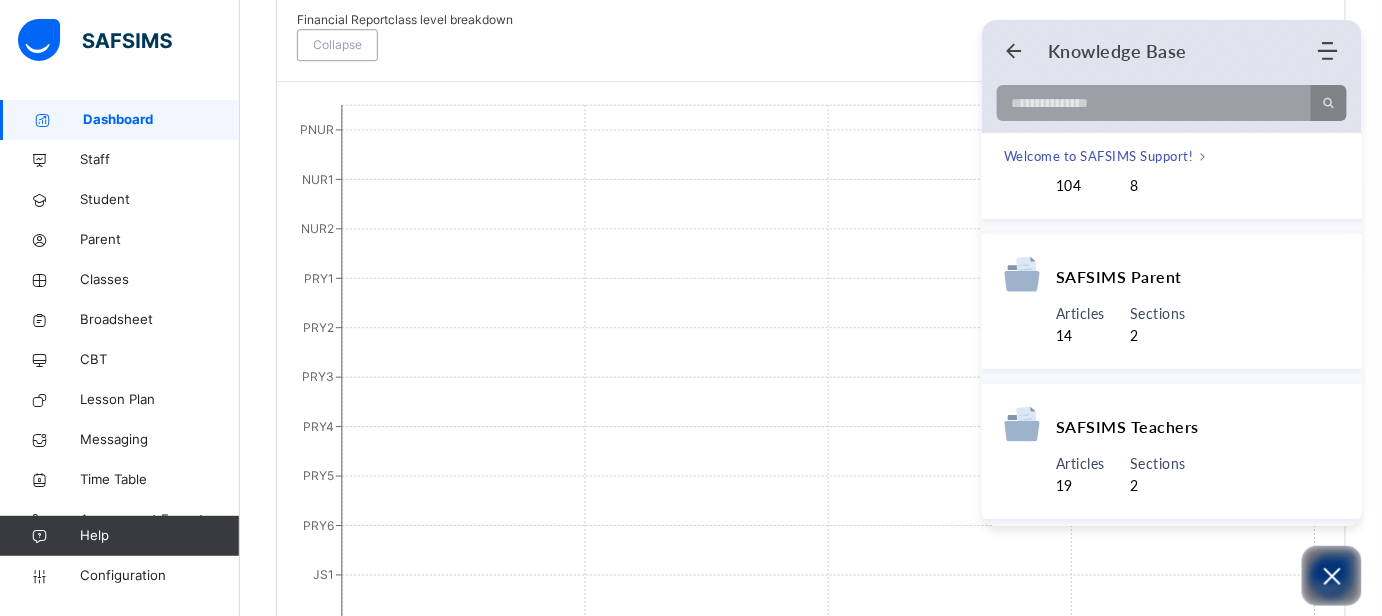 scroll, scrollTop: 165, scrollLeft: 0, axis: vertical 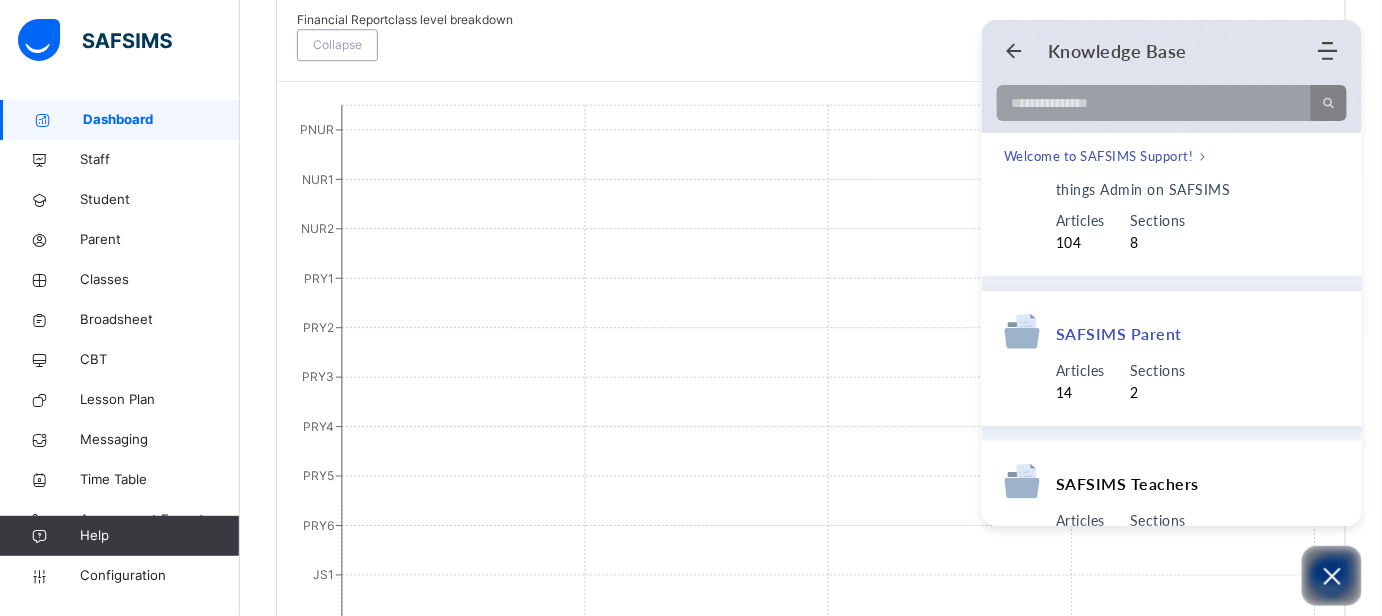 click on "SAFSIMS Parent" at bounding box center (1119, 333) 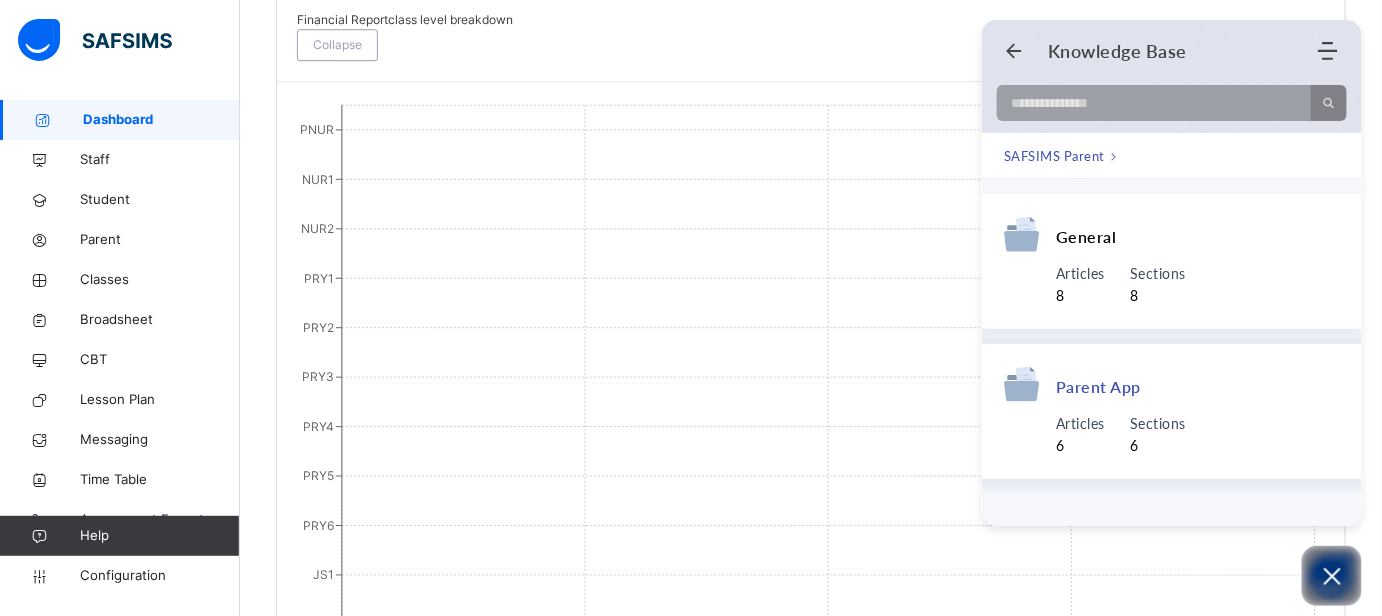 scroll, scrollTop: 0, scrollLeft: 0, axis: both 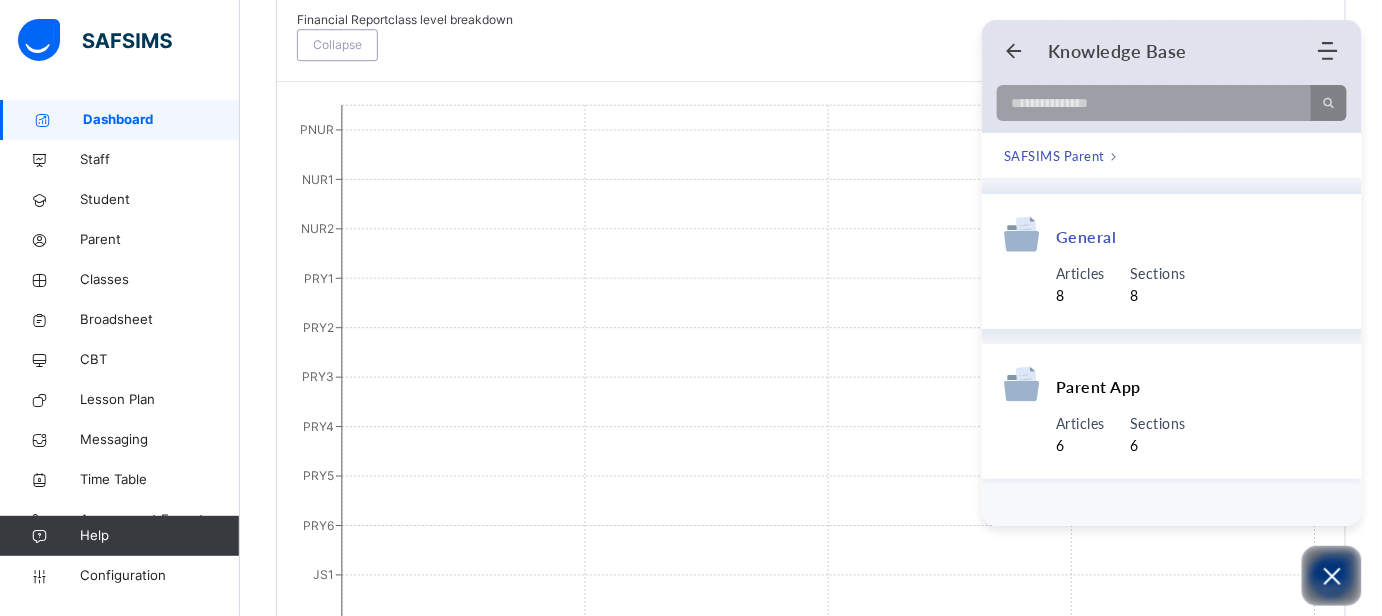 click on "General" at bounding box center (1086, 236) 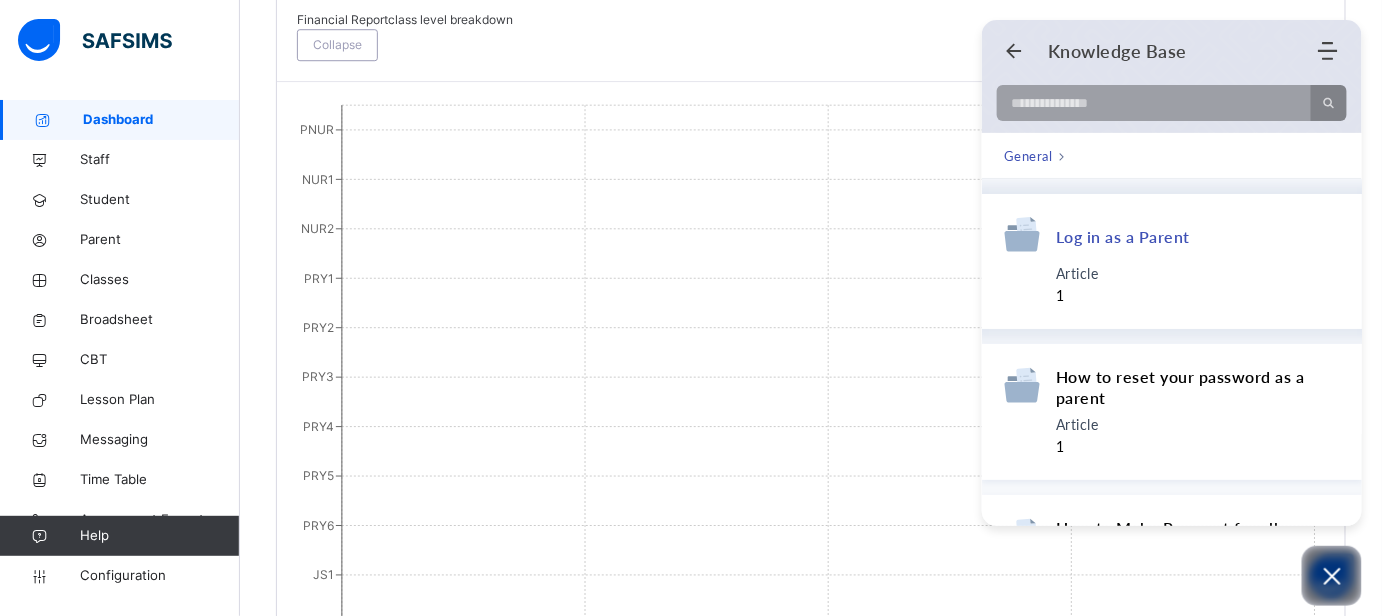 click on "Log in as a Parent" at bounding box center (1123, 236) 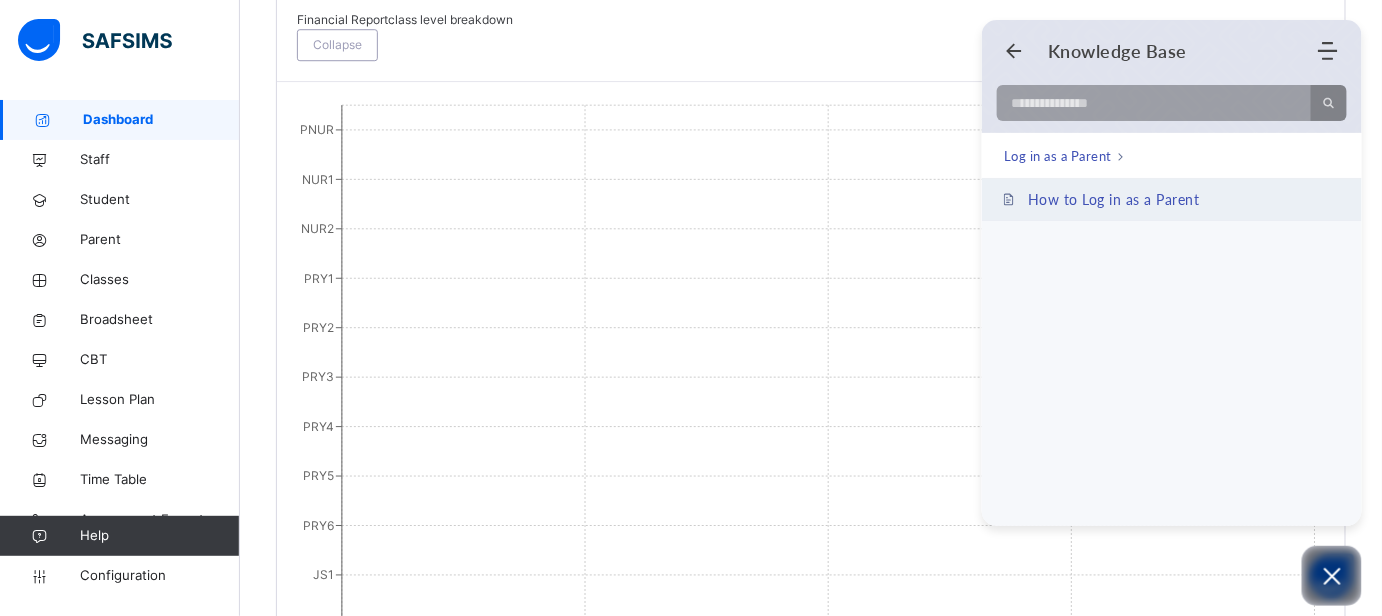 click on "How to Log in as a Parent" at bounding box center (1114, 199) 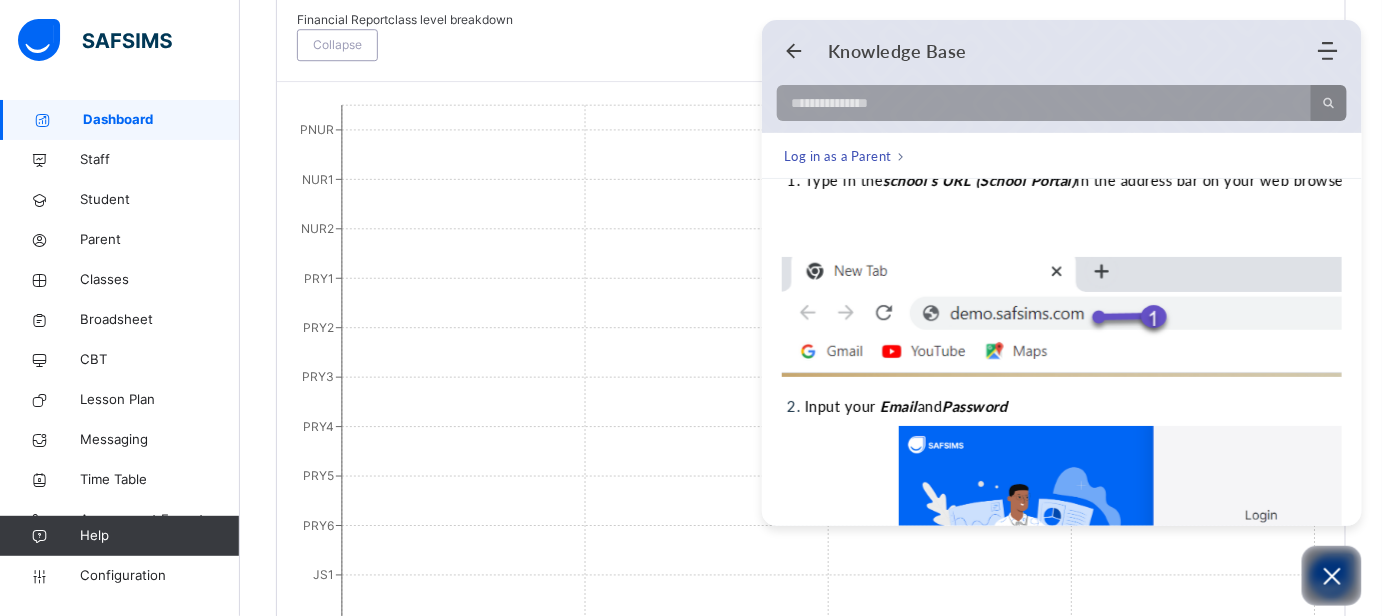 scroll, scrollTop: 545, scrollLeft: 0, axis: vertical 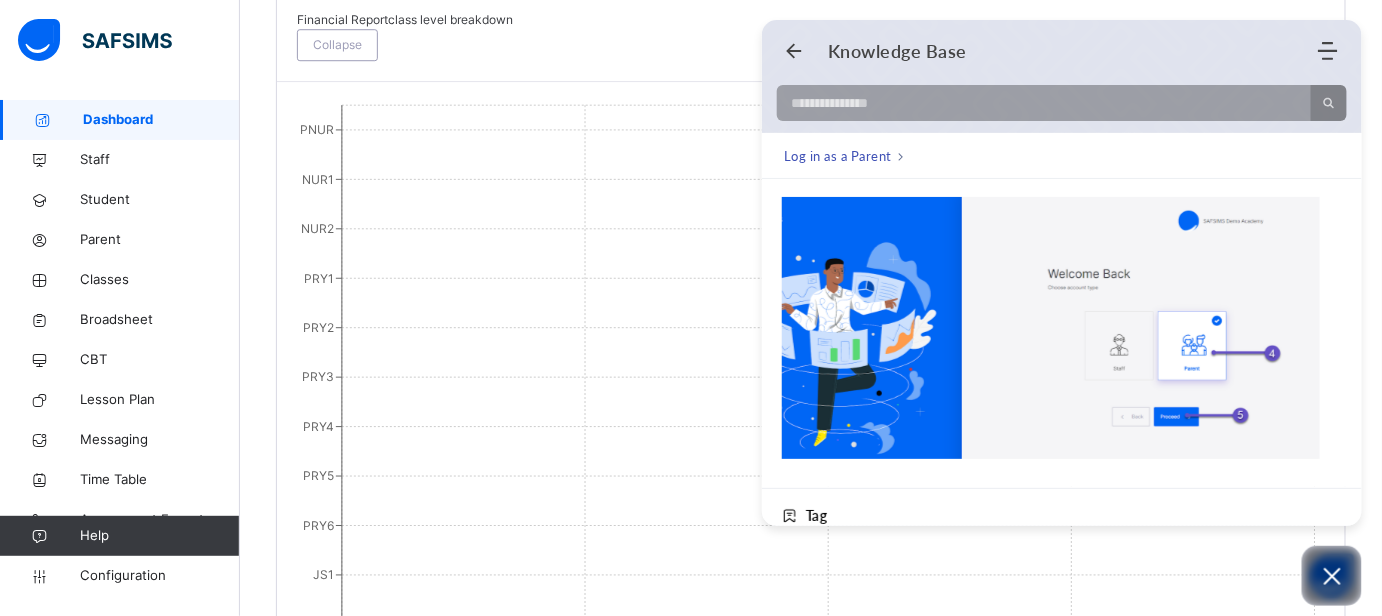 drag, startPoint x: 1202, startPoint y: 464, endPoint x: 1239, endPoint y: 465, distance: 37.01351 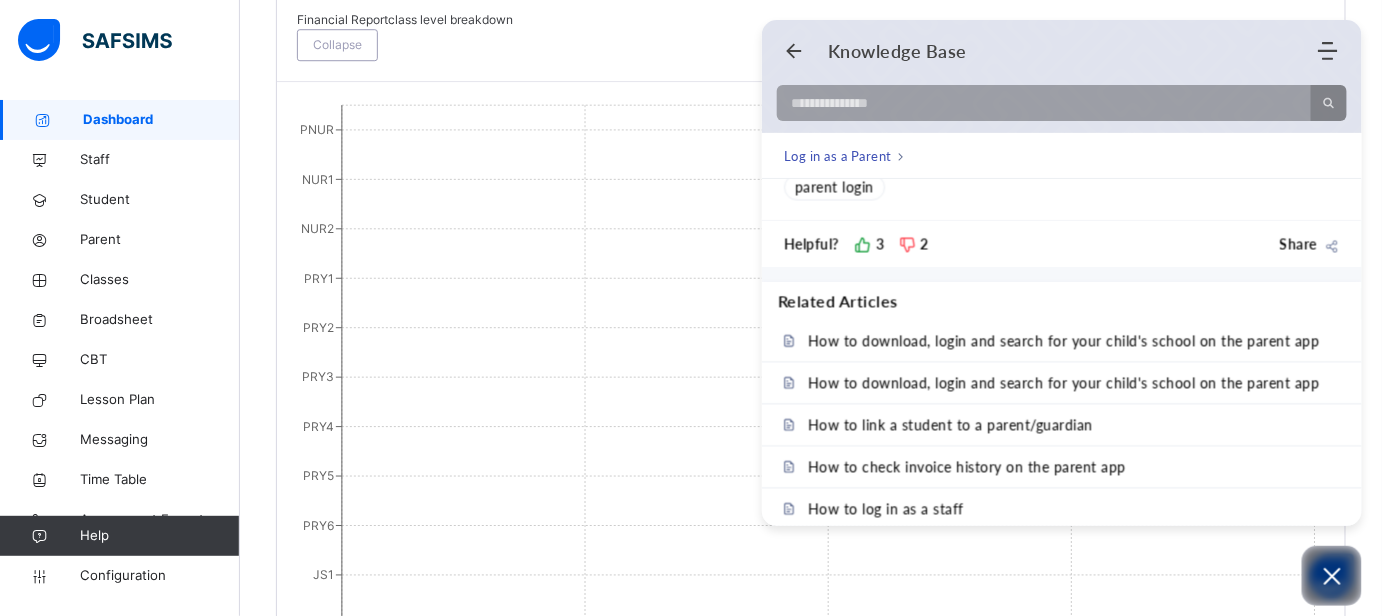 scroll, scrollTop: 1554, scrollLeft: 0, axis: vertical 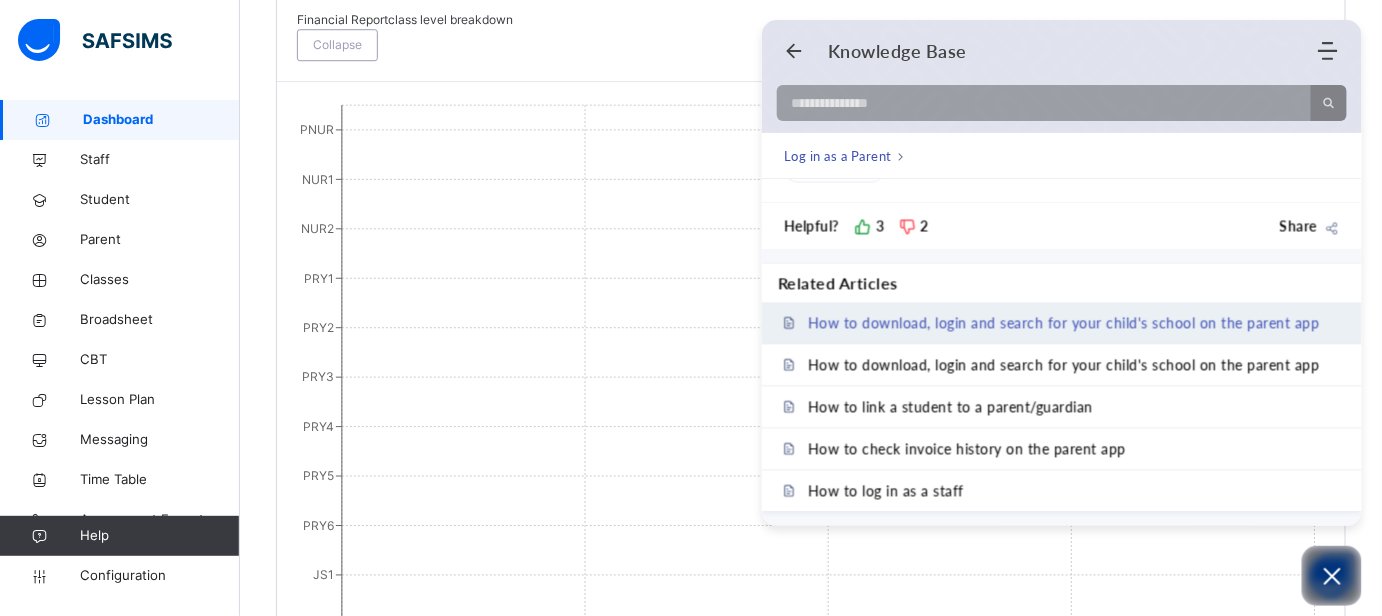 click on "How to download, login and search for your child's school on the parent app" at bounding box center [1064, 322] 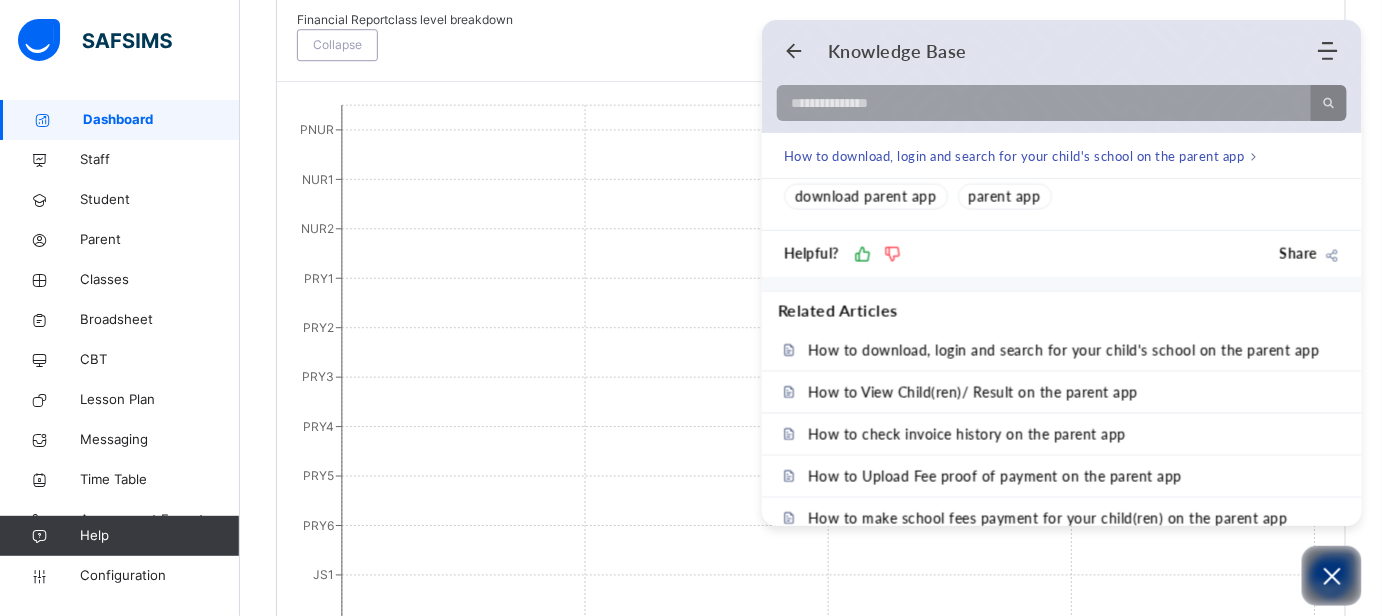 scroll, scrollTop: 3746, scrollLeft: 0, axis: vertical 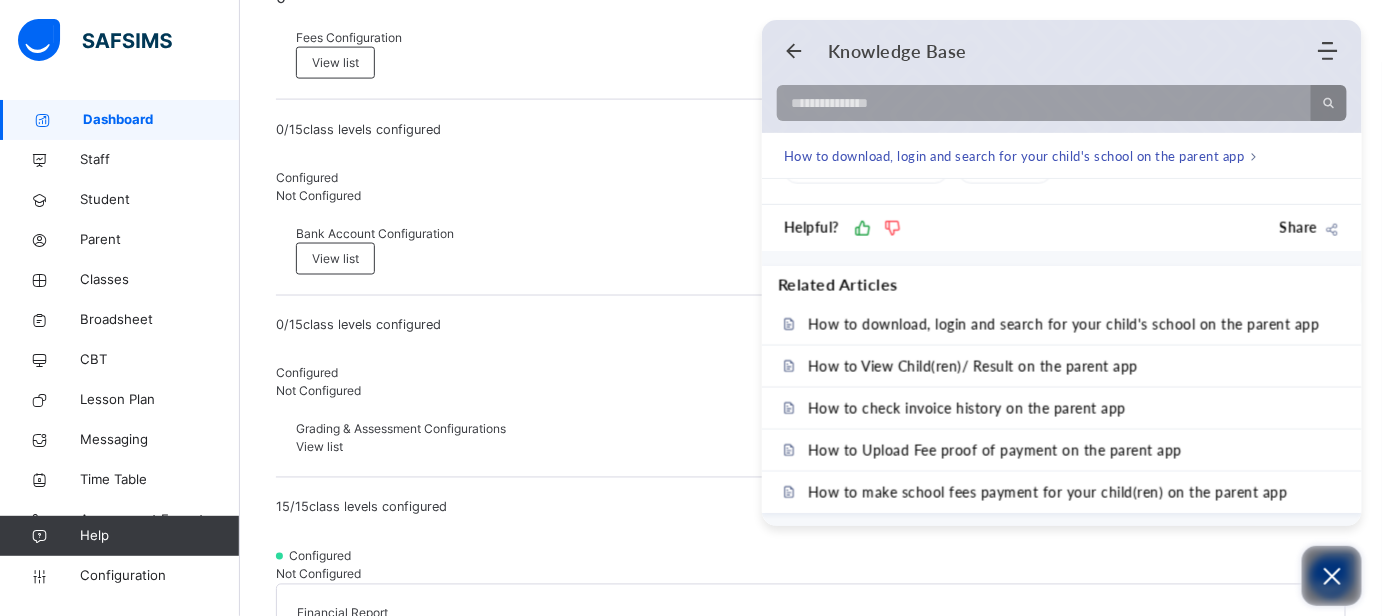 click 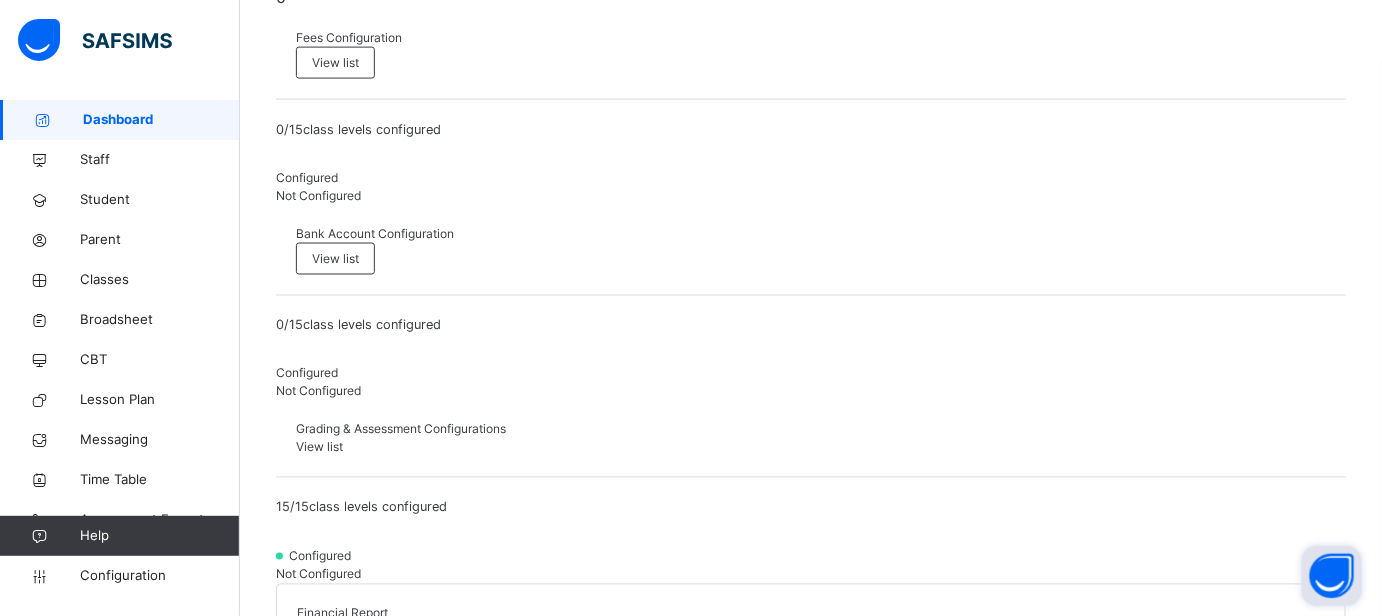 scroll, scrollTop: 4289, scrollLeft: 0, axis: vertical 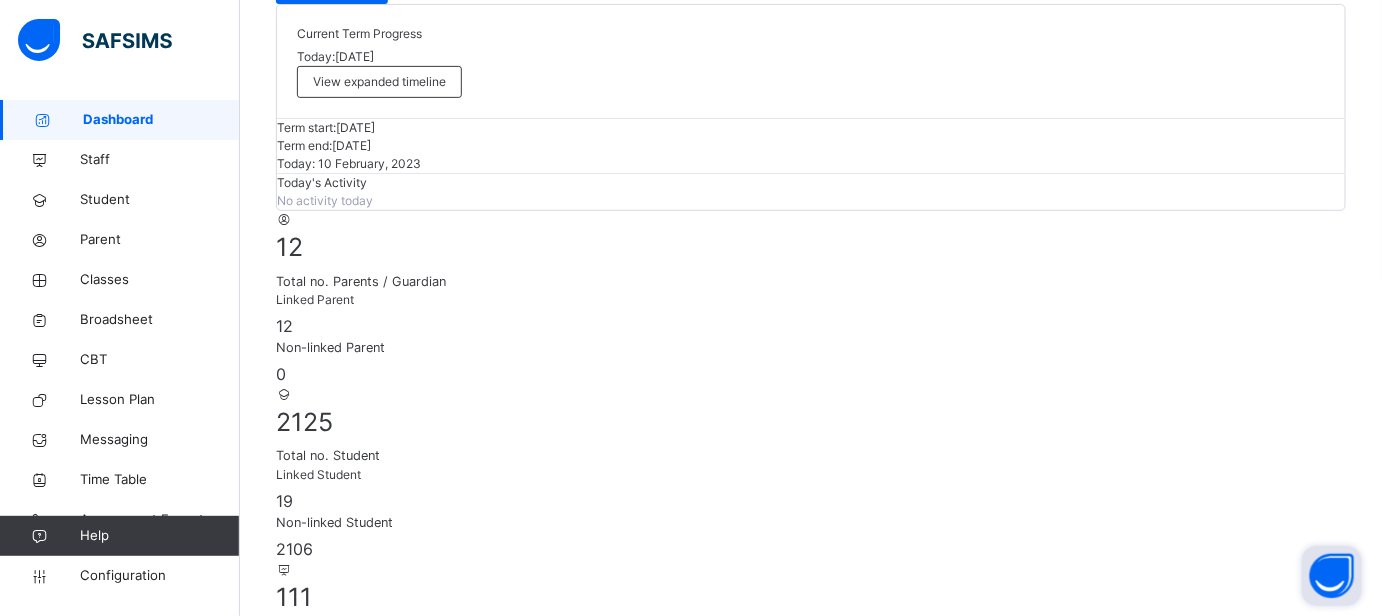 click on "Term start:  [DATE]     Term end:  [DATE]   Today: [DATE]" at bounding box center (811, 146) 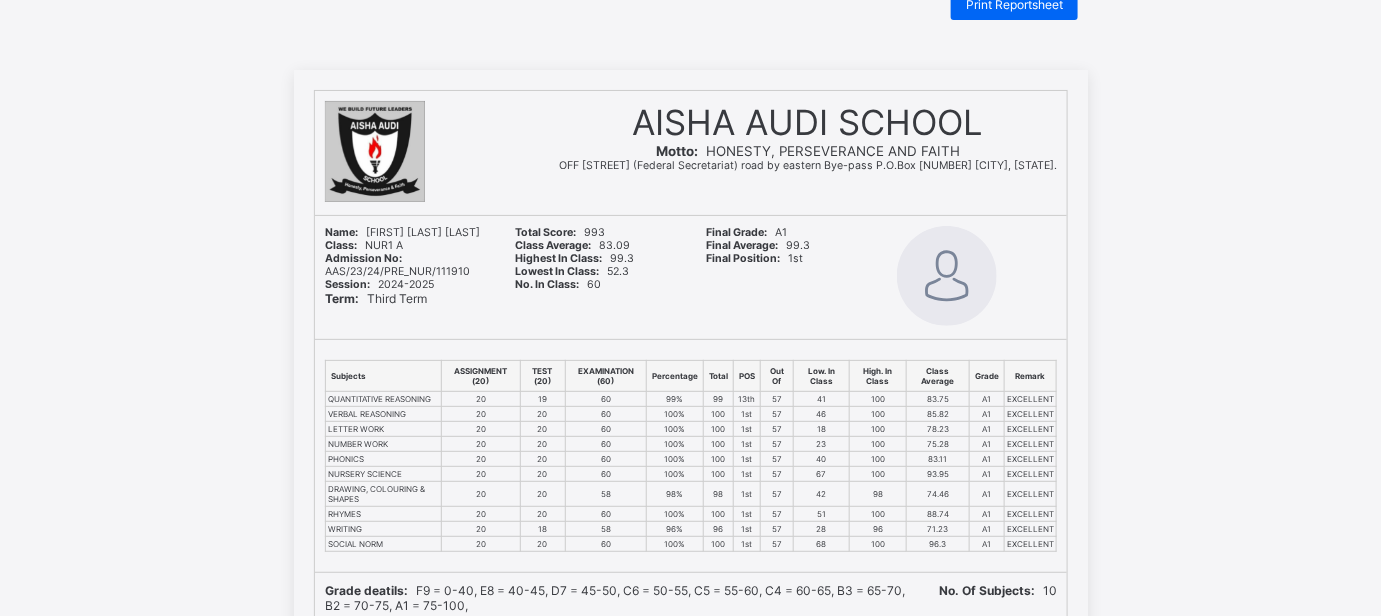 scroll, scrollTop: 0, scrollLeft: 0, axis: both 